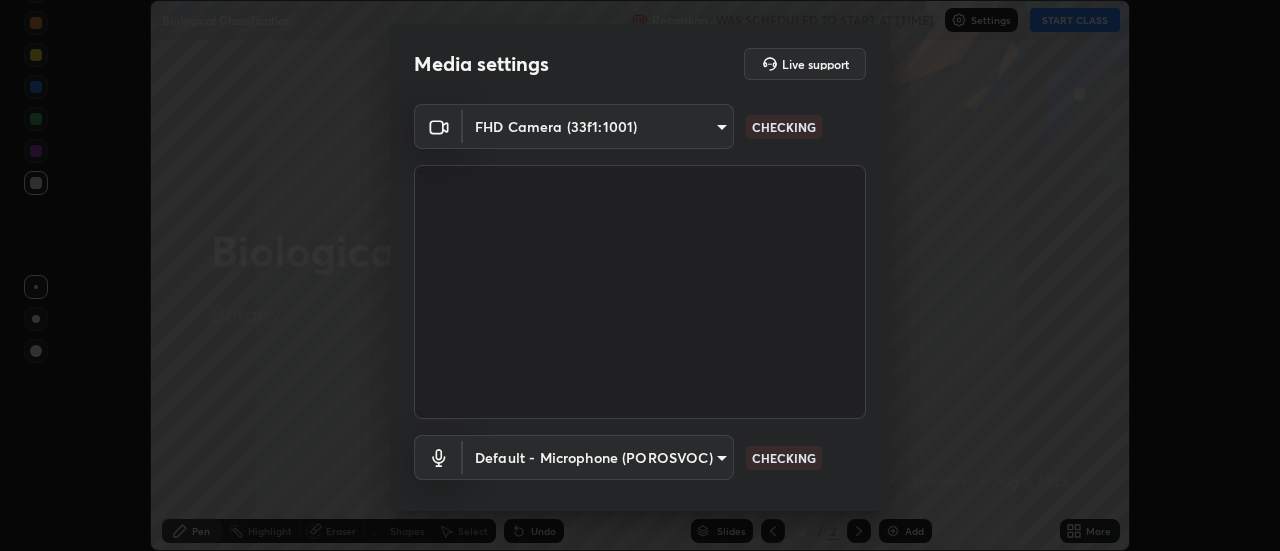 scroll, scrollTop: 0, scrollLeft: 0, axis: both 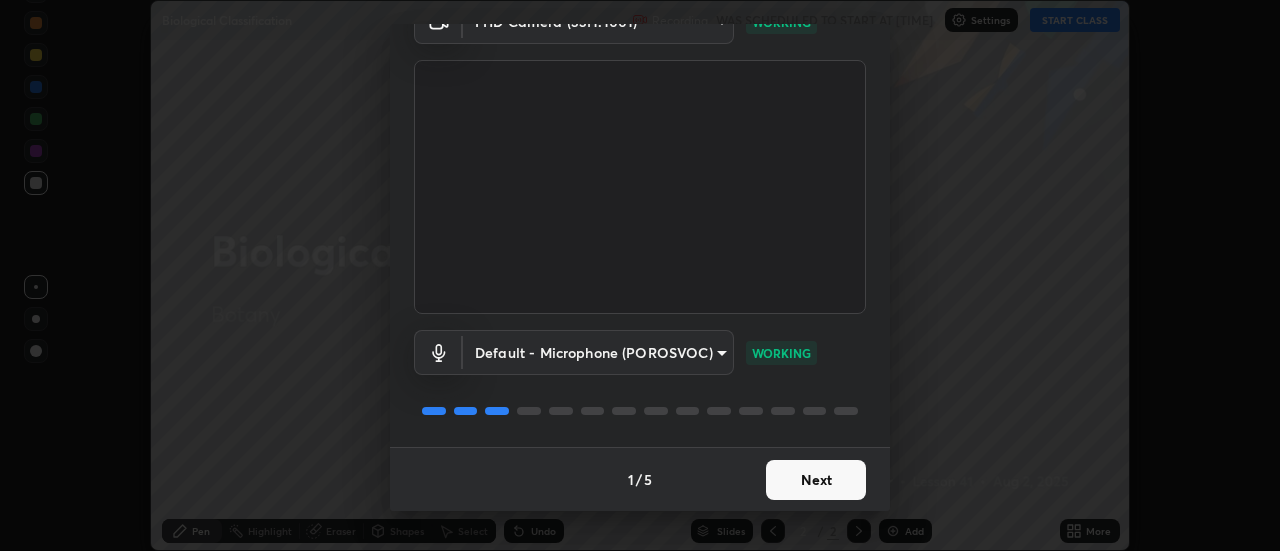 click on "Next" at bounding box center [816, 480] 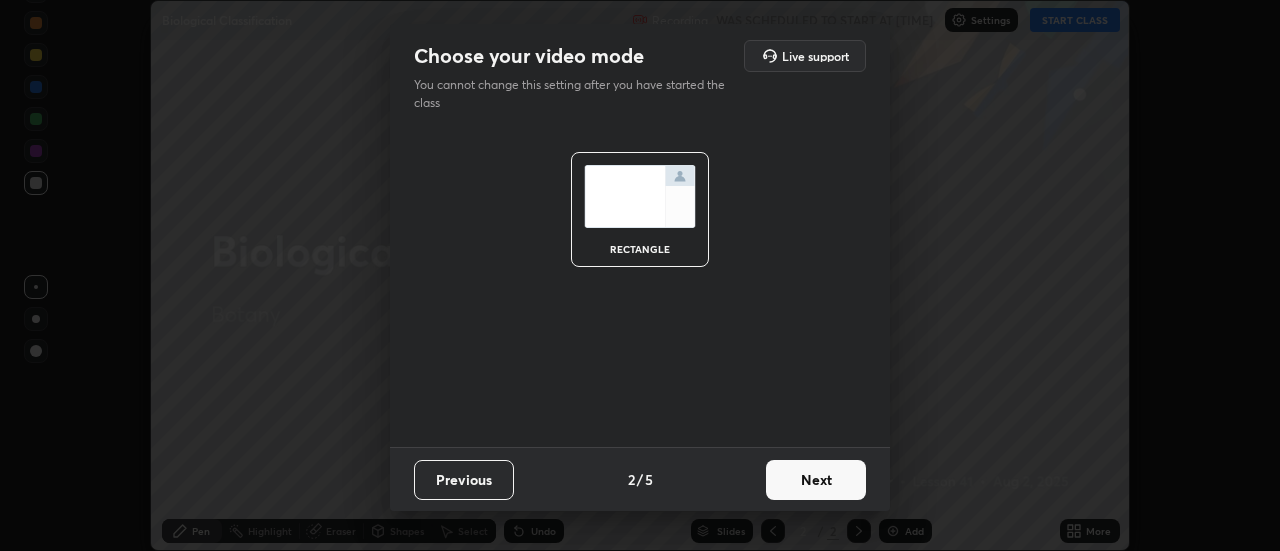scroll, scrollTop: 0, scrollLeft: 0, axis: both 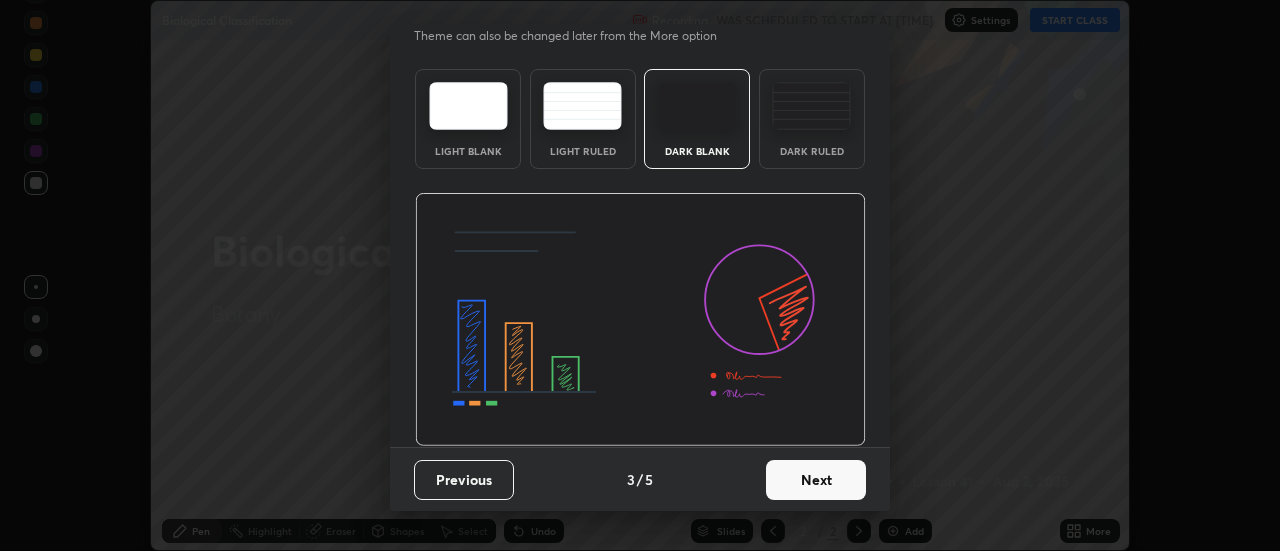 click on "Dark Ruled" at bounding box center (812, 151) 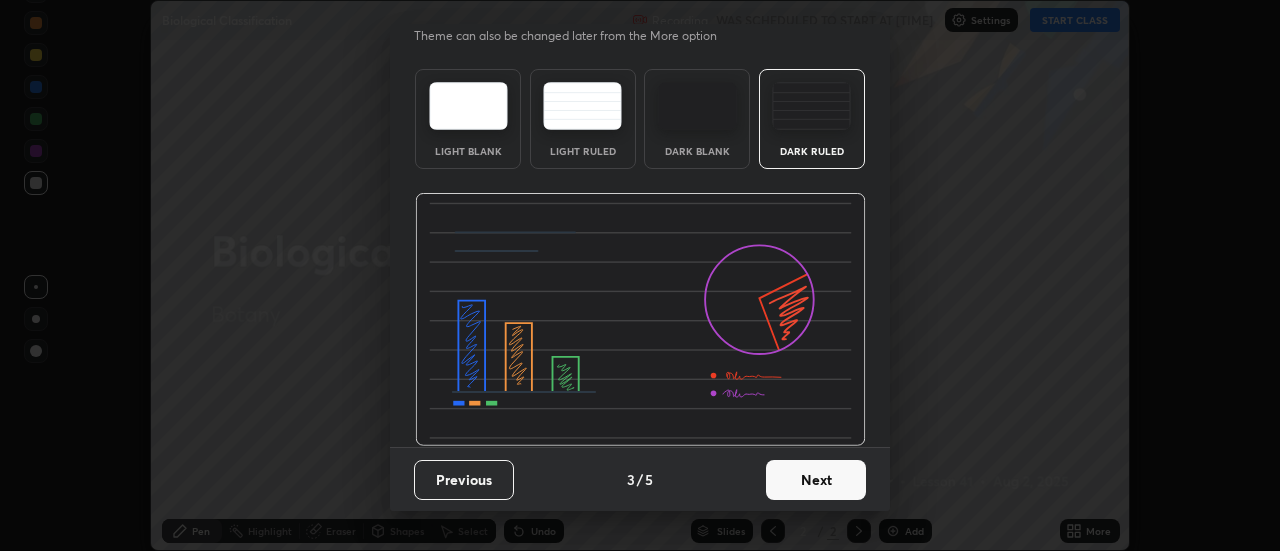 click on "Next" at bounding box center [816, 480] 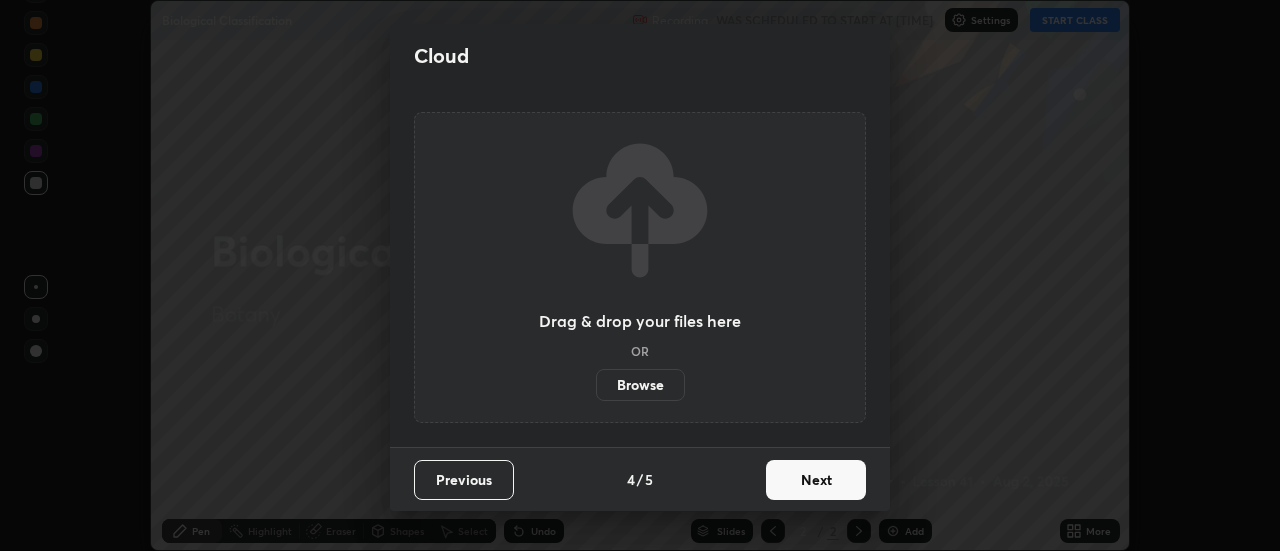 scroll, scrollTop: 0, scrollLeft: 0, axis: both 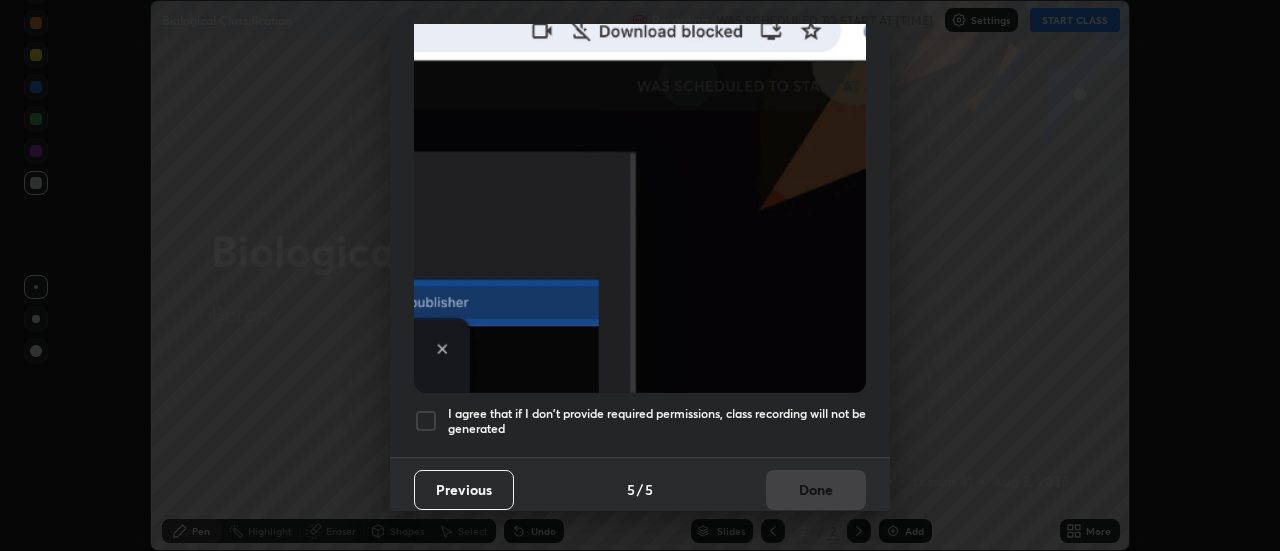 click on "I agree that if I don't provide required permissions, class recording will not be generated" at bounding box center [657, 421] 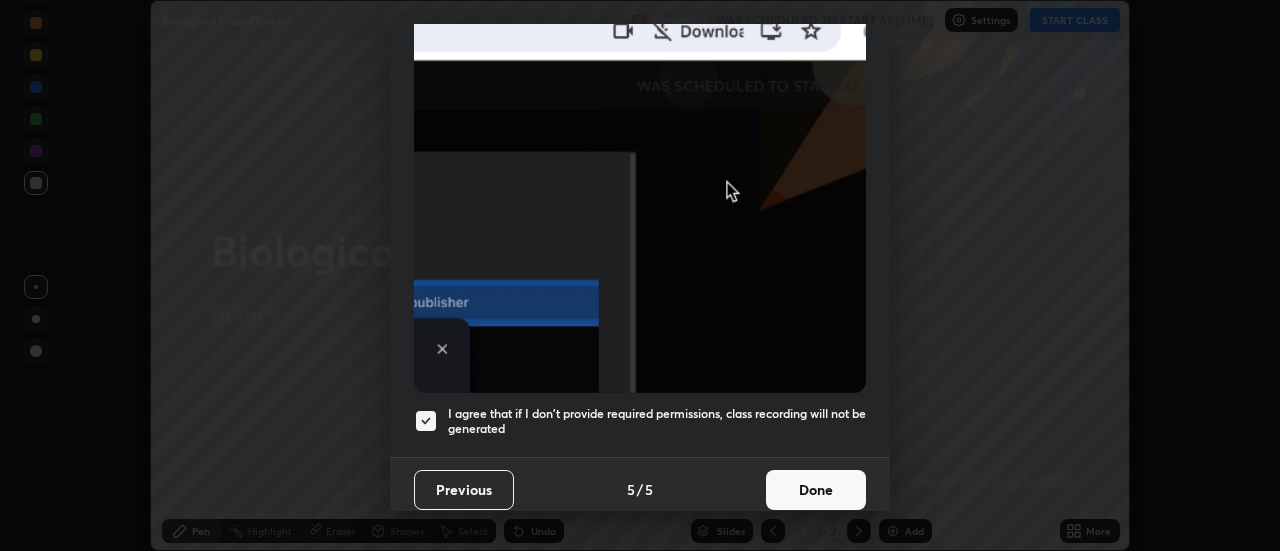 click on "Done" at bounding box center (816, 490) 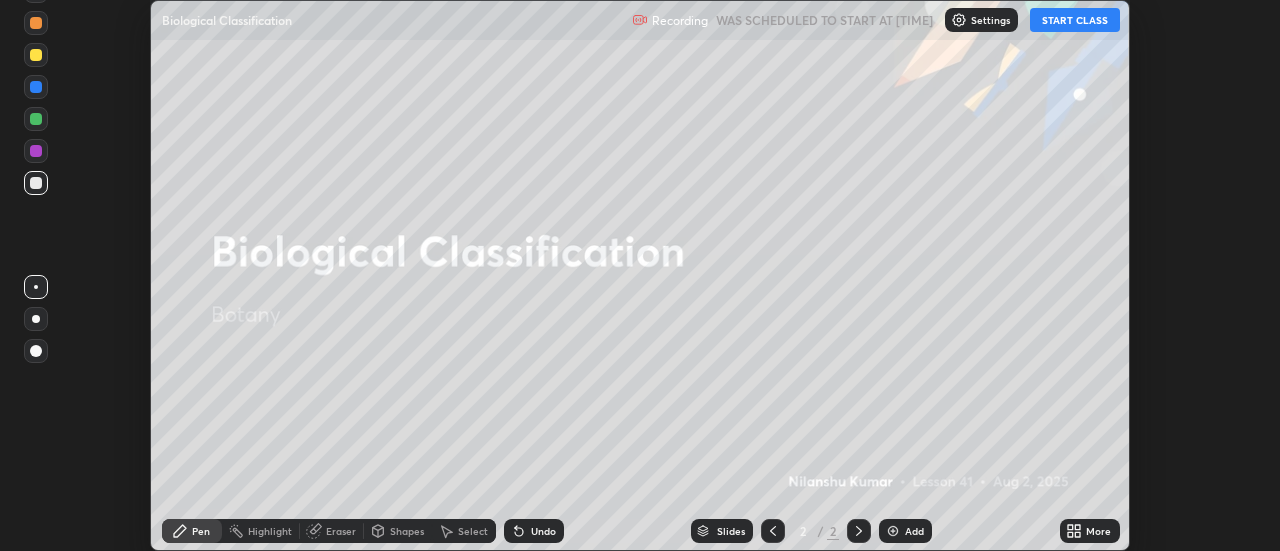 click at bounding box center [893, 531] 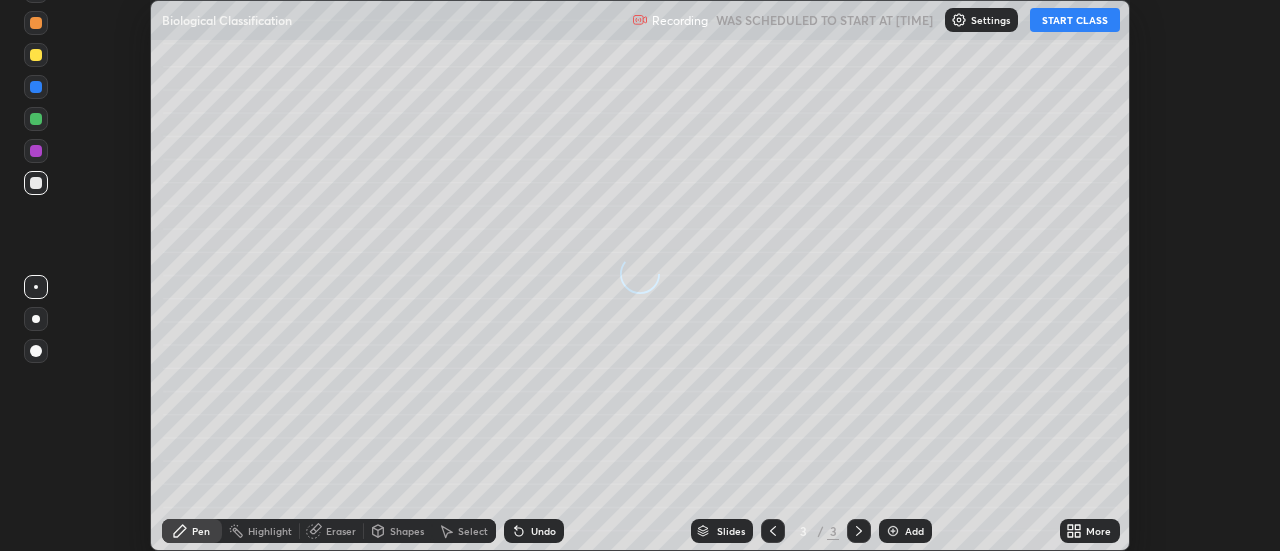 click 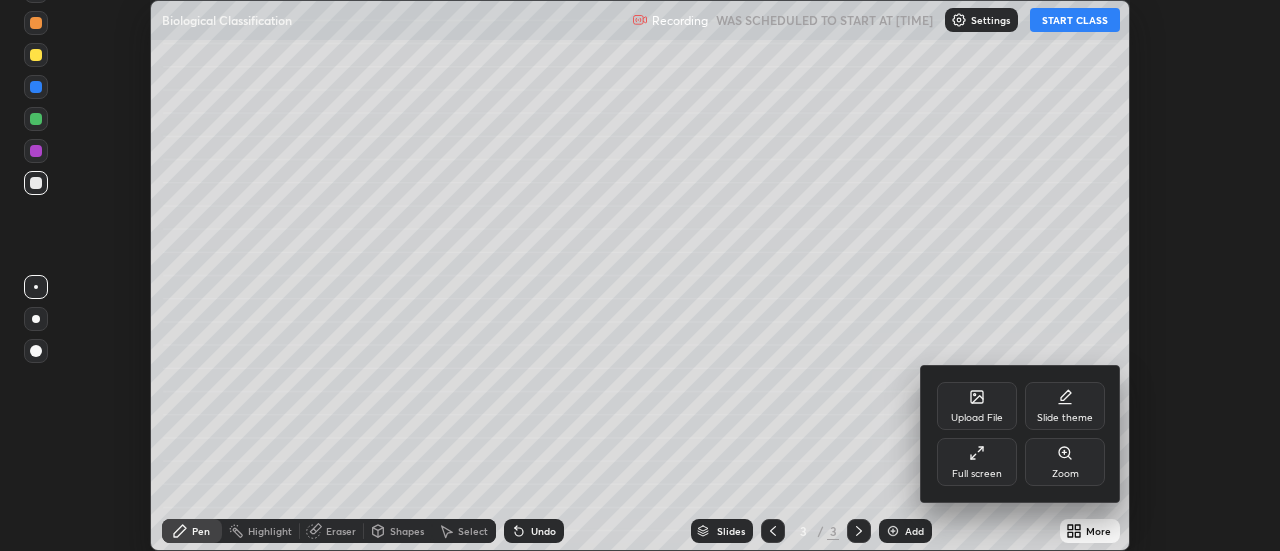 click on "Full screen" at bounding box center (977, 462) 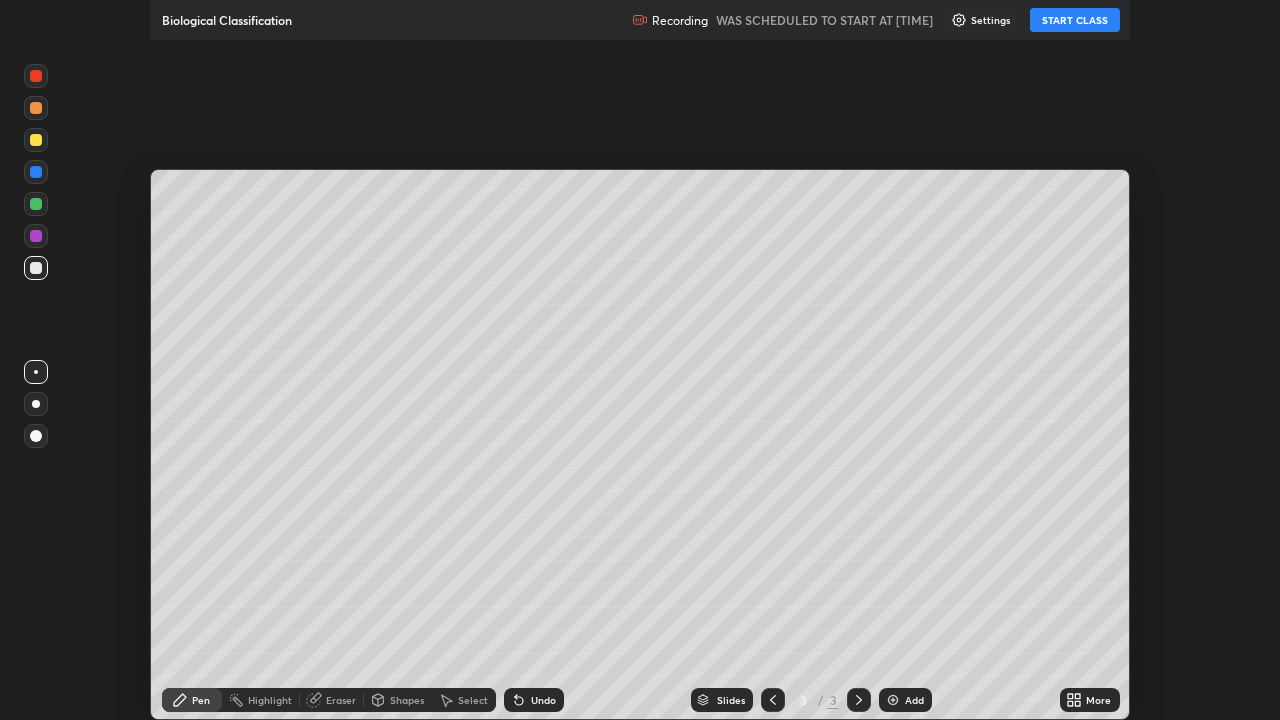 scroll, scrollTop: 99280, scrollLeft: 98720, axis: both 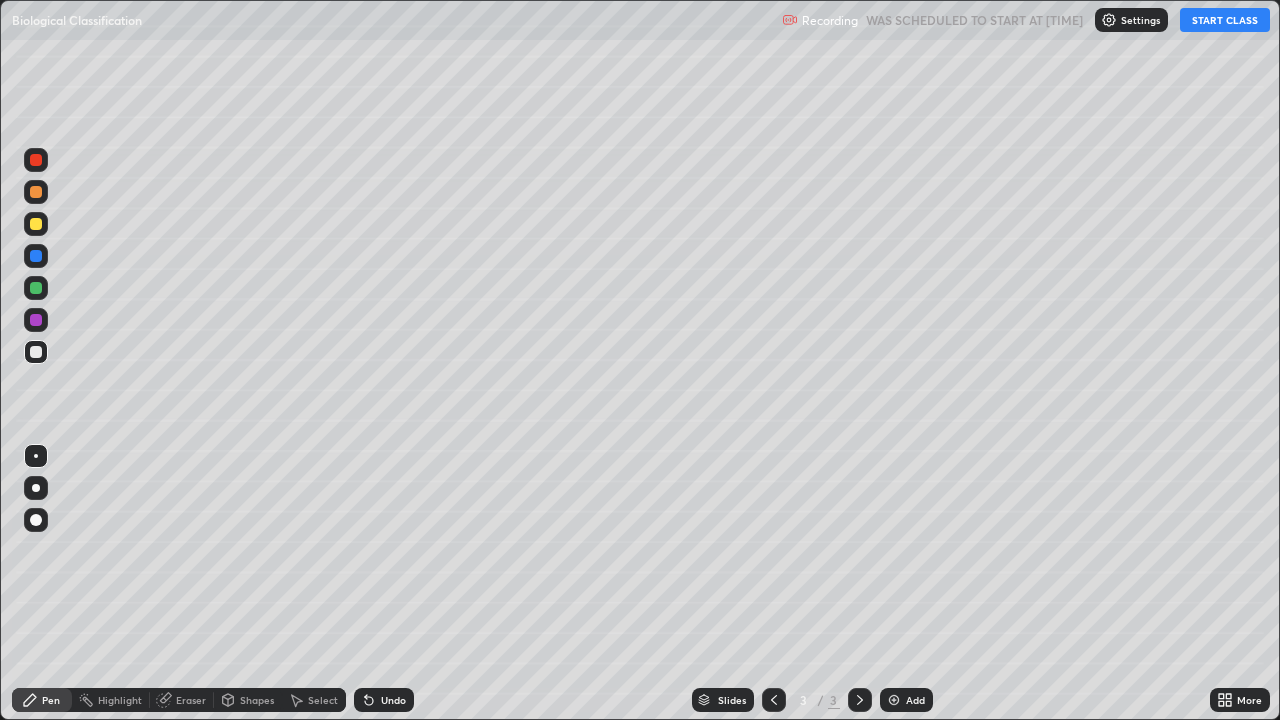 click on "START CLASS" at bounding box center [1225, 20] 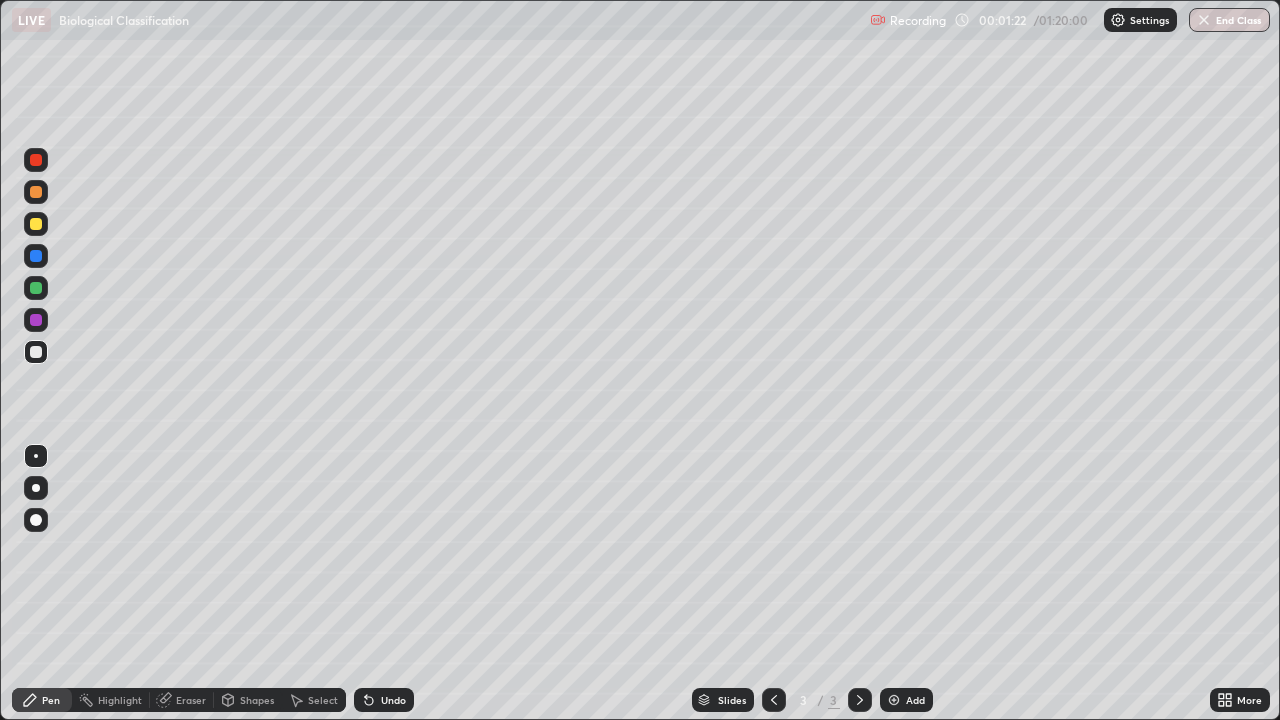 click at bounding box center [36, 256] 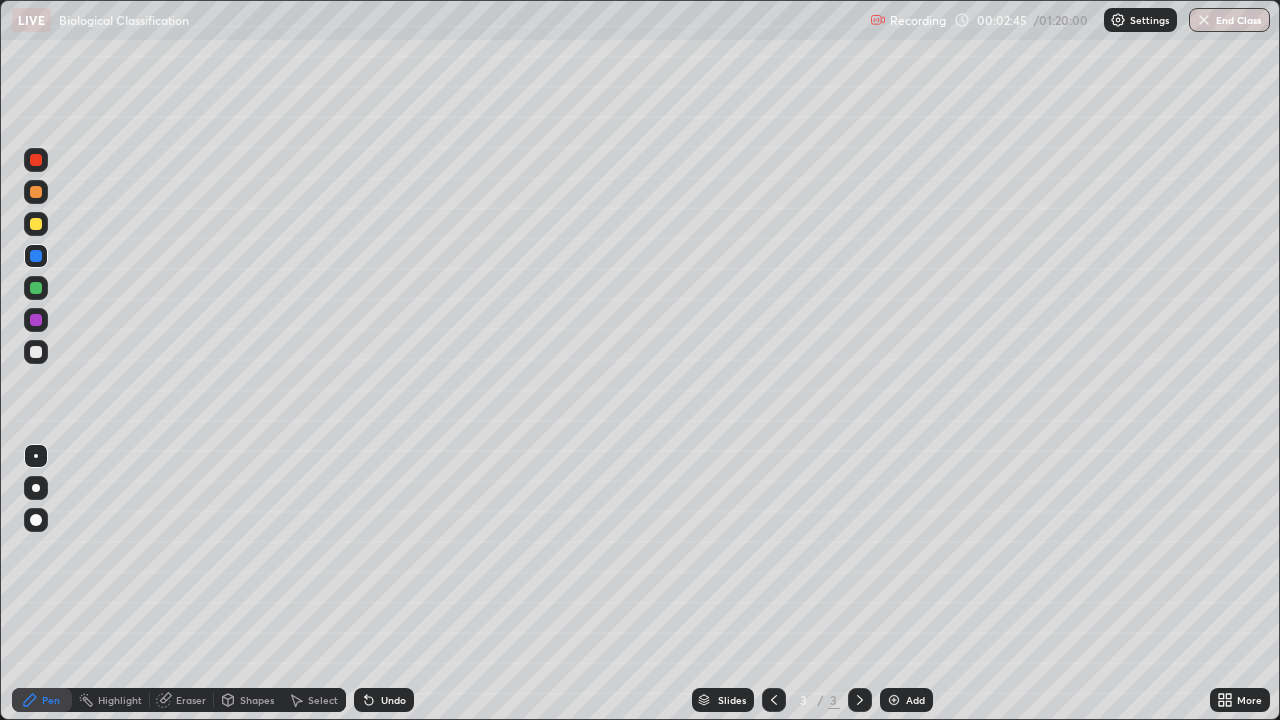 click on "Shapes" at bounding box center (257, 700) 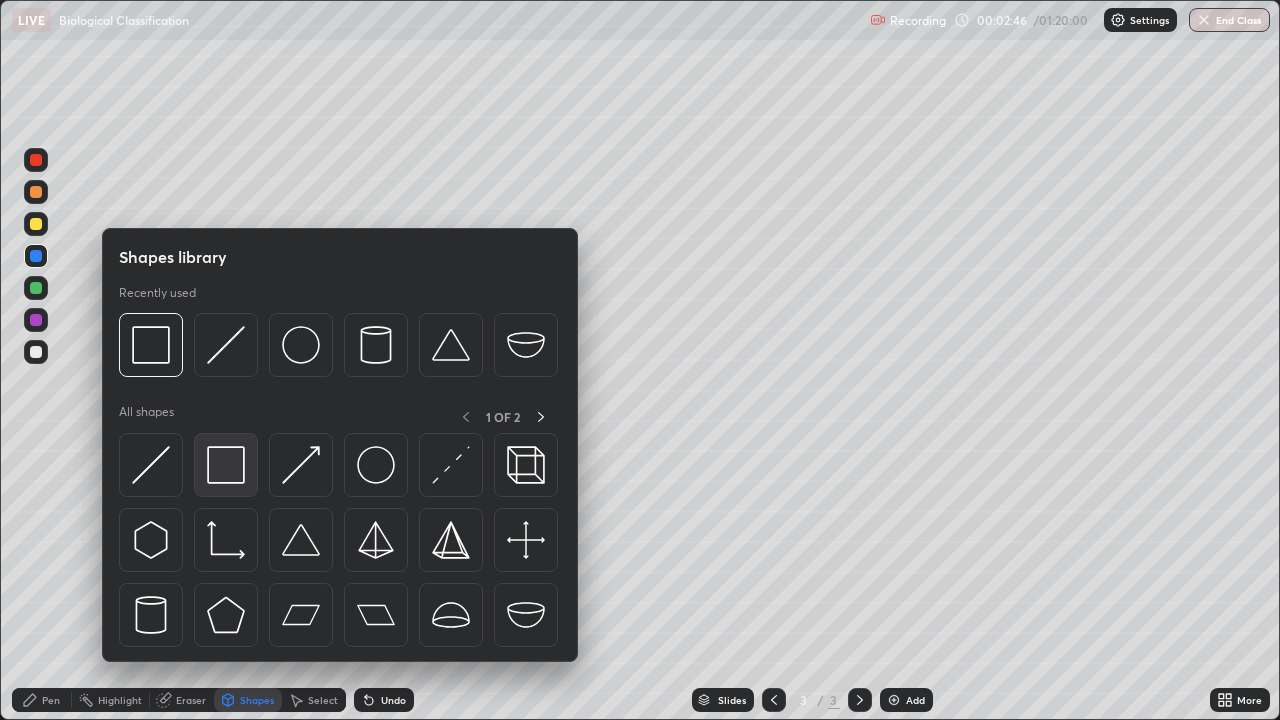 click at bounding box center [226, 465] 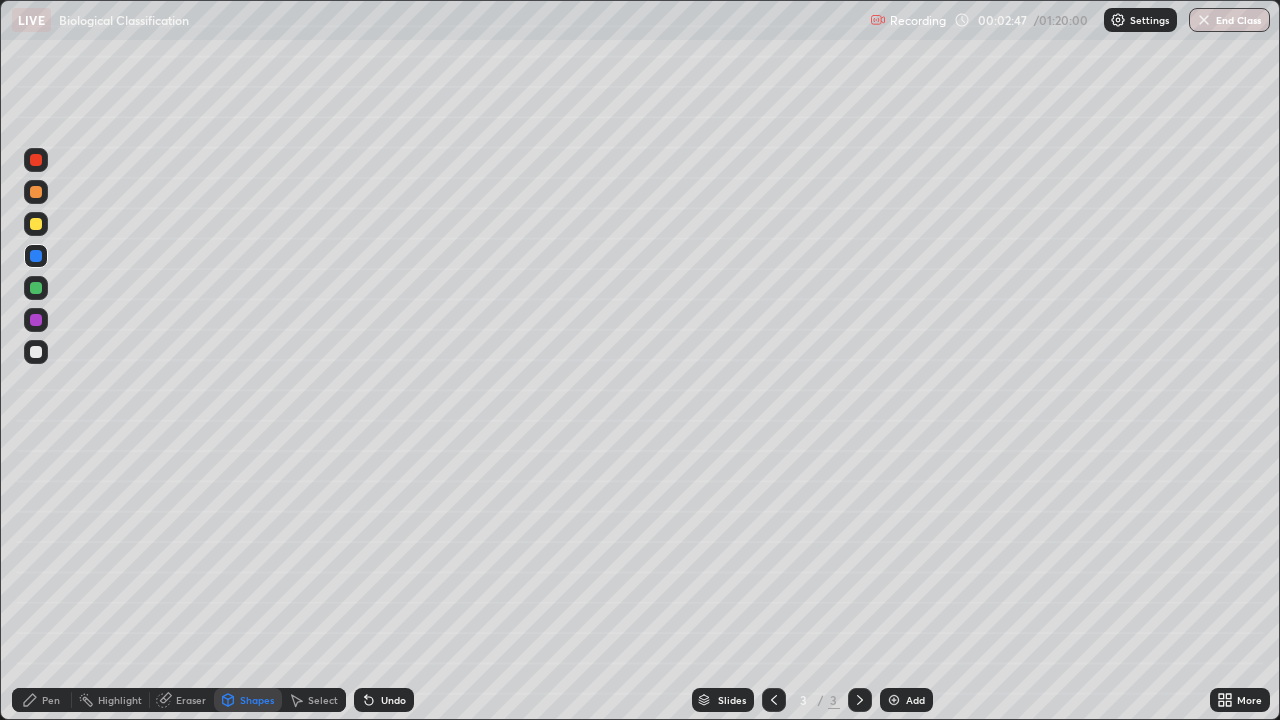 click at bounding box center [36, 160] 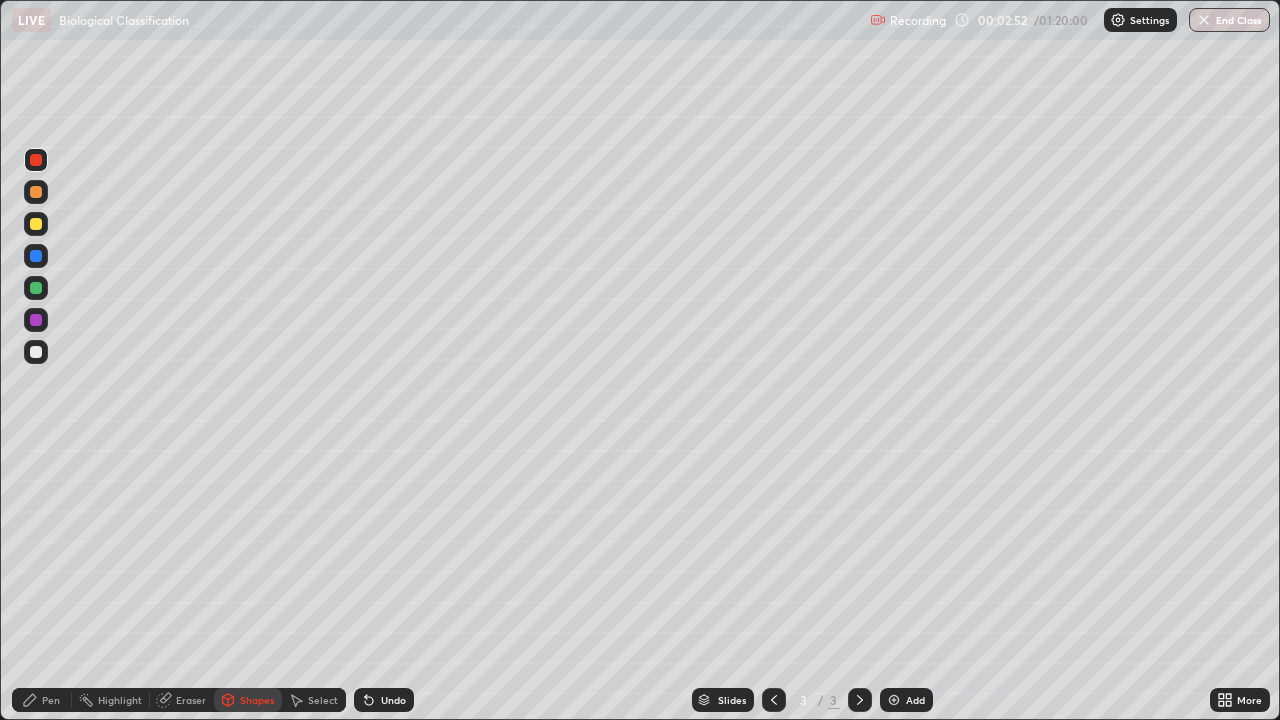 click on "Pen" at bounding box center (51, 700) 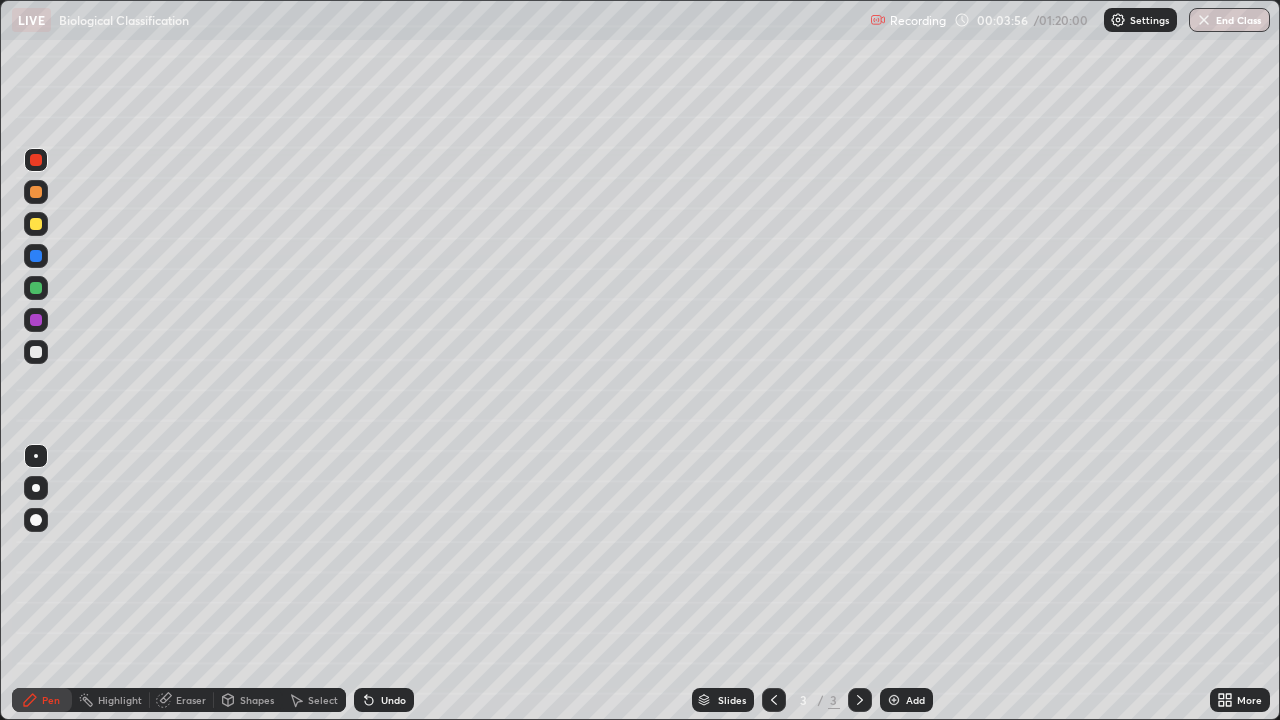 click 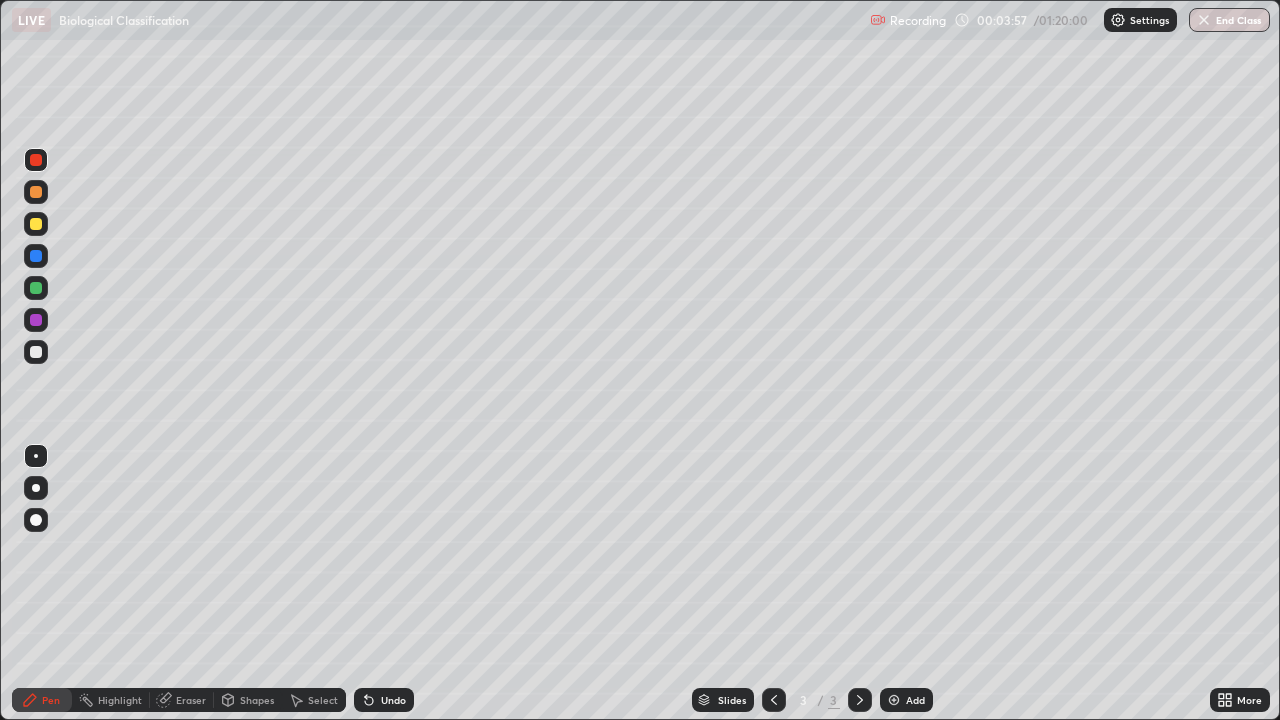 click at bounding box center (894, 700) 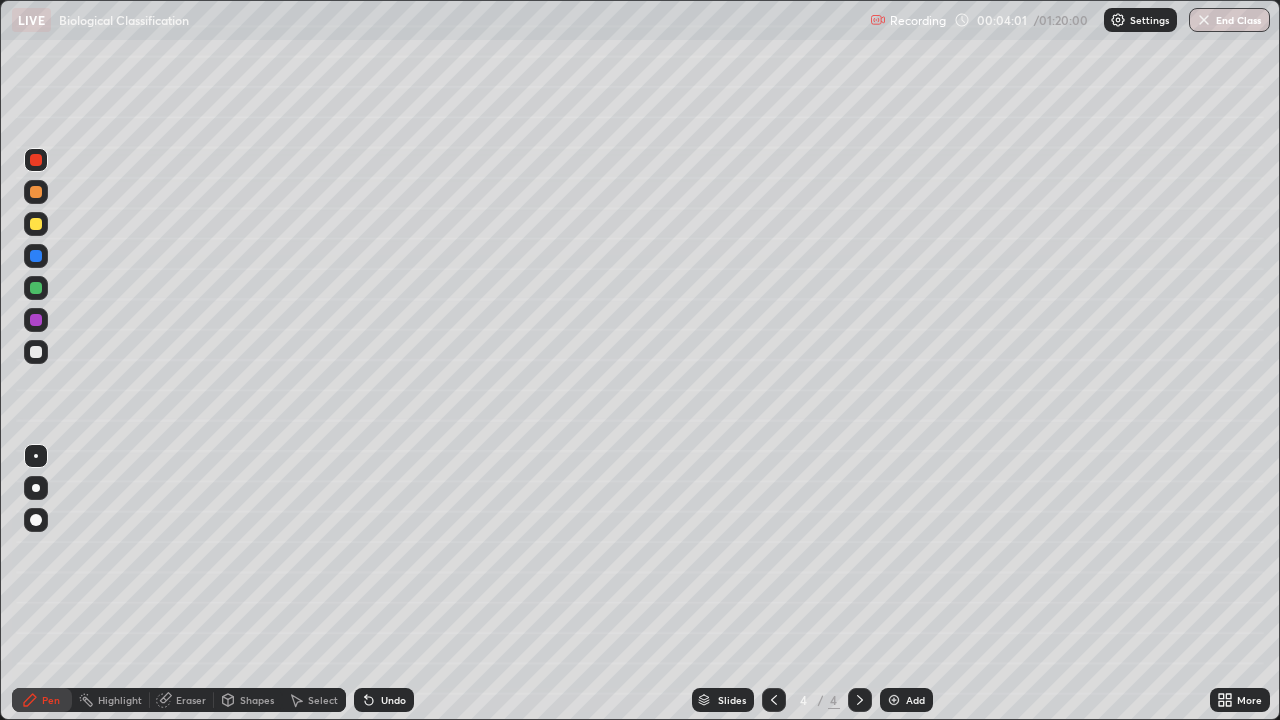 click at bounding box center [36, 288] 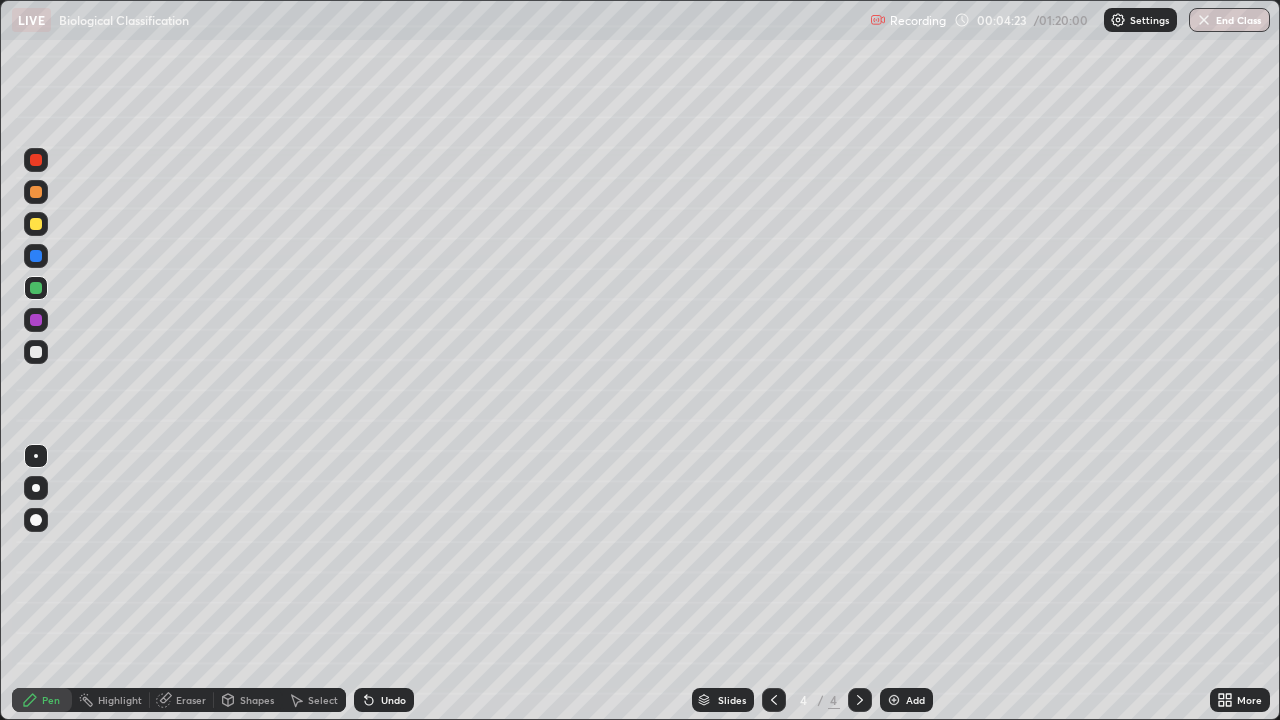 click at bounding box center [36, 352] 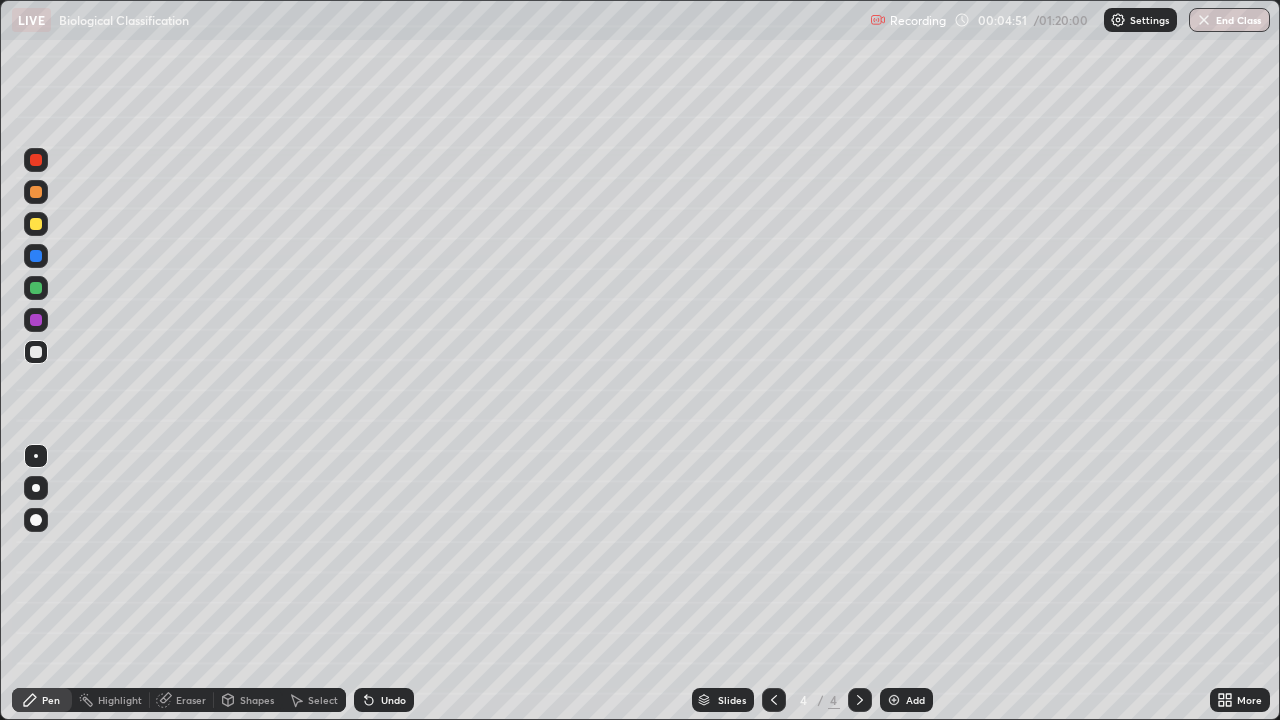 click at bounding box center (36, 160) 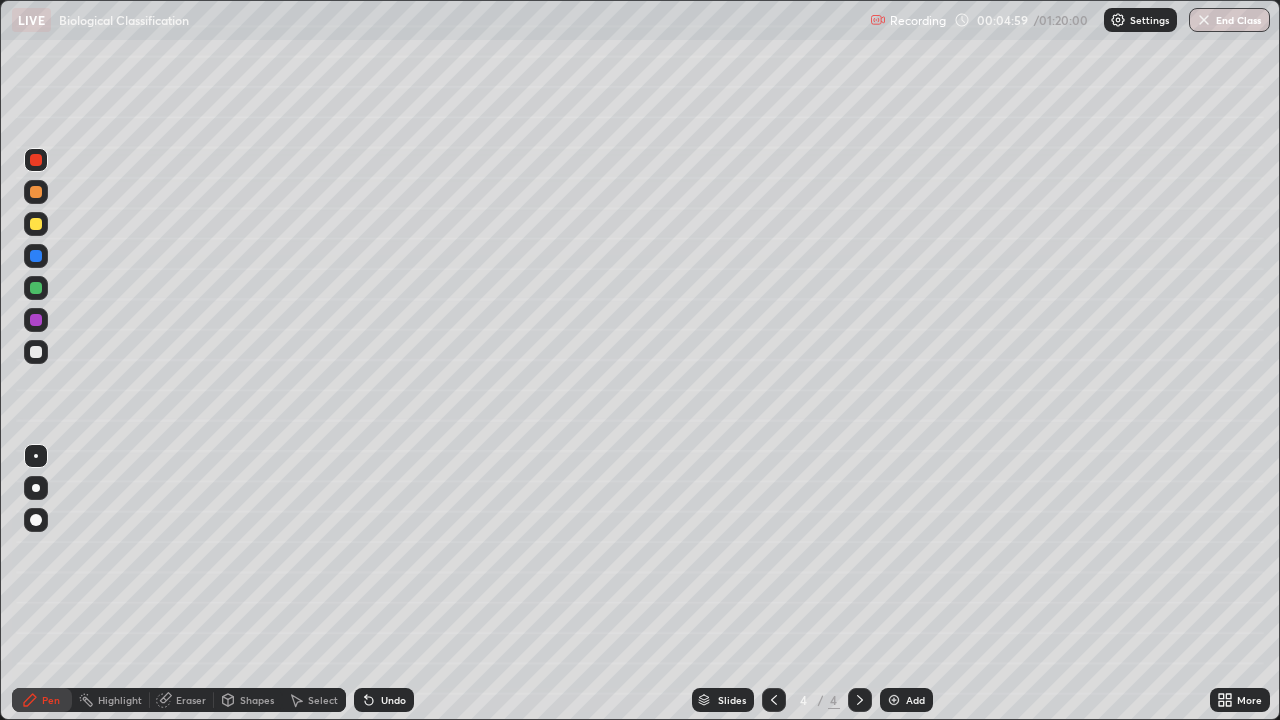 click at bounding box center (36, 320) 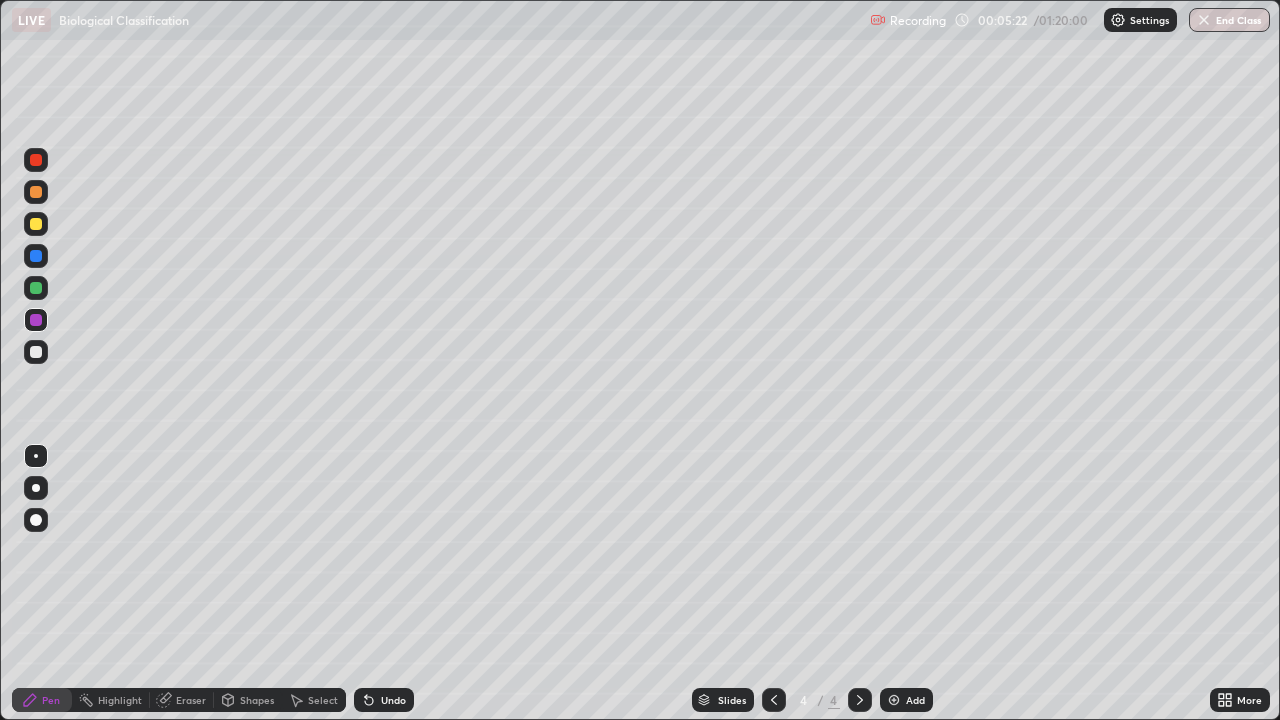 click at bounding box center [36, 288] 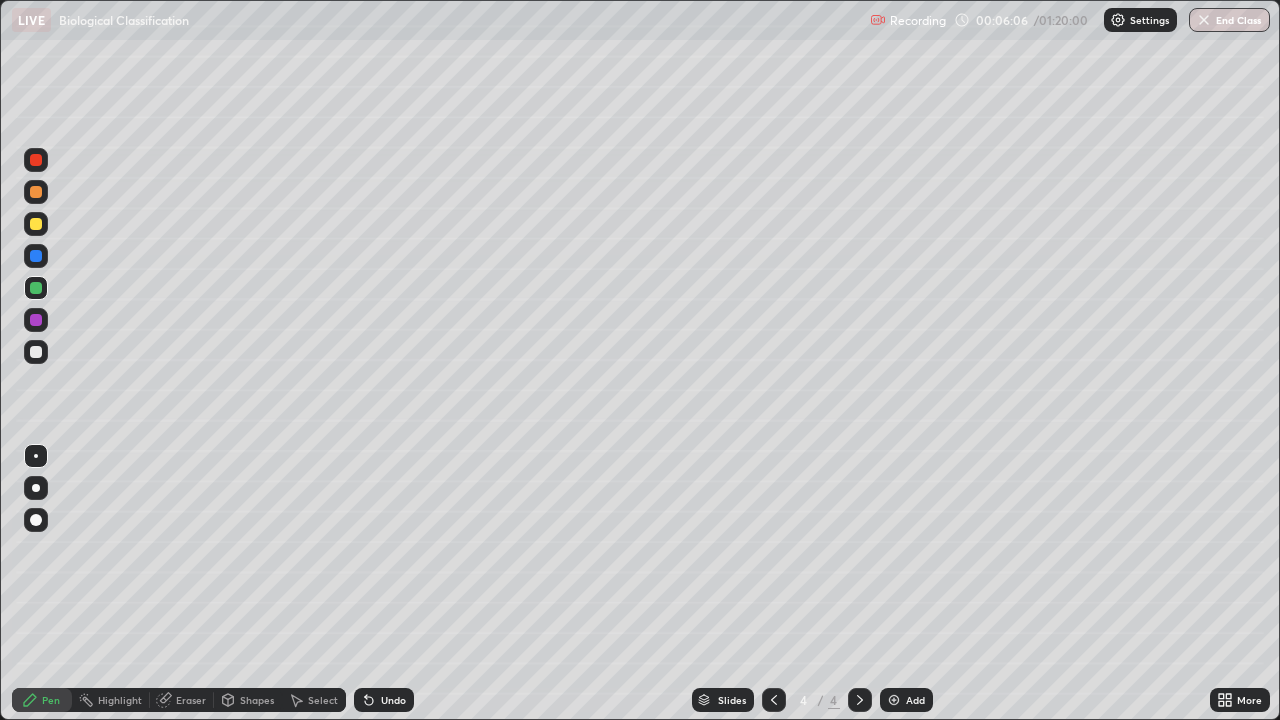 click at bounding box center (894, 700) 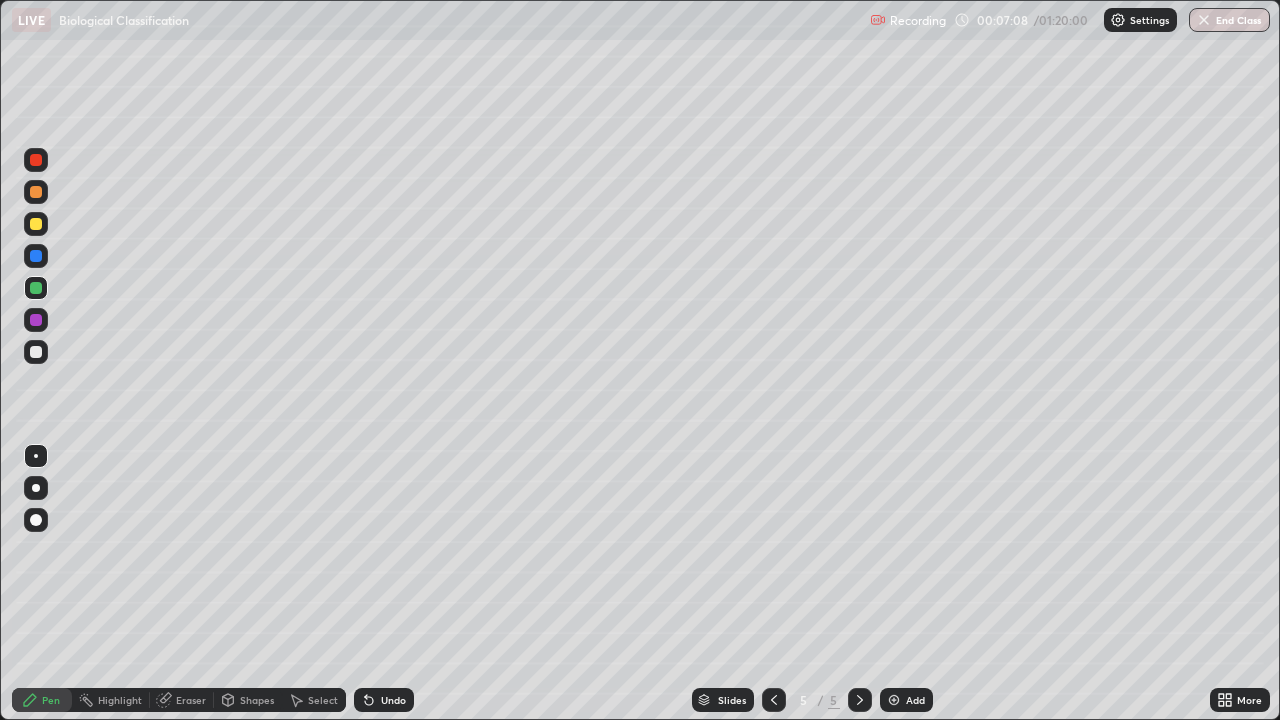 click at bounding box center (36, 256) 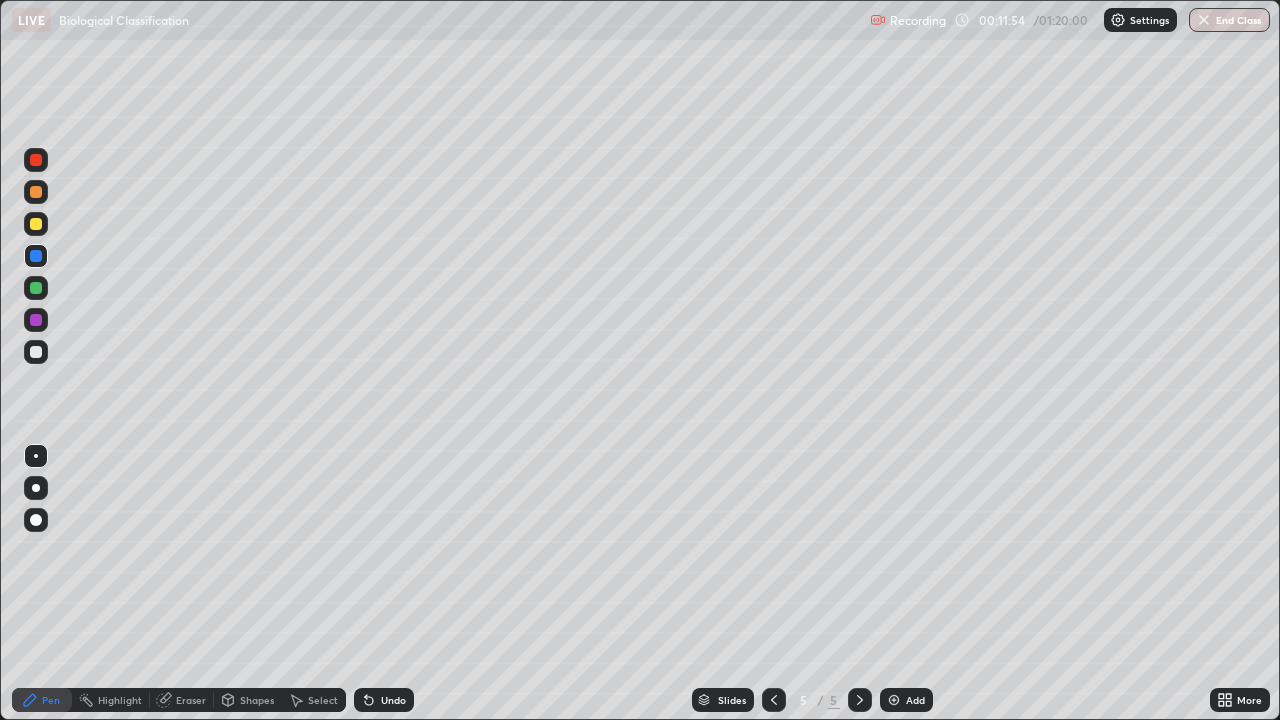 click on "Add" at bounding box center [915, 700] 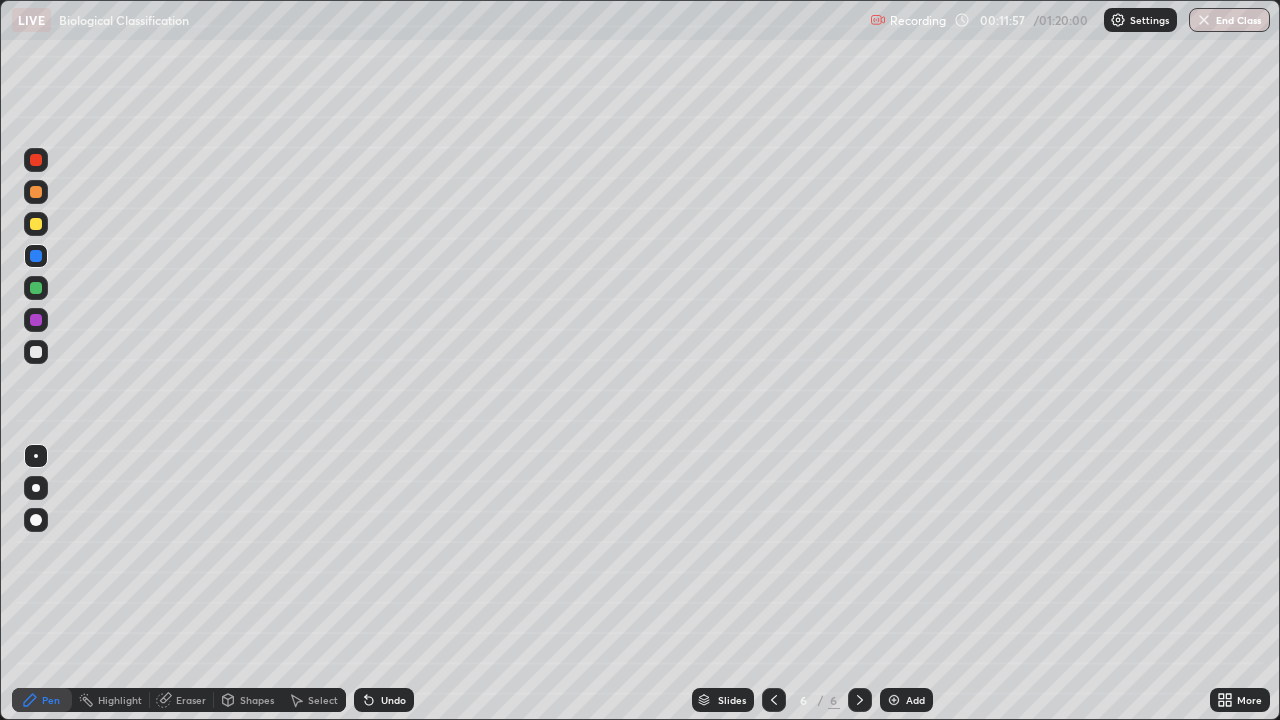 click at bounding box center [36, 352] 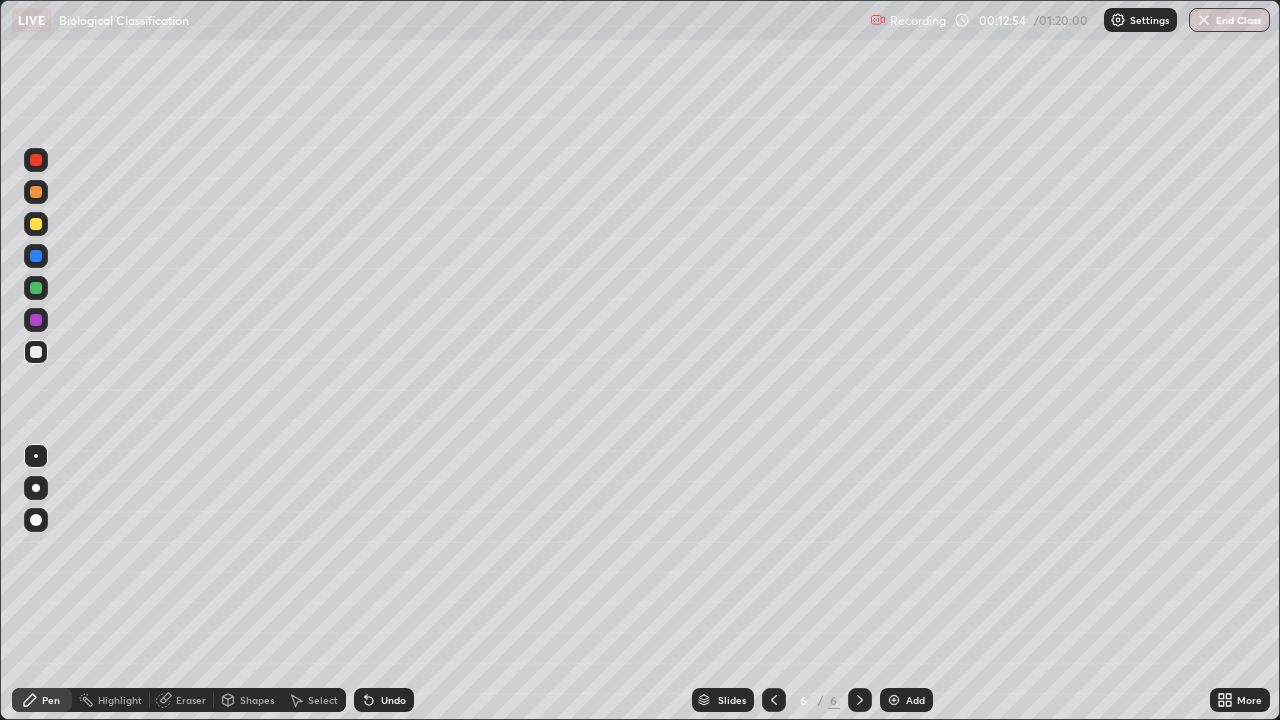 click at bounding box center [894, 700] 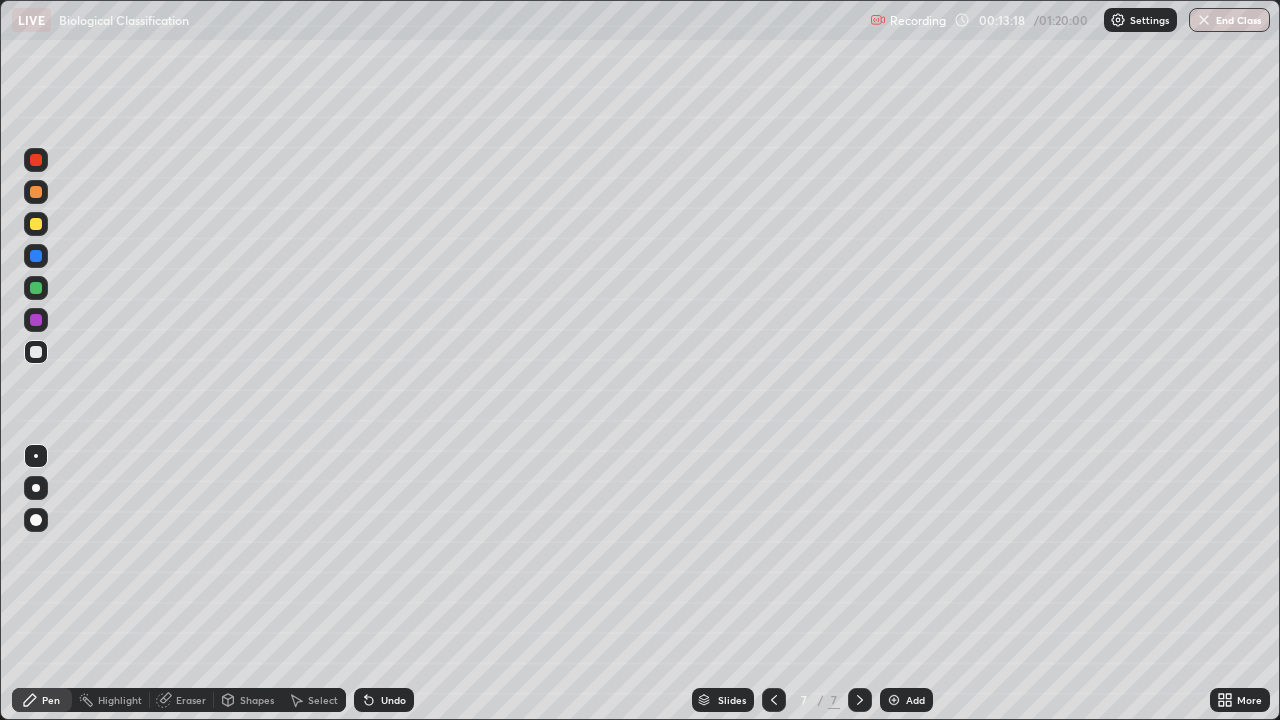 click at bounding box center [36, 488] 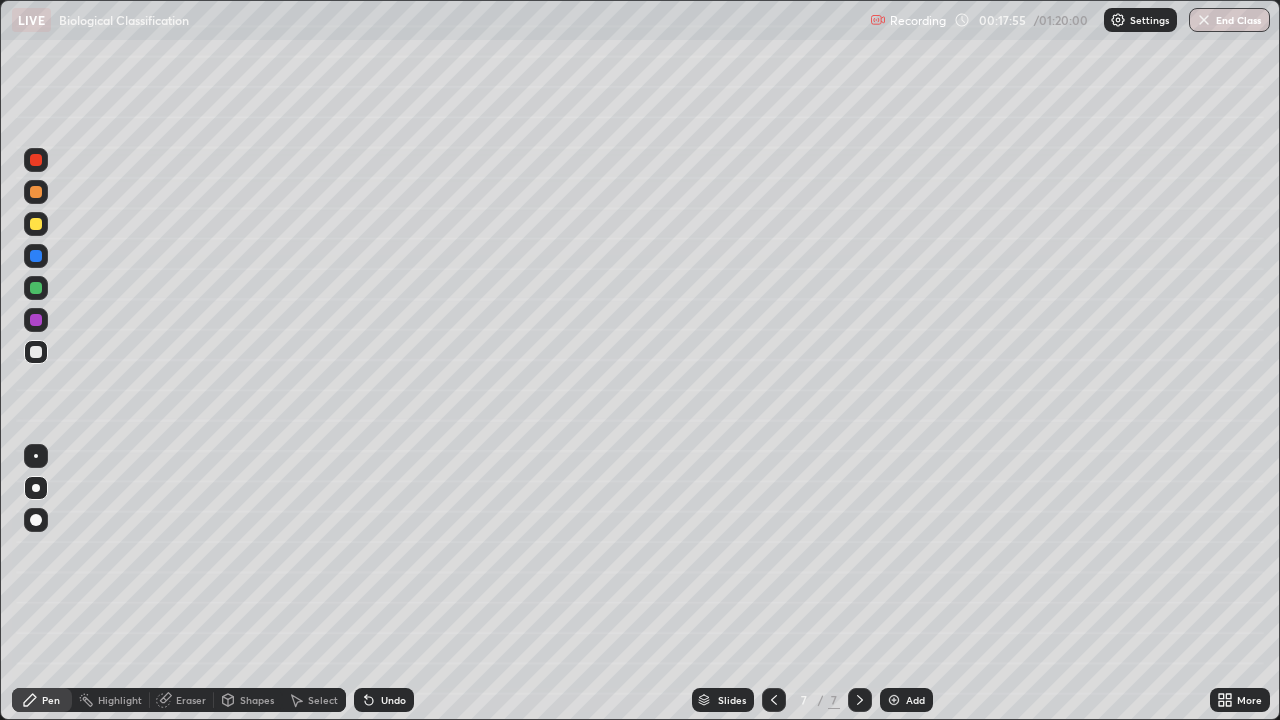 click on "Add" at bounding box center (915, 700) 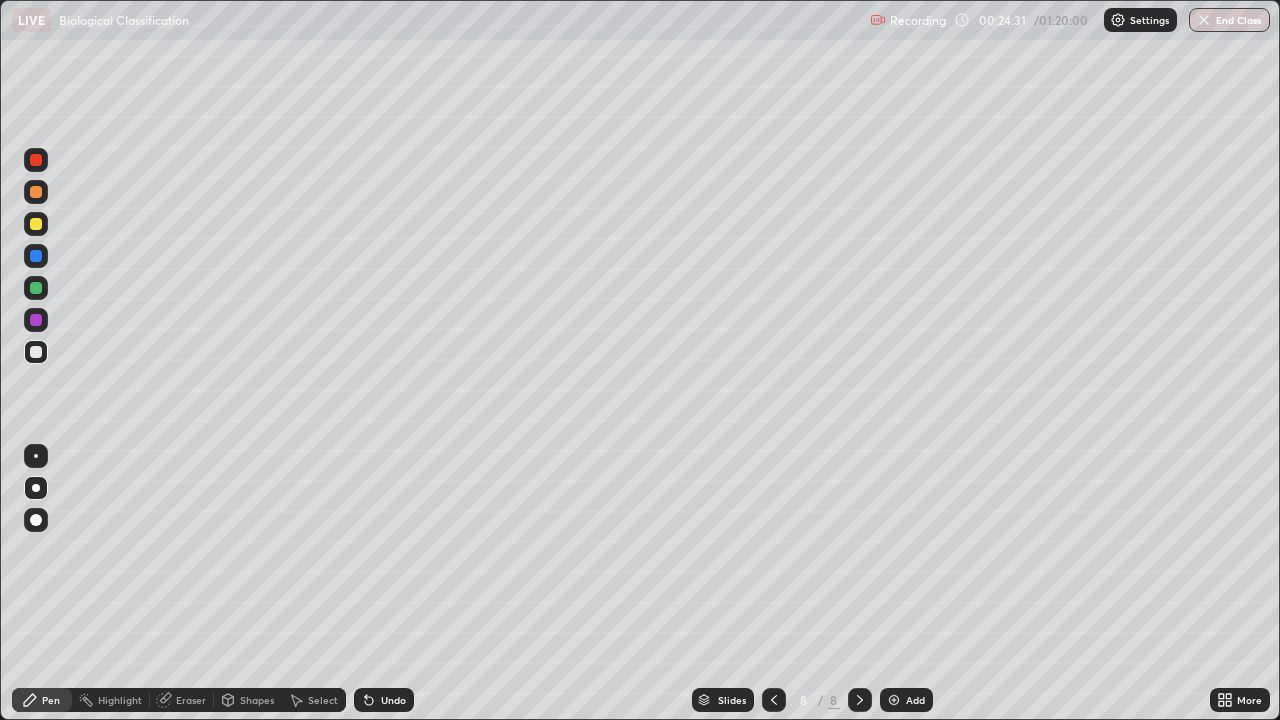 click 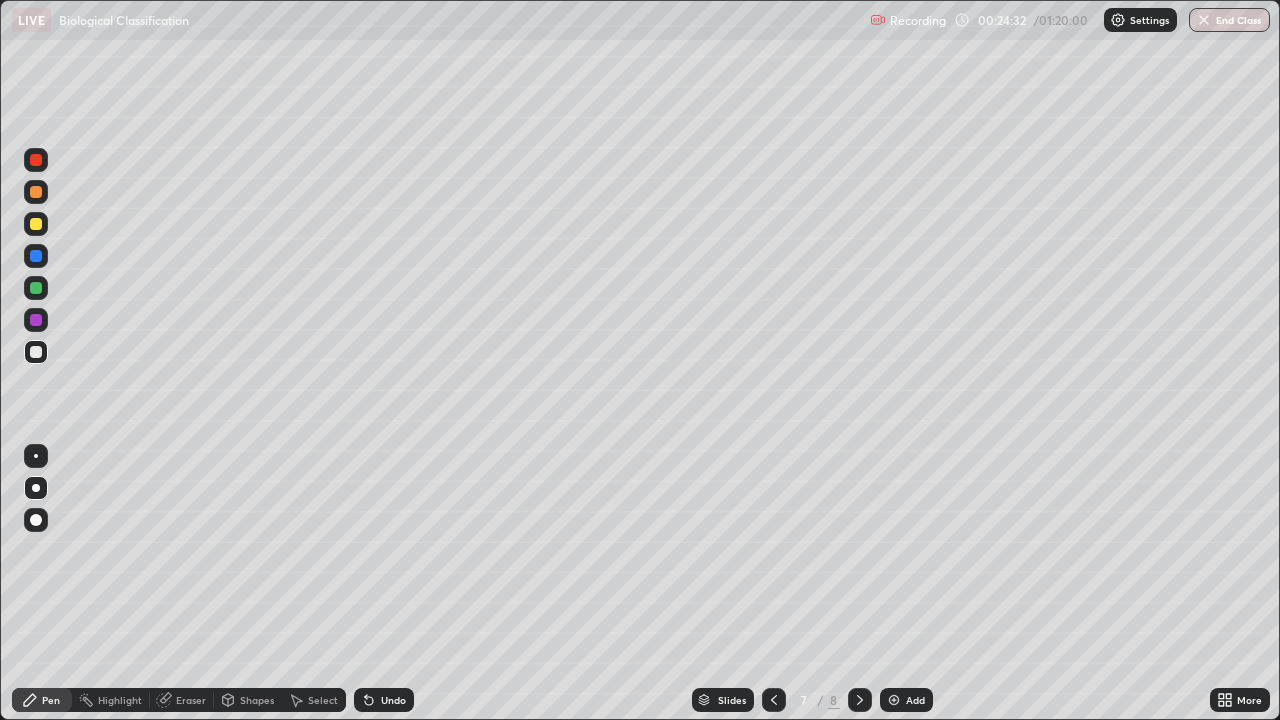 click 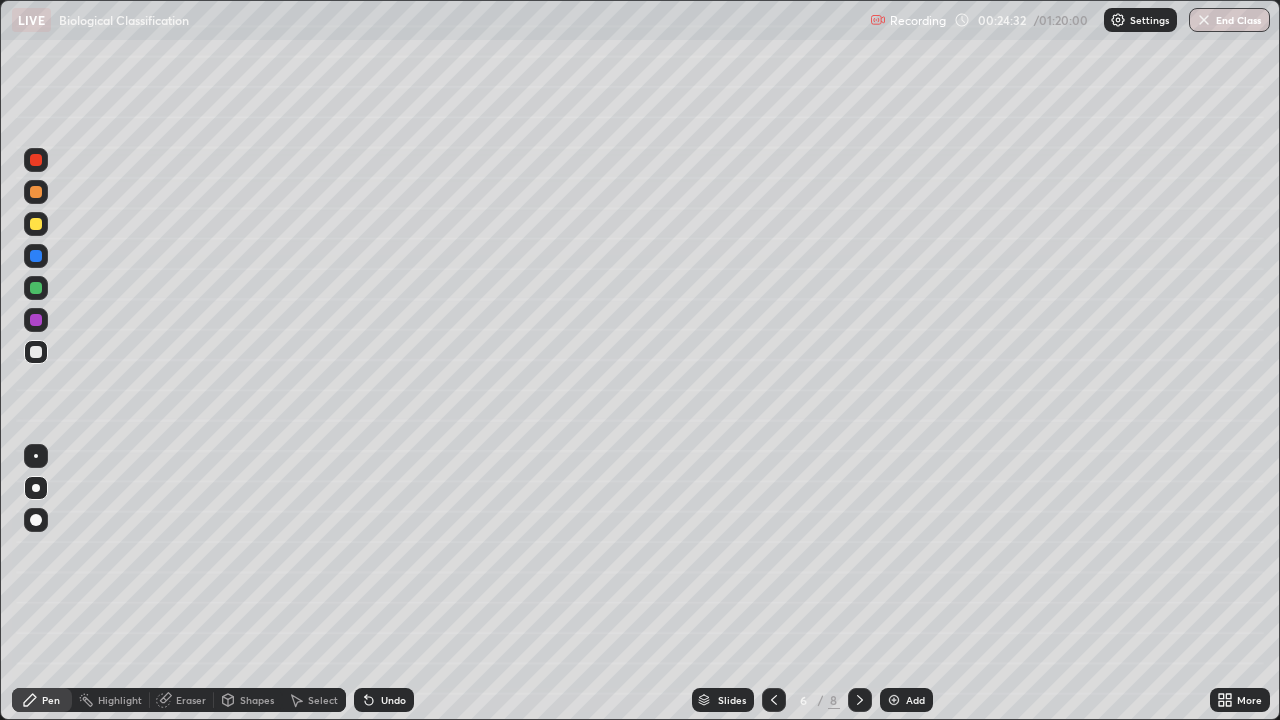 click on "Slides" at bounding box center [723, 700] 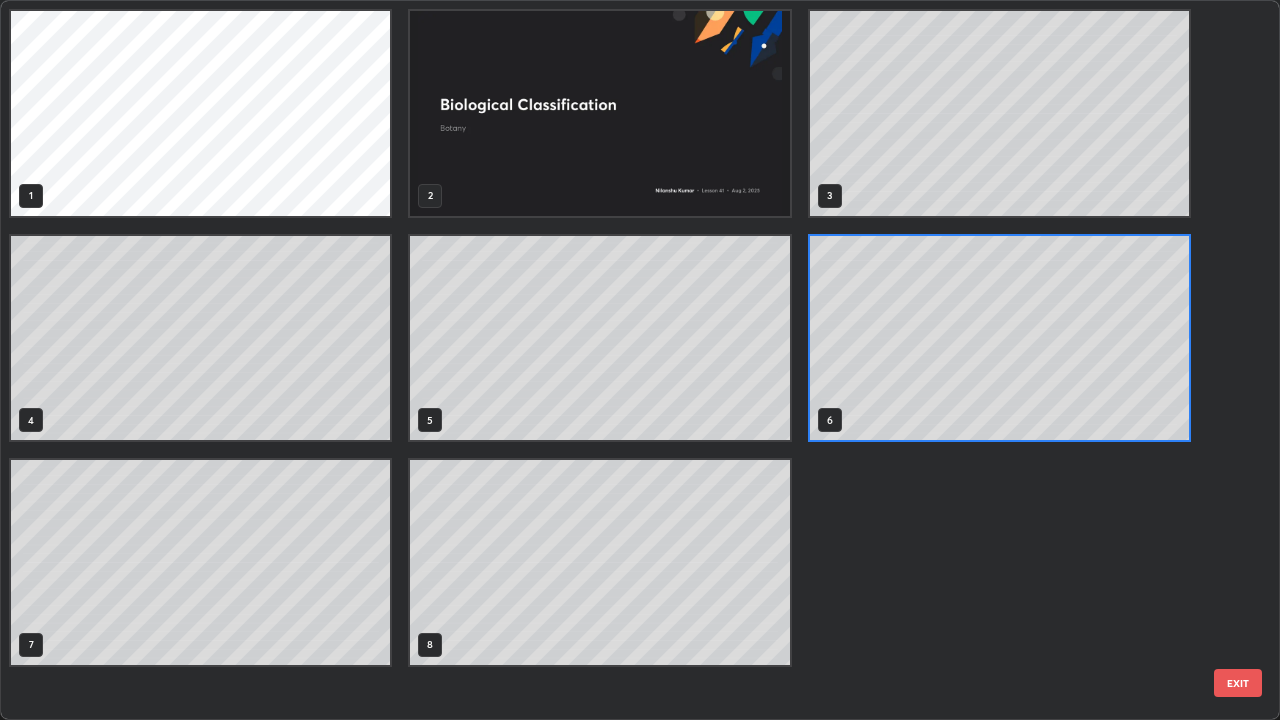 scroll, scrollTop: 7, scrollLeft: 11, axis: both 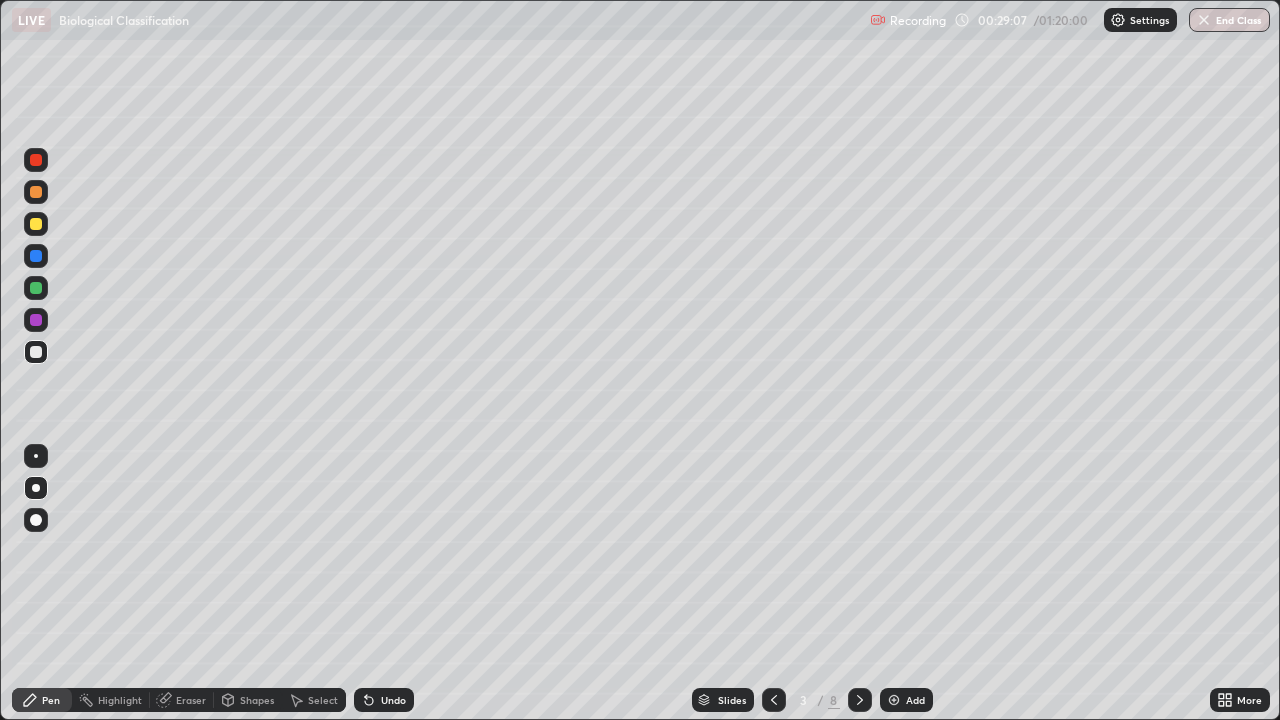 click 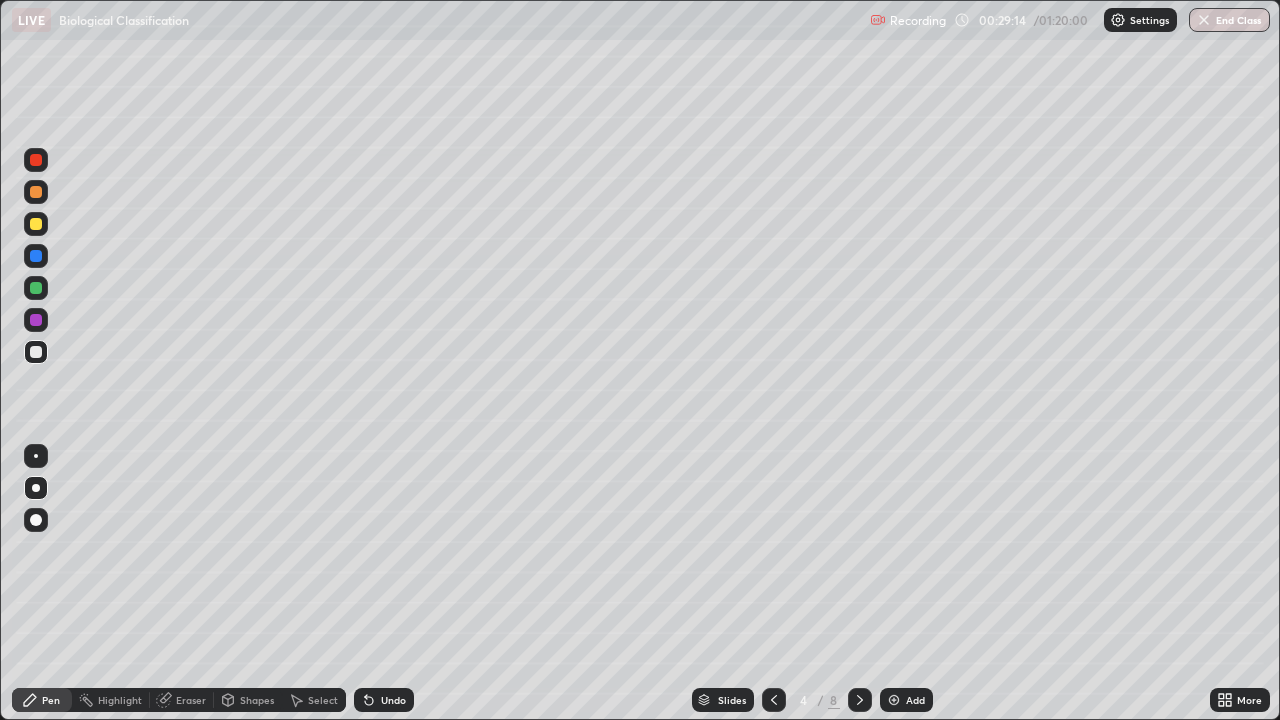 click 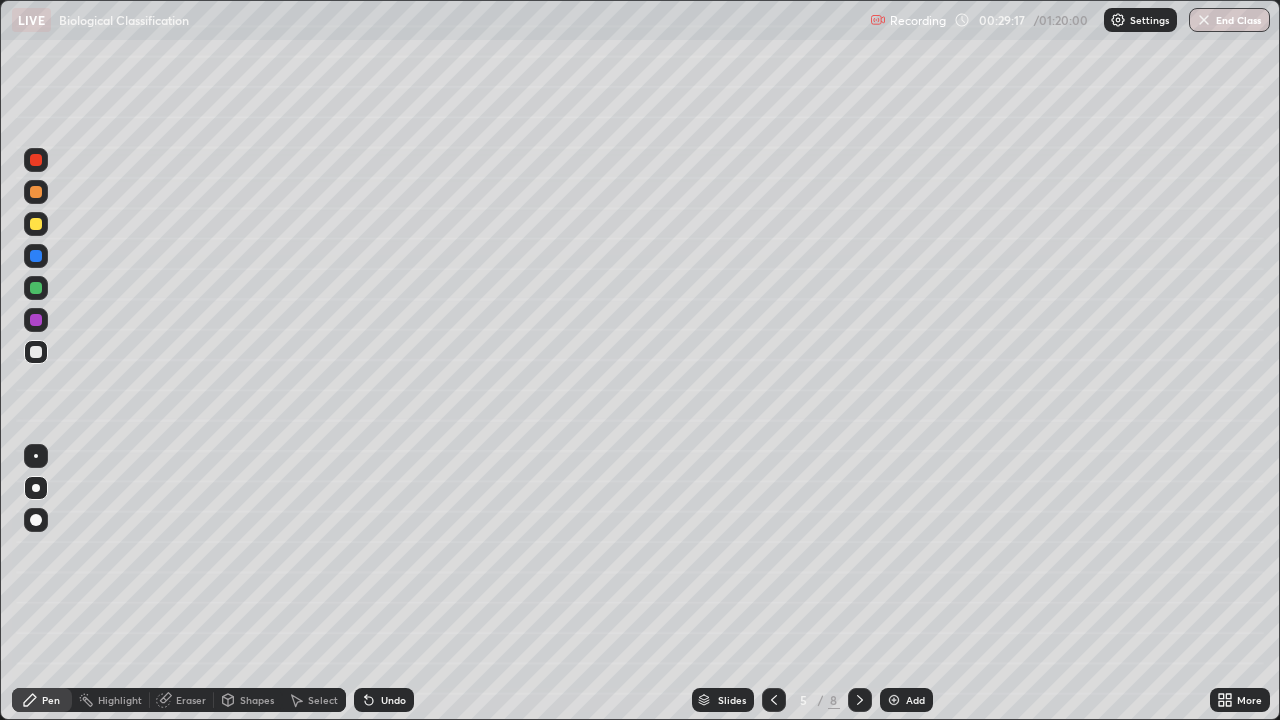 click 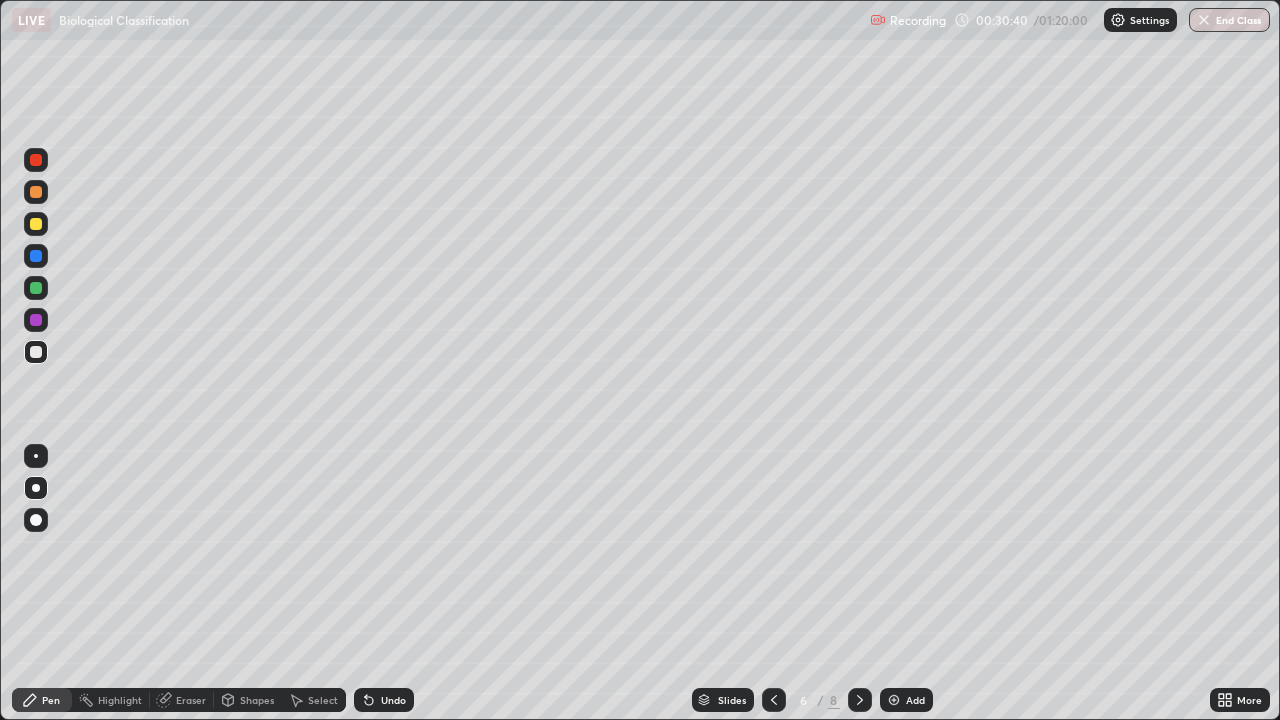 click 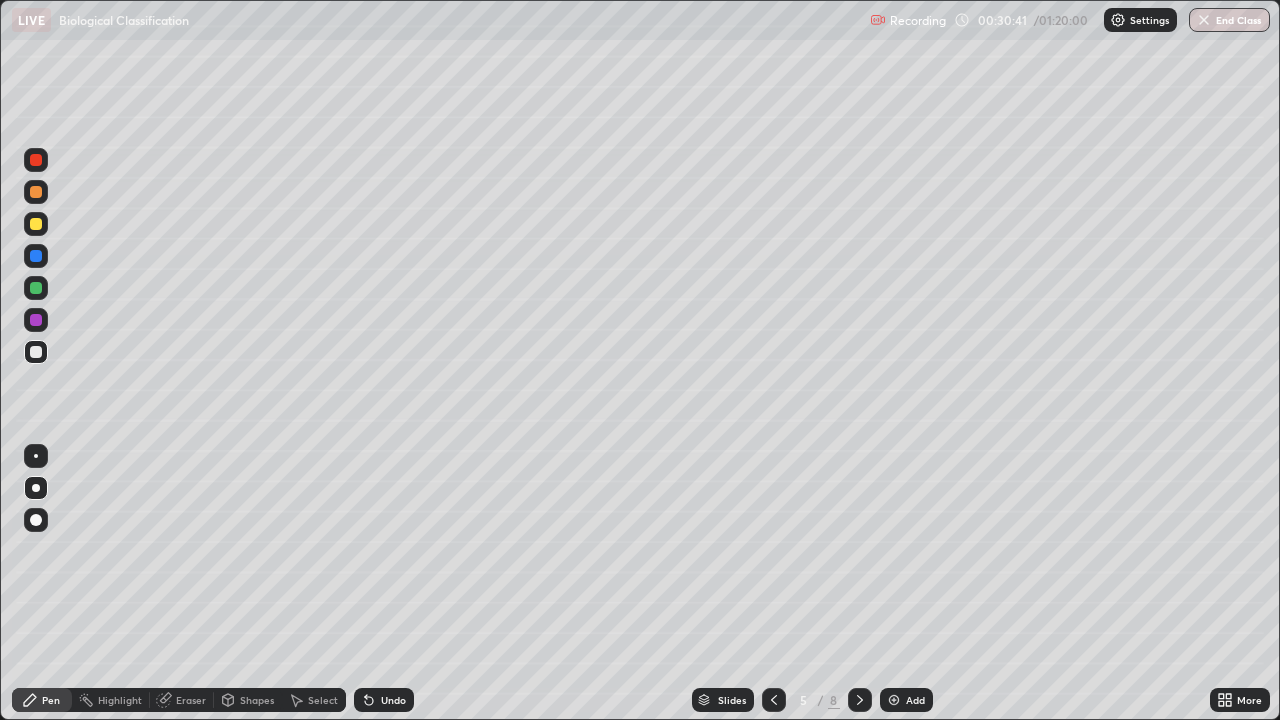 click 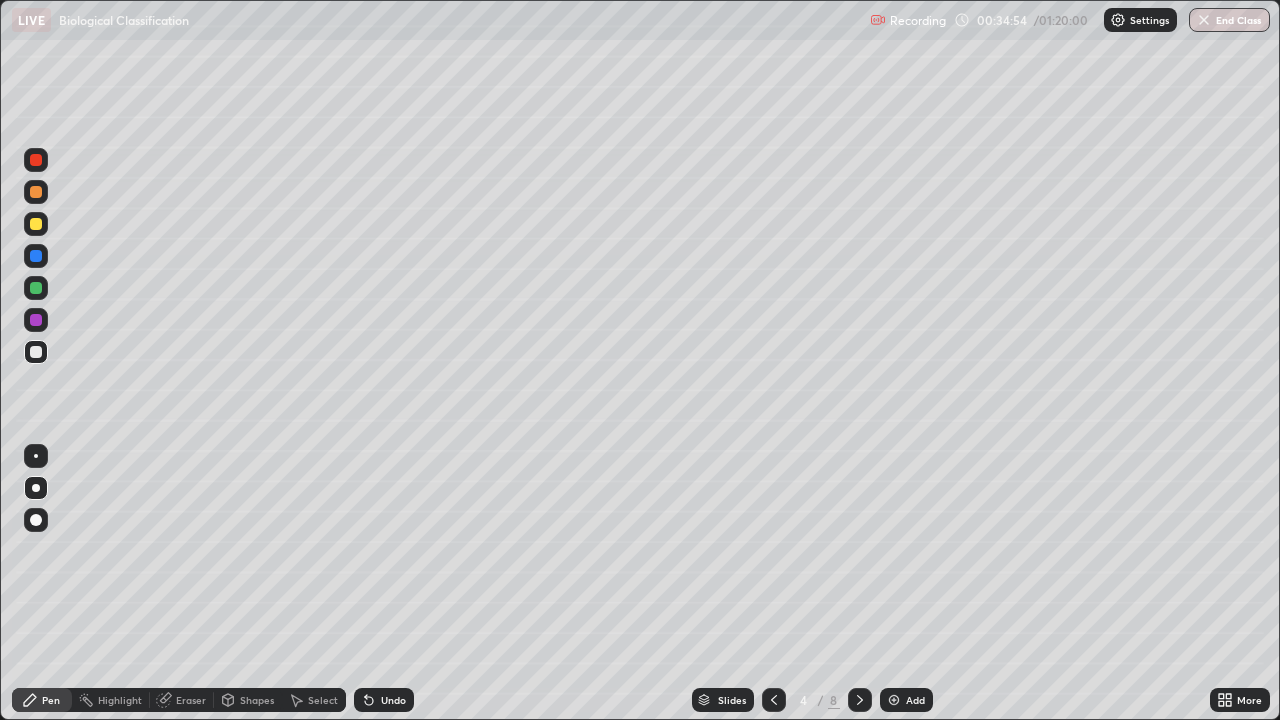click 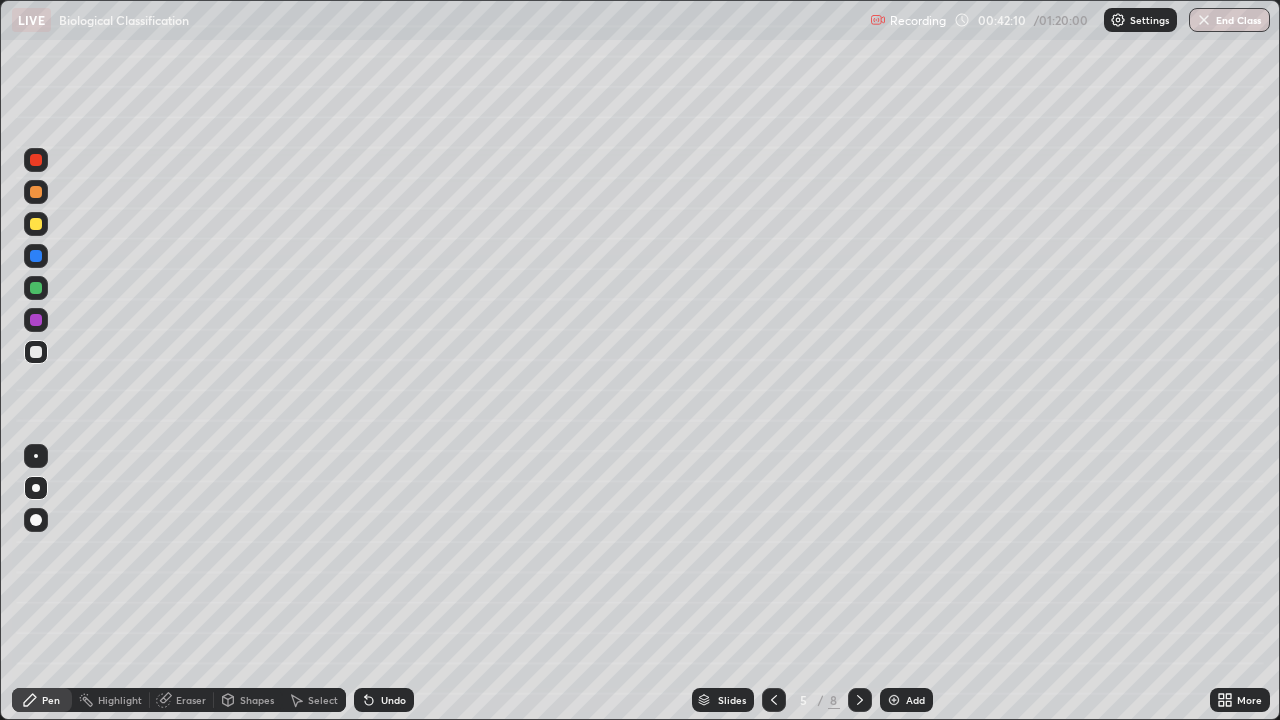 click 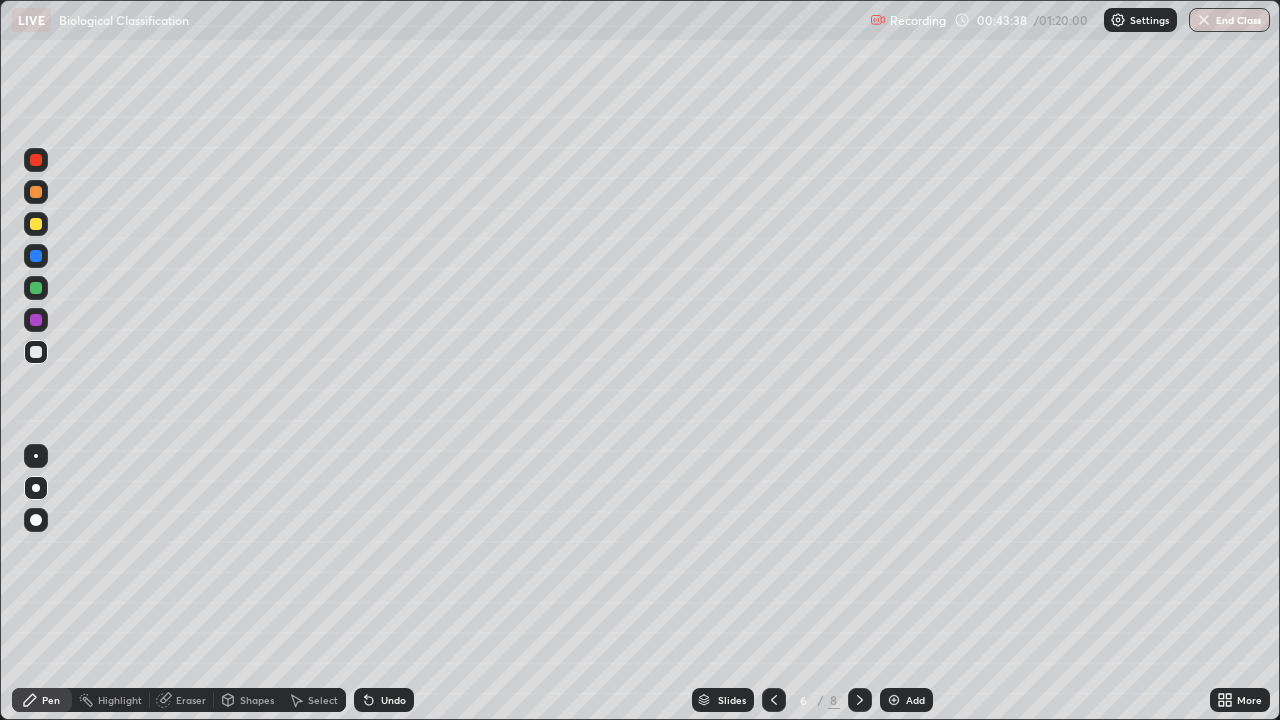 click 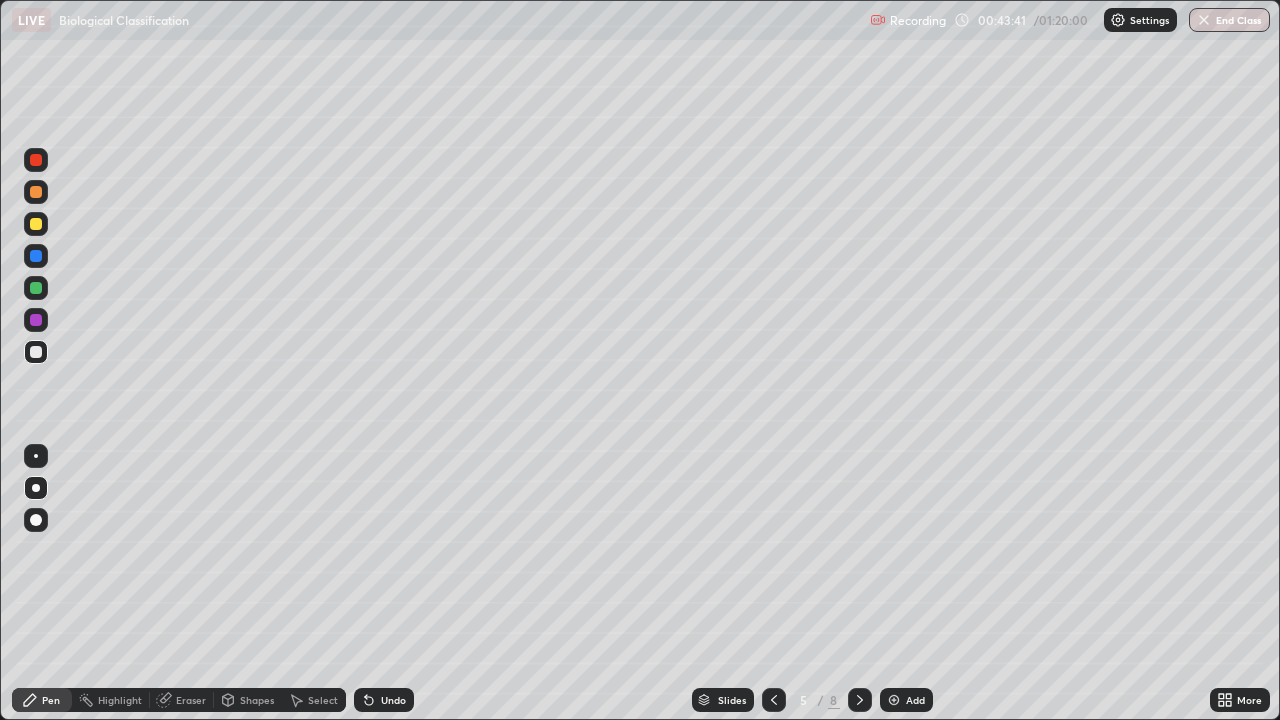 click on "Add" at bounding box center (906, 700) 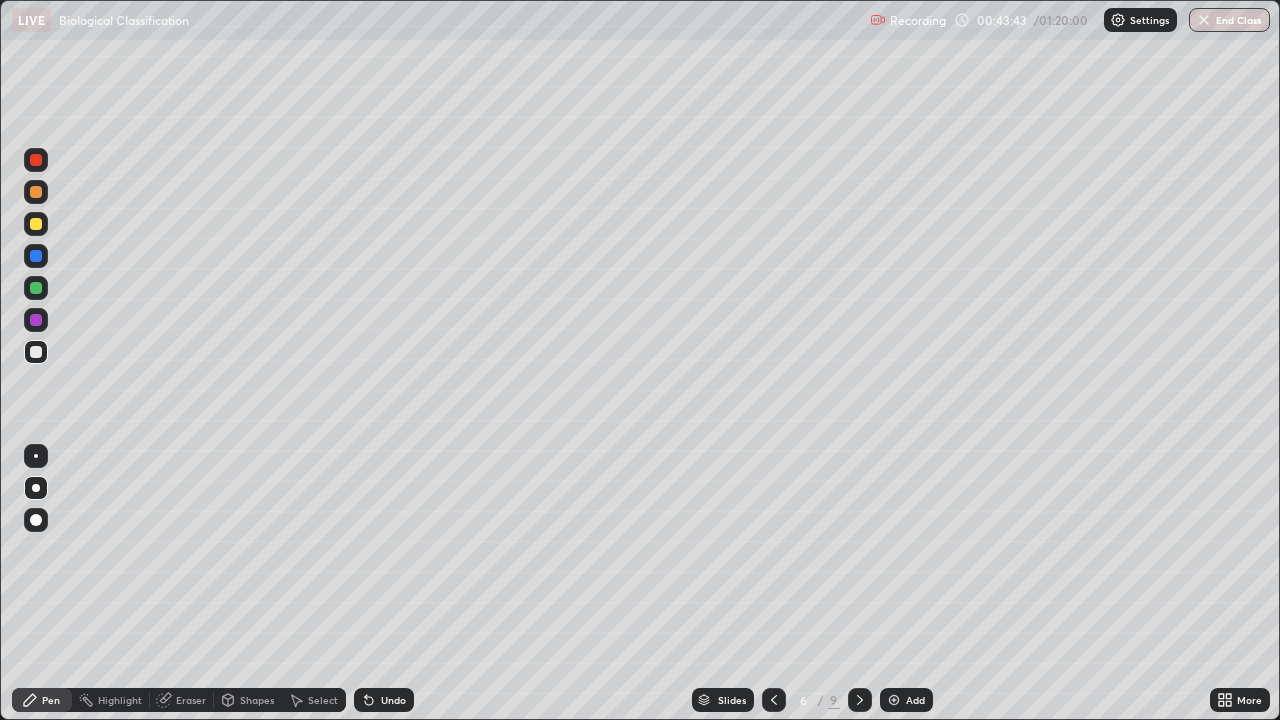click 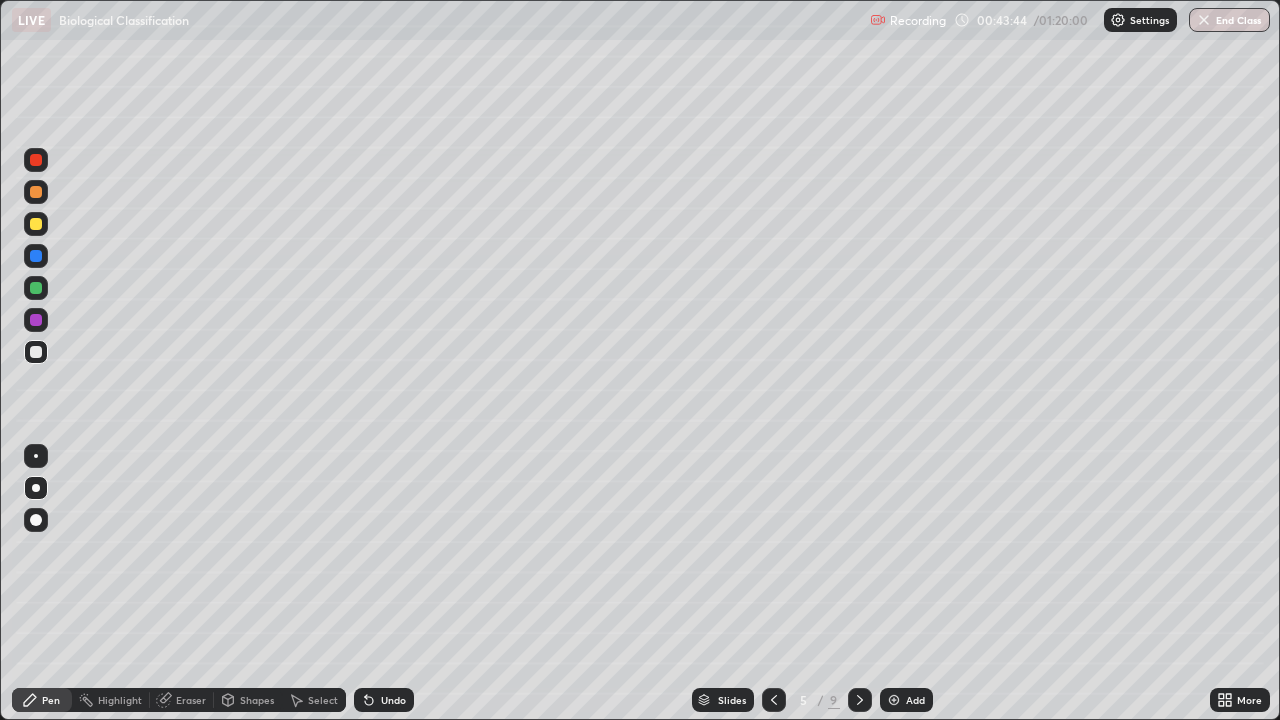 click at bounding box center [860, 700] 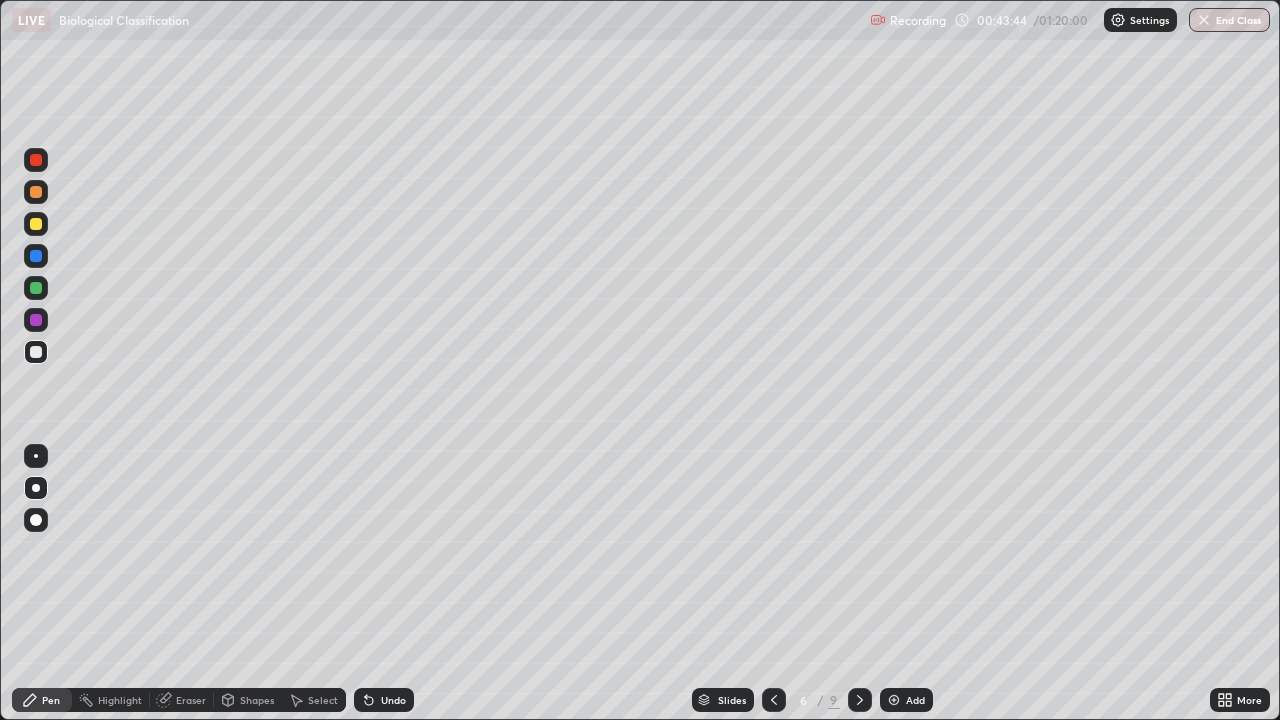 click at bounding box center [860, 700] 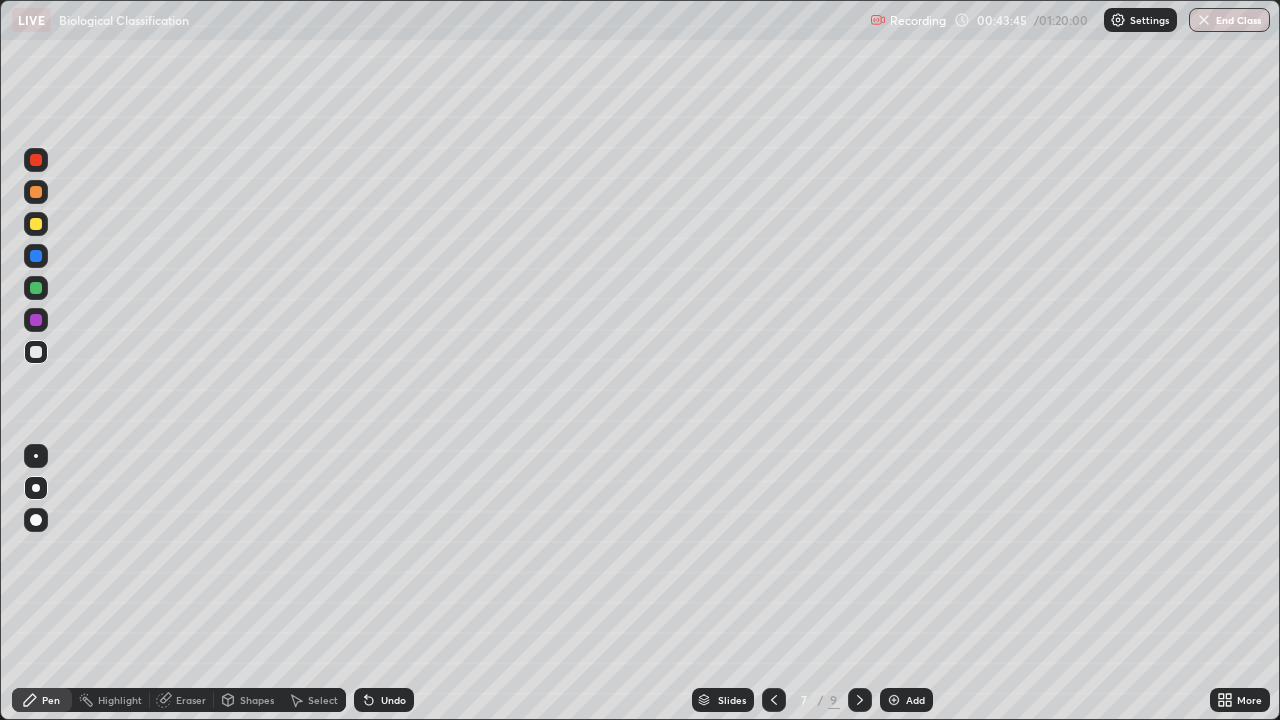 click 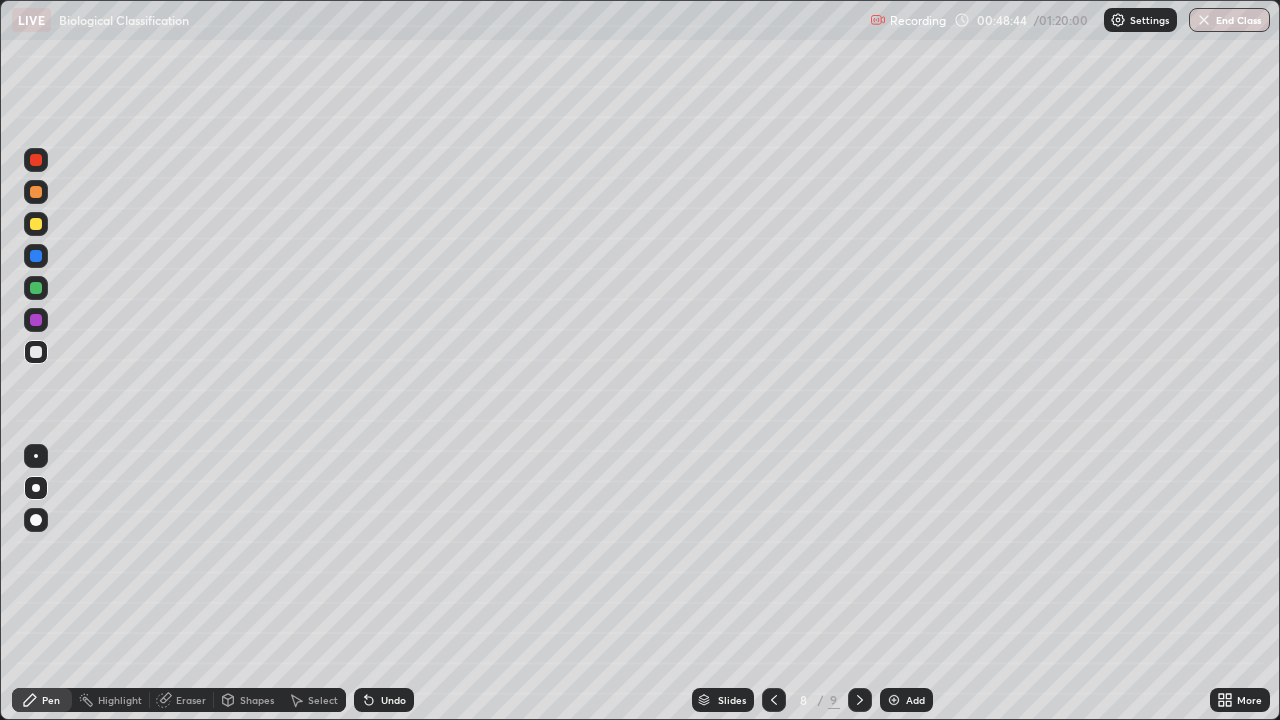 click 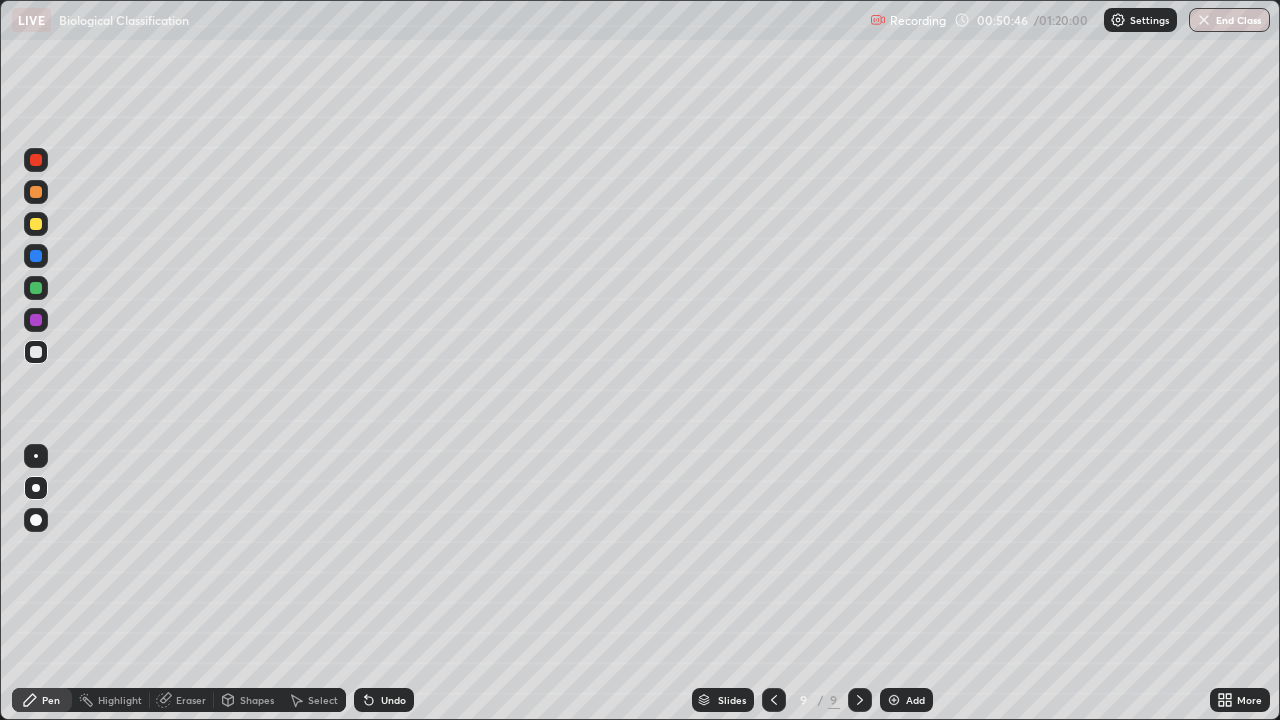 click 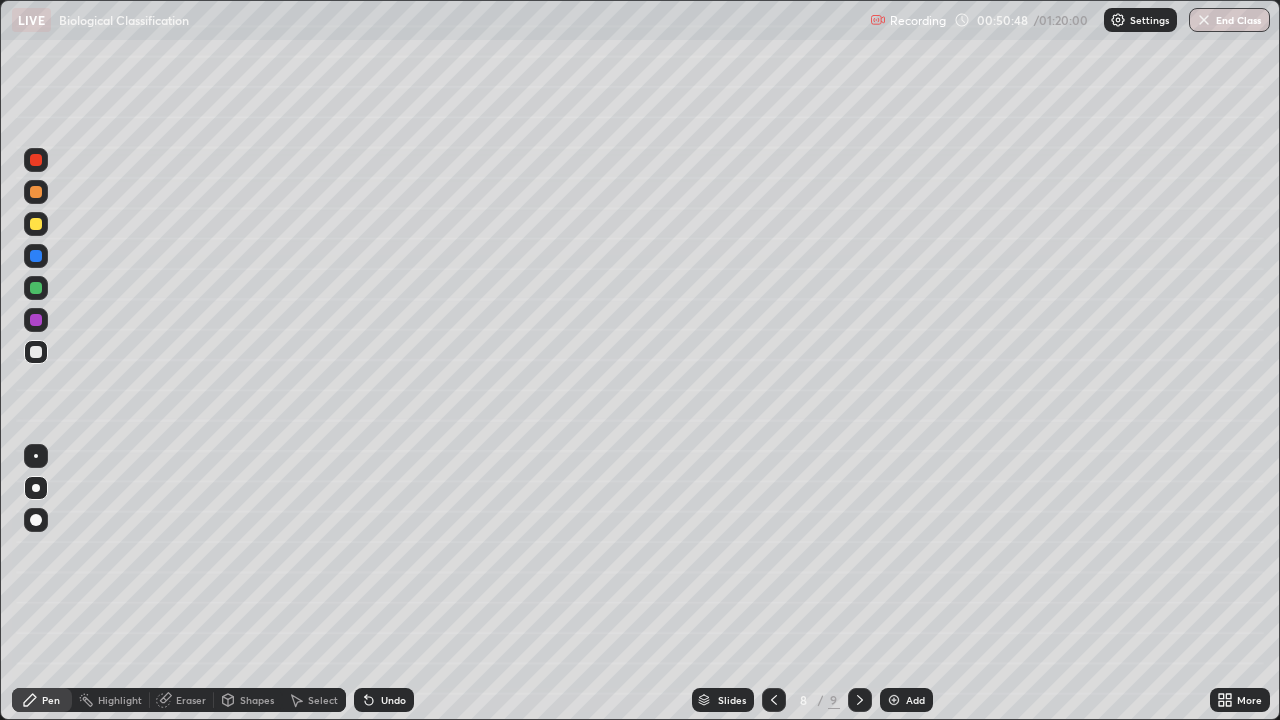click 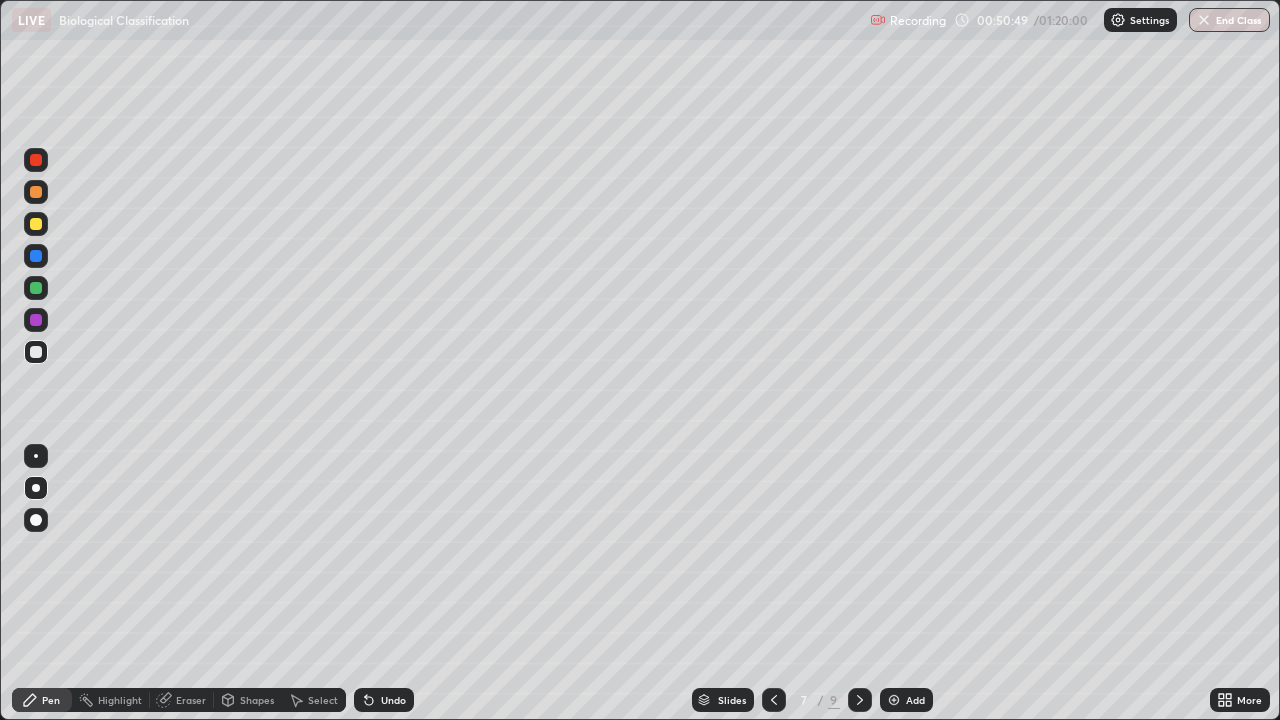 click on "Slides" at bounding box center (723, 700) 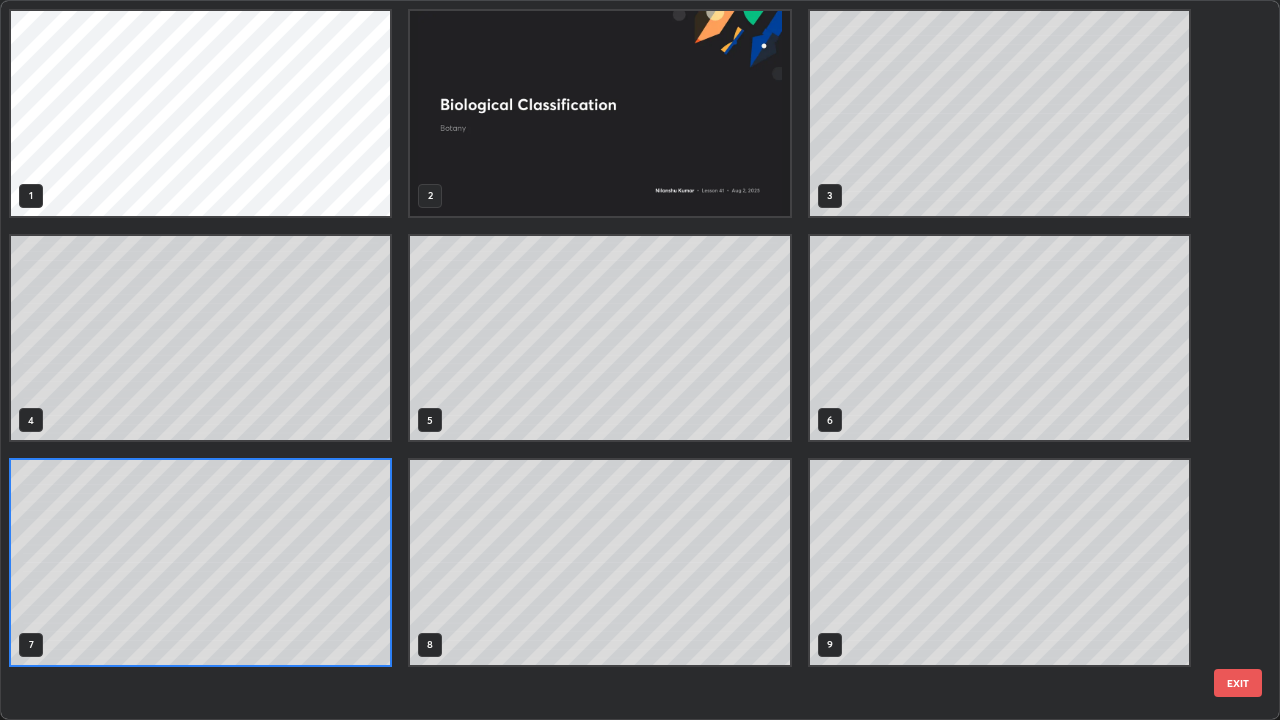 scroll, scrollTop: 7, scrollLeft: 11, axis: both 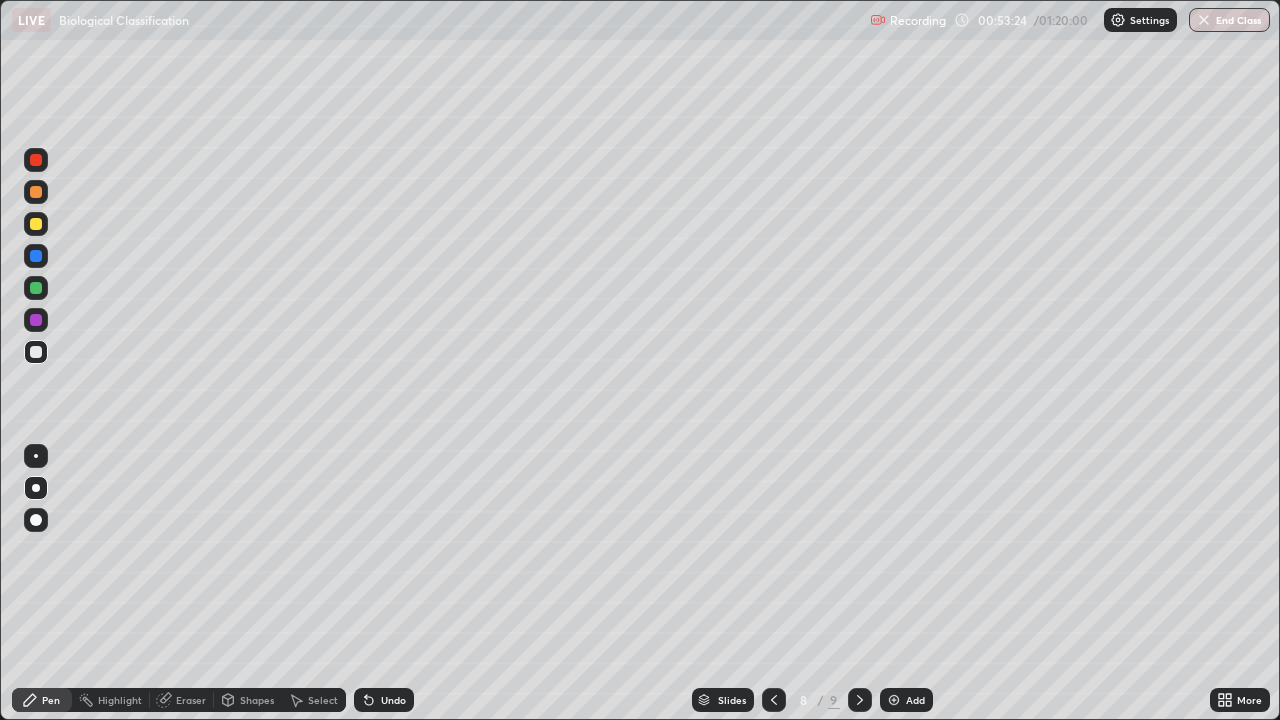 click 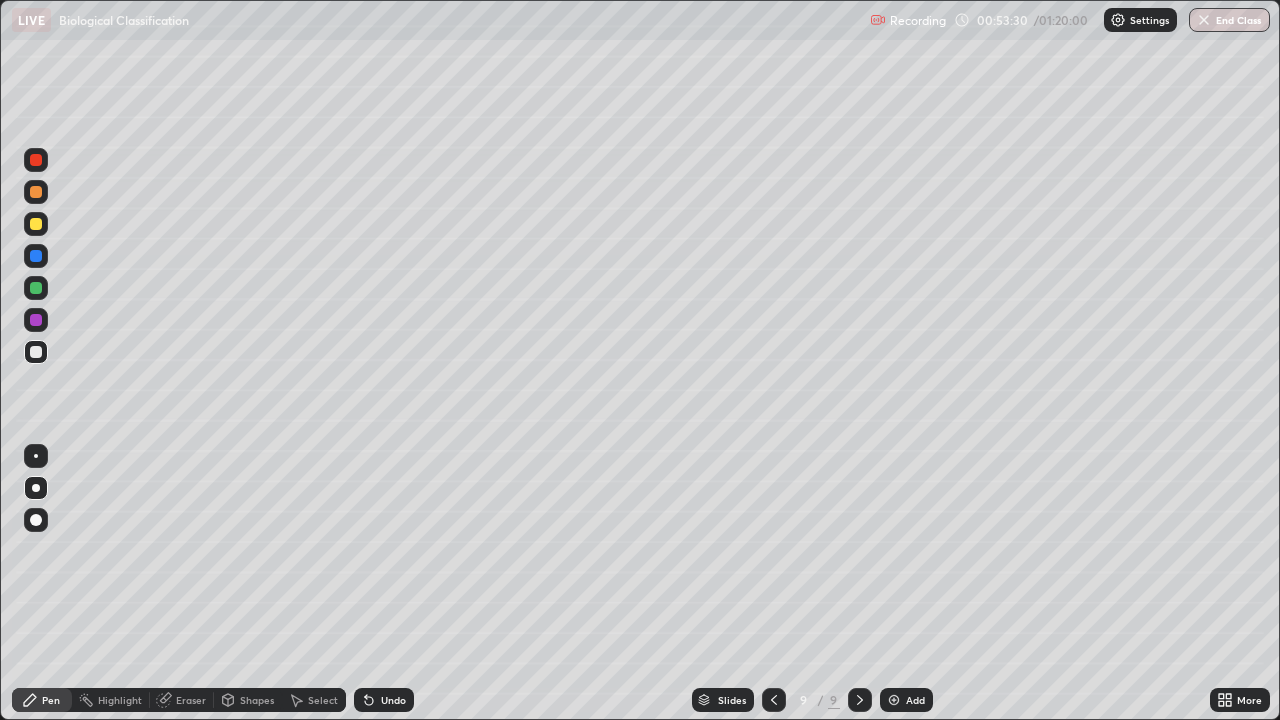 click 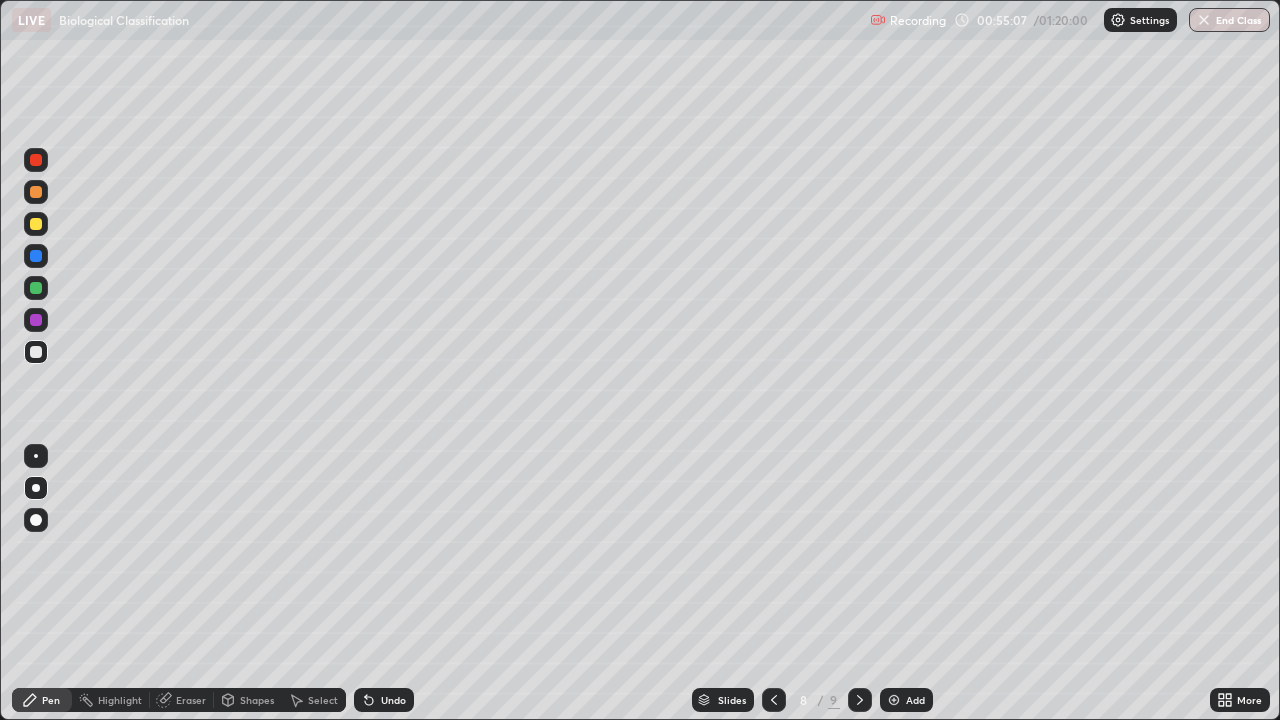 click 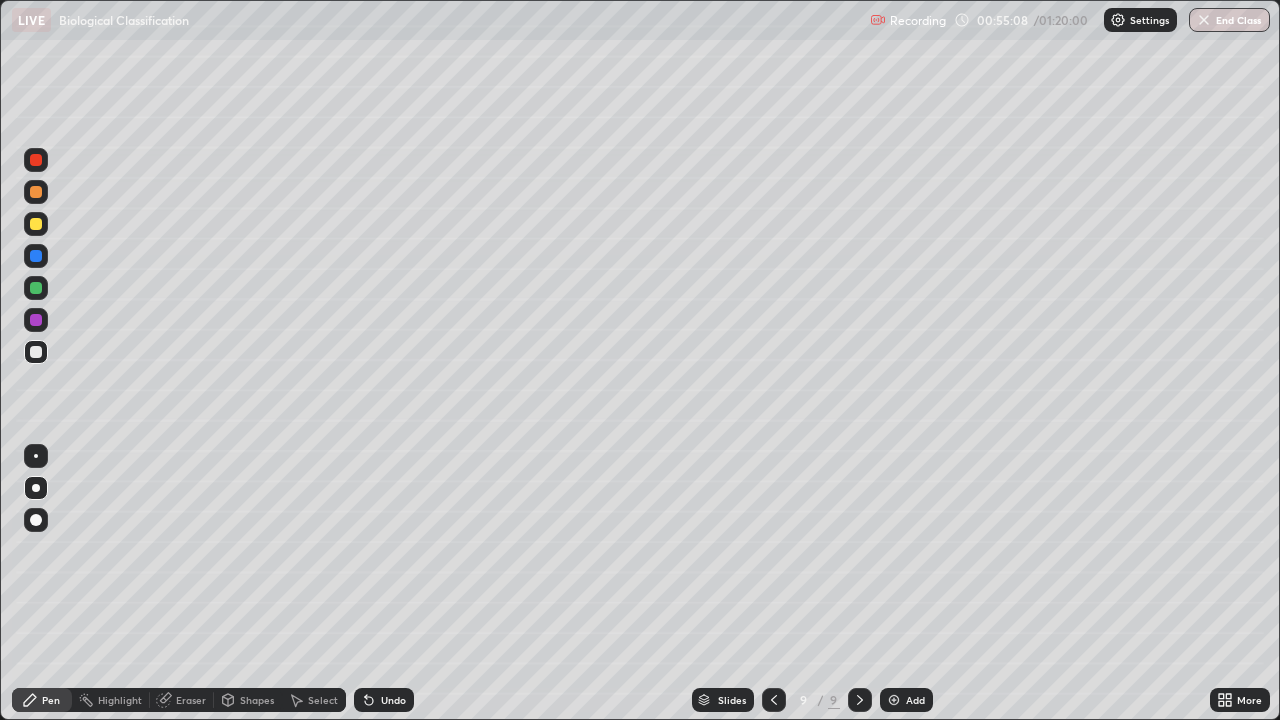 click 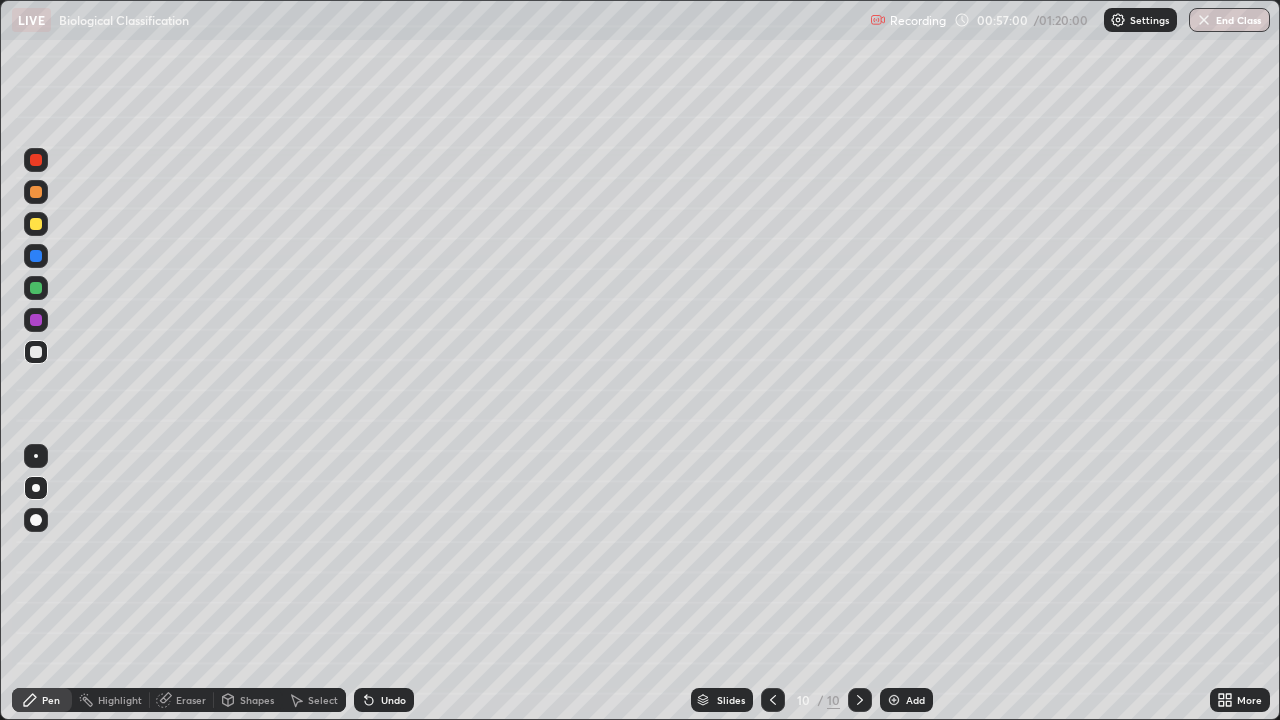 click 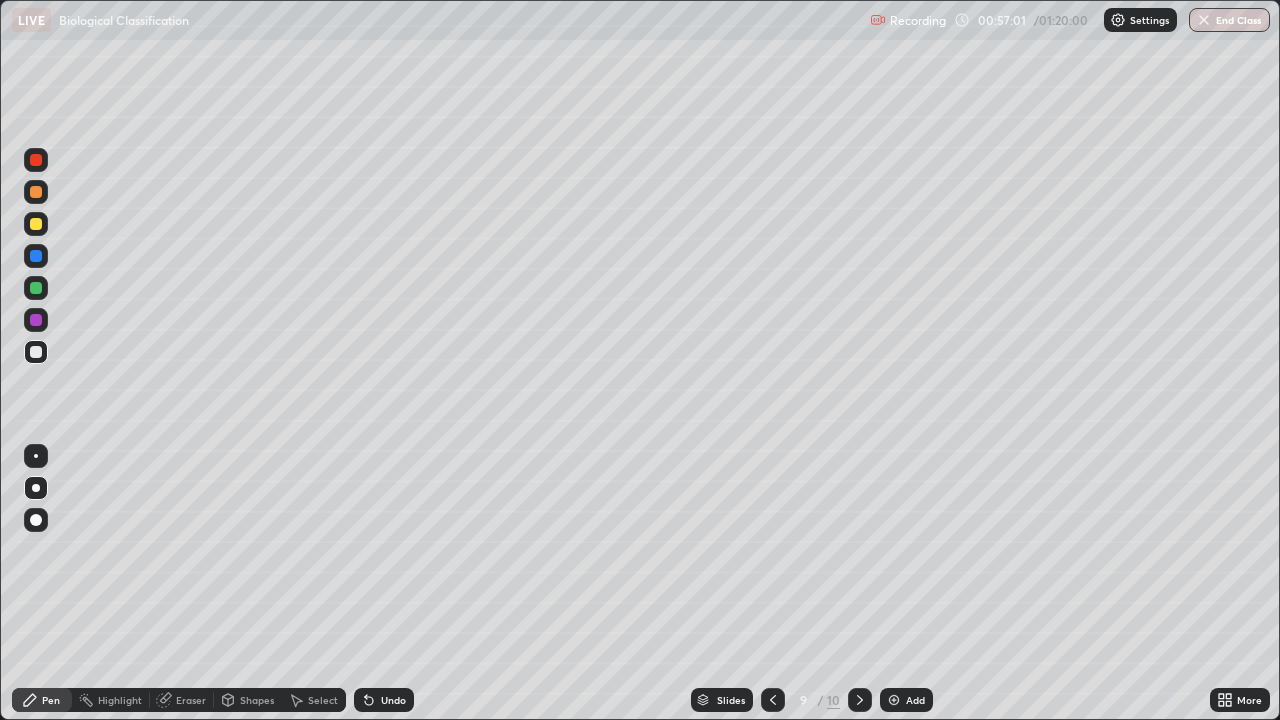 click 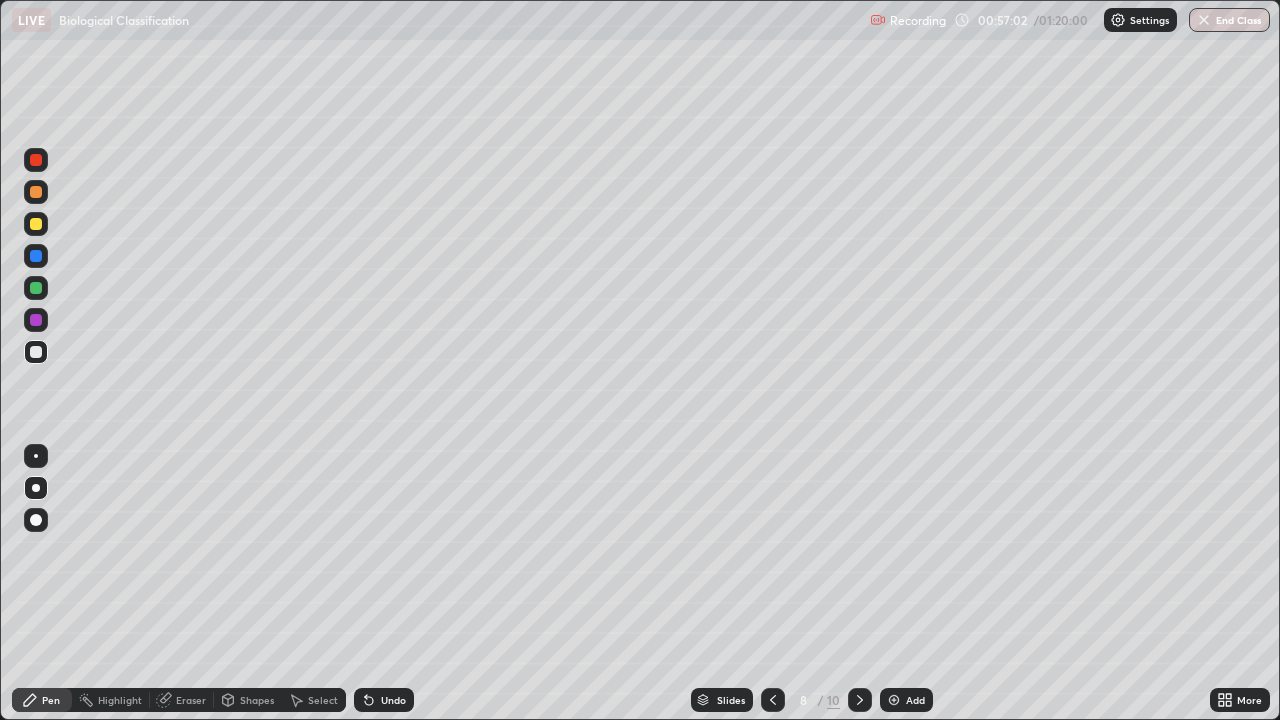 click 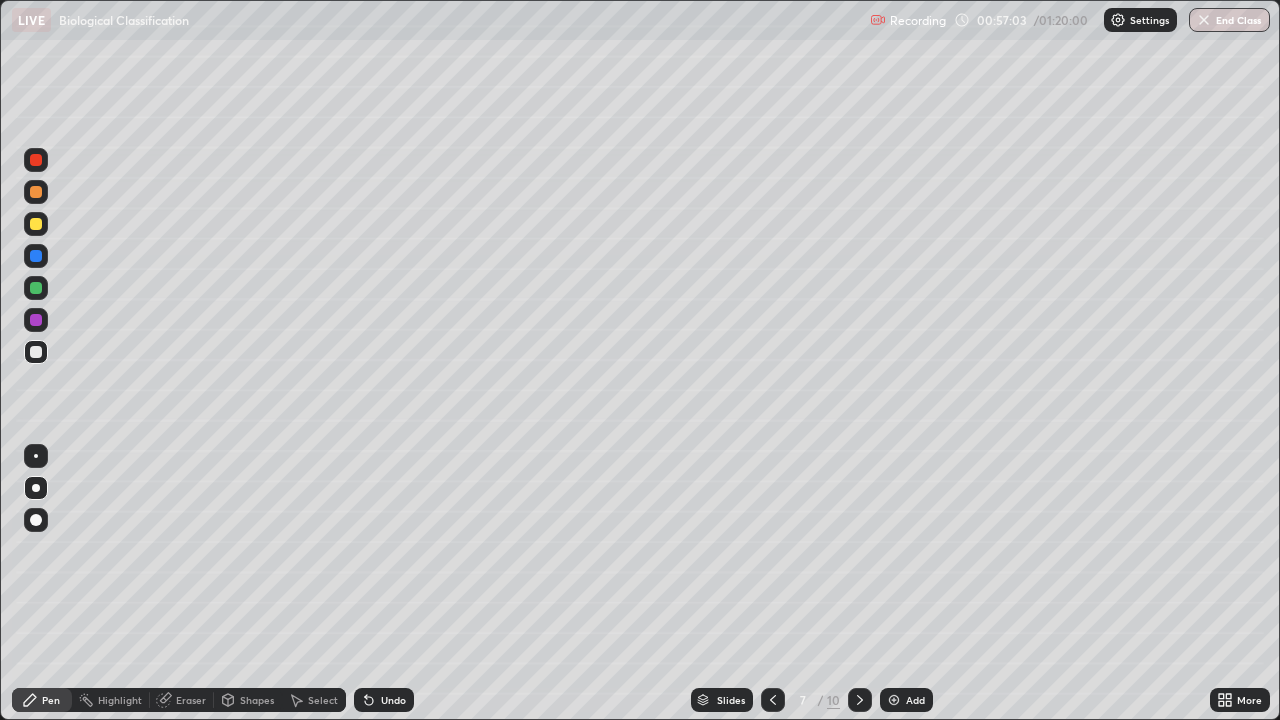 click at bounding box center [773, 700] 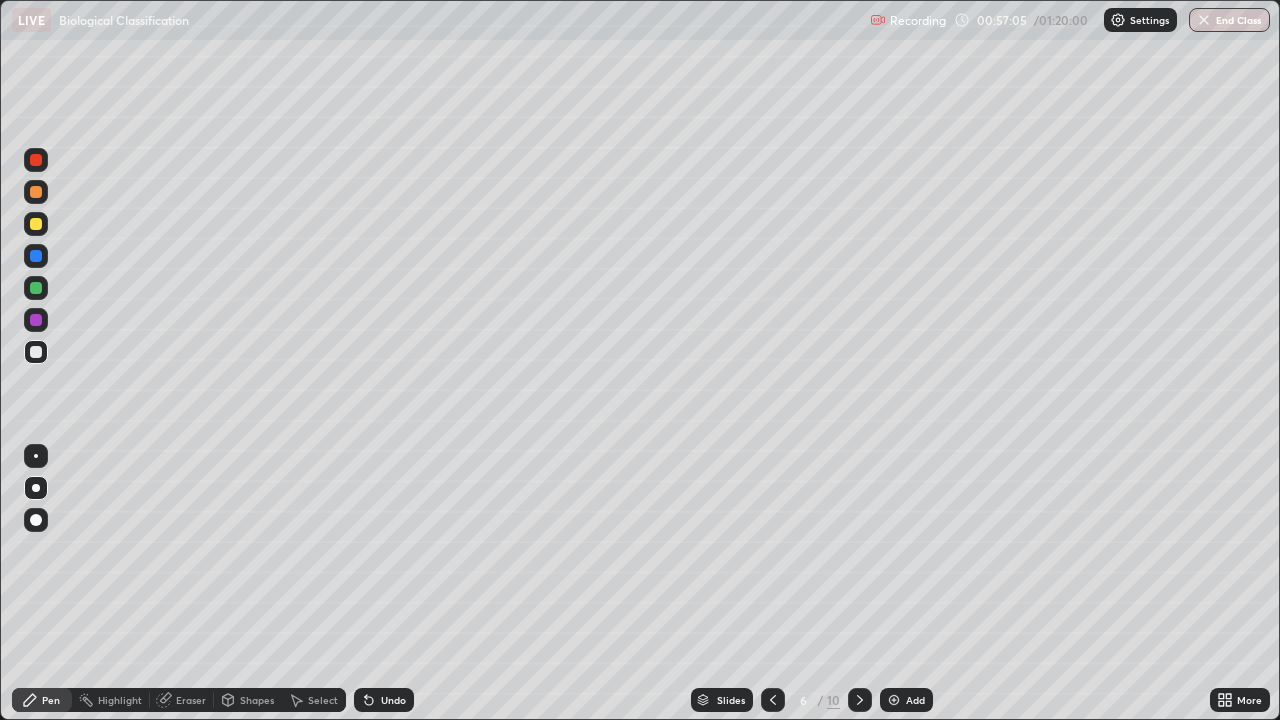 click 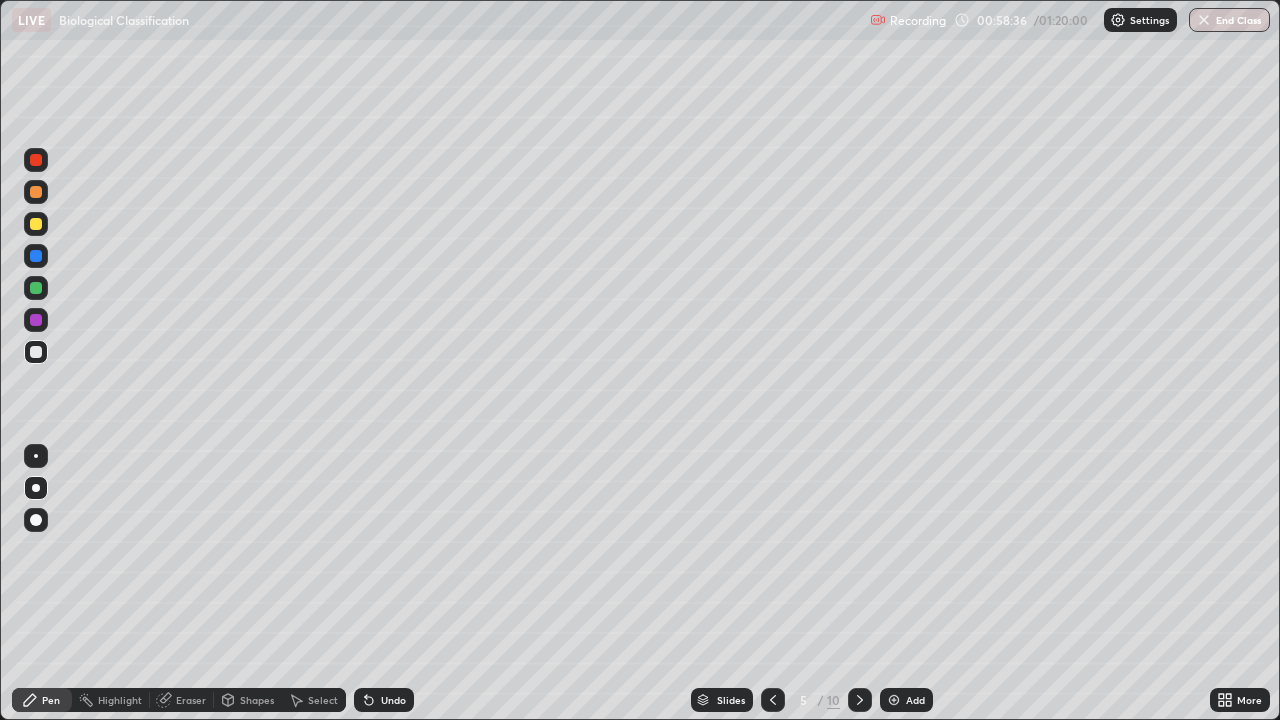 click on "End Class" at bounding box center (1229, 20) 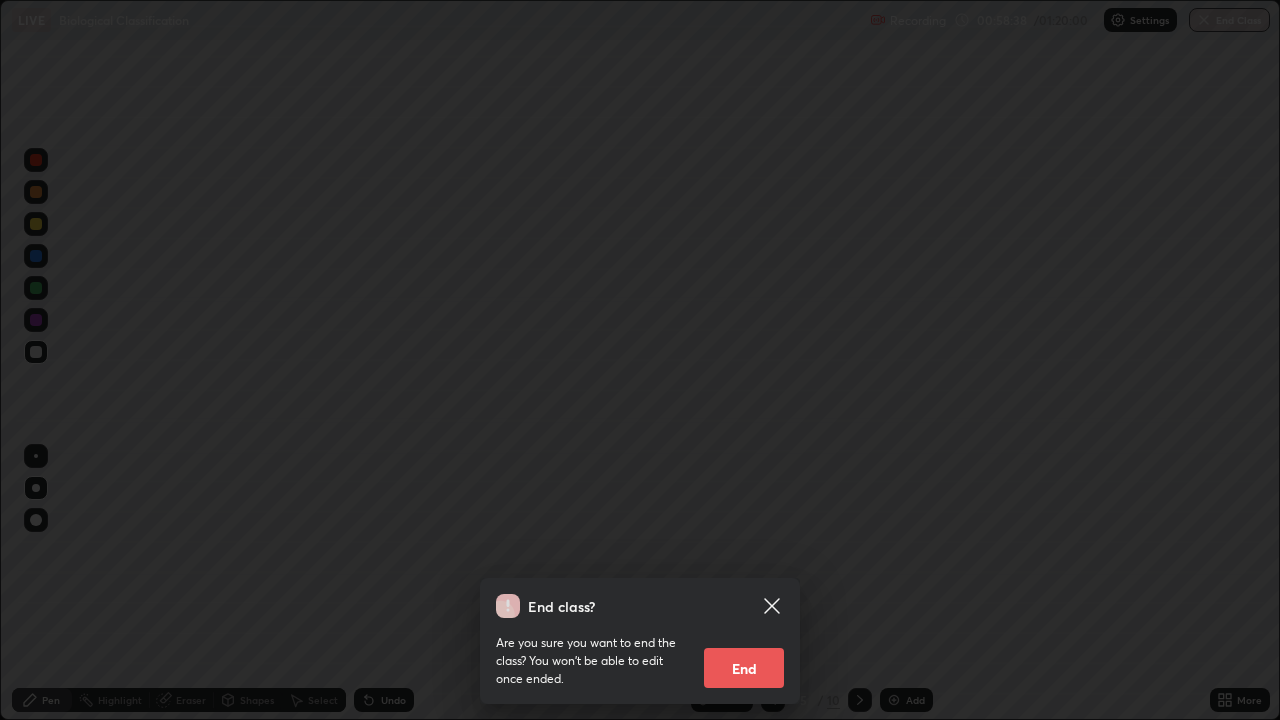 click on "End" at bounding box center [744, 668] 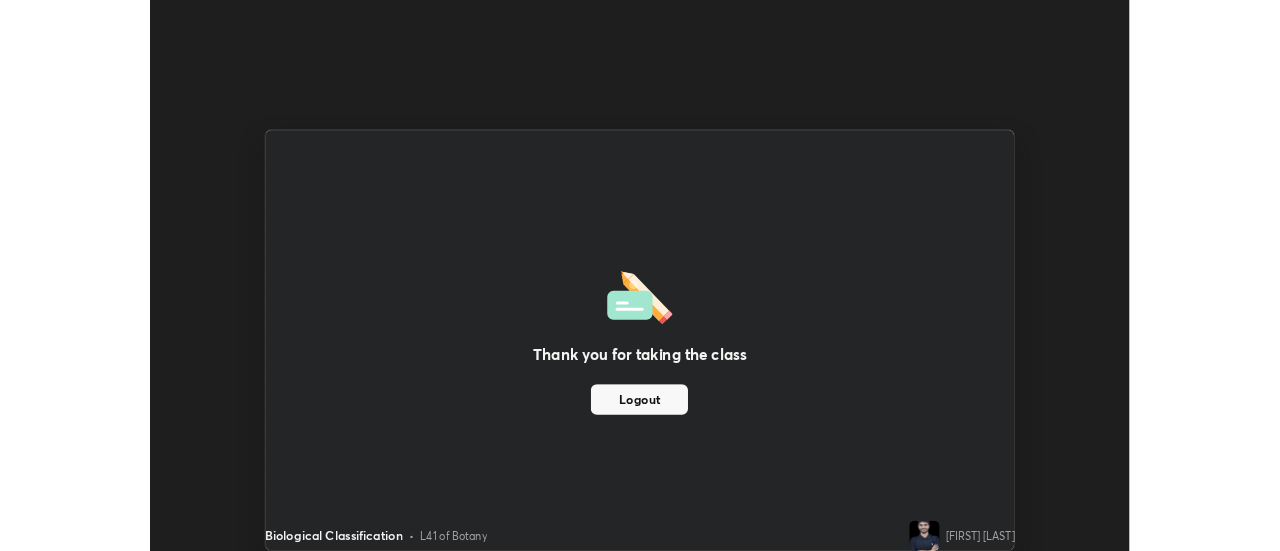 scroll, scrollTop: 551, scrollLeft: 1280, axis: both 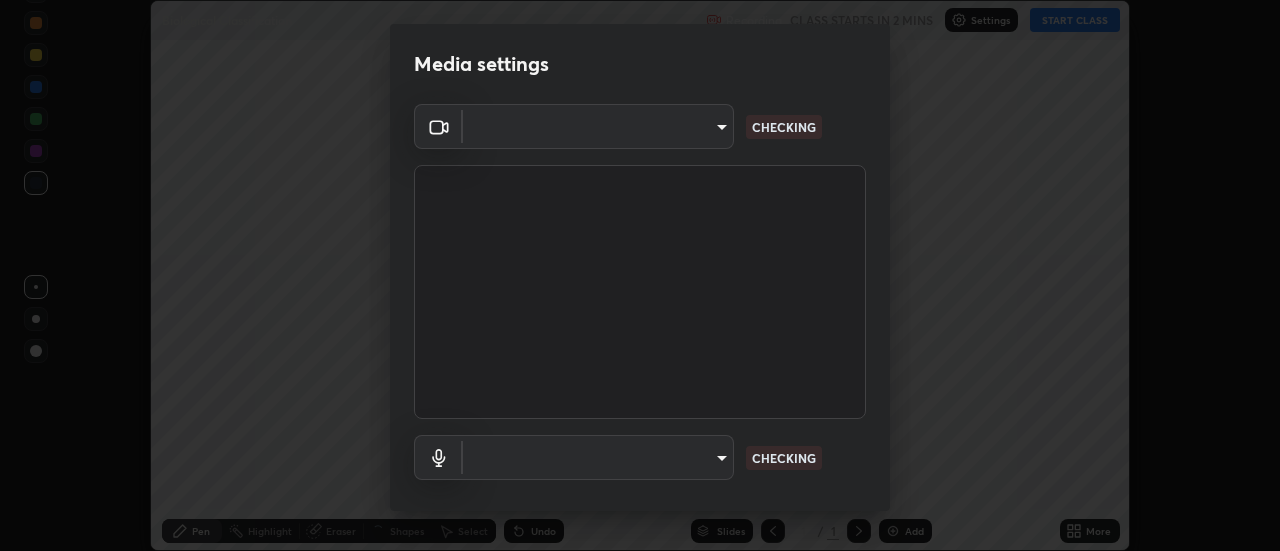type on "22fd1baf326a4dc2477b81f4db25bcd6a257ae2ff3fe6e8918437301c5c1cc95" 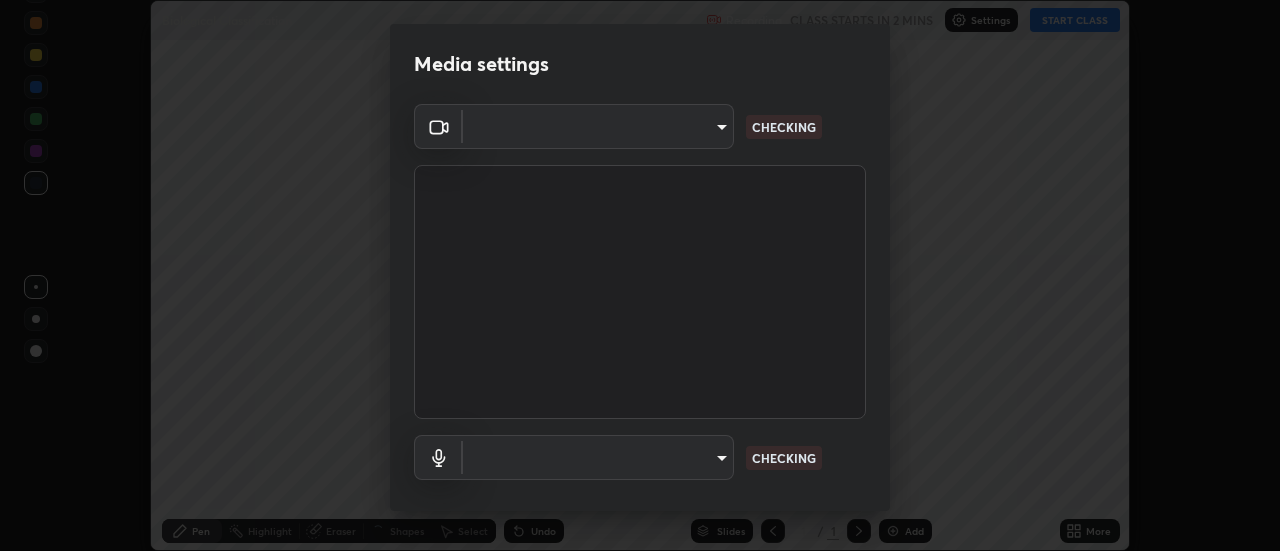 scroll, scrollTop: 551, scrollLeft: 1280, axis: both 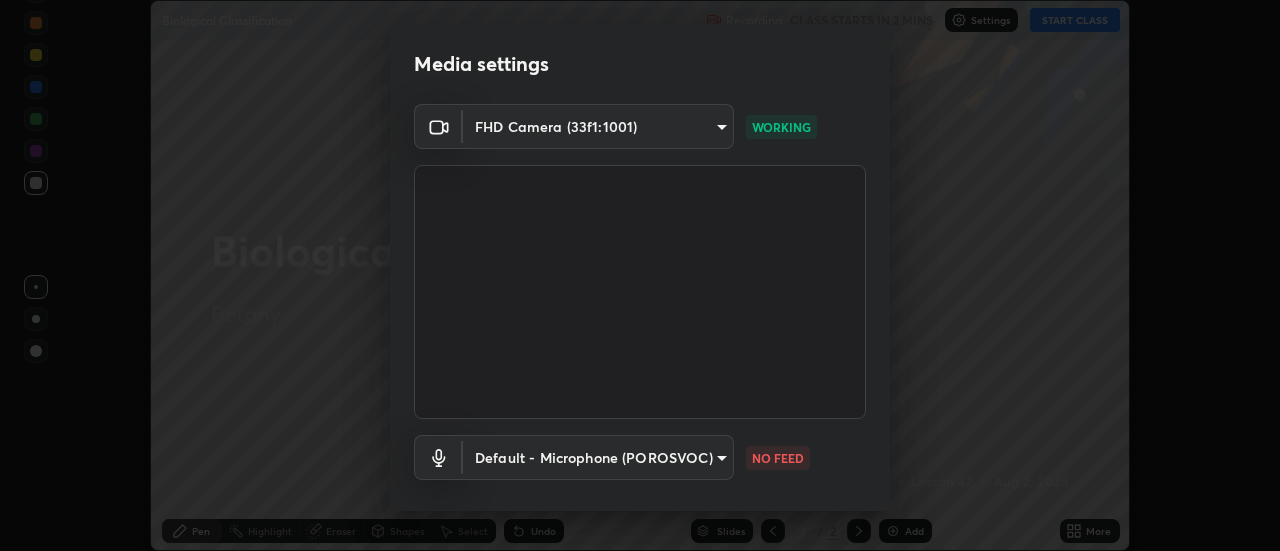 click on "Erase all Biological Classification Recording CLASS STARTS IN 2 MINS Settings START CLASS Setting up your live class Biological Classification • L42 of Botany [FIRST] [LAST] Pen Highlight Eraser Shapes Select Undo Slides 2 / 2 Add More No doubts shared Encourage your learners to ask a doubt for better clarity Report an issue Reason for reporting Buffering Chat not working Audio - Video sync issue Educator video quality low ​ Attach an image Report Media settings FHD Camera (33f1:1001) 22fd1baf326a4dc2477b81f4db25bcd6a257ae2ff3fe6e8918437301c5c1cc95 WORKING Default - Microphone (POROSVOC) default NO FEED 1 / 5 Next" at bounding box center [640, 275] 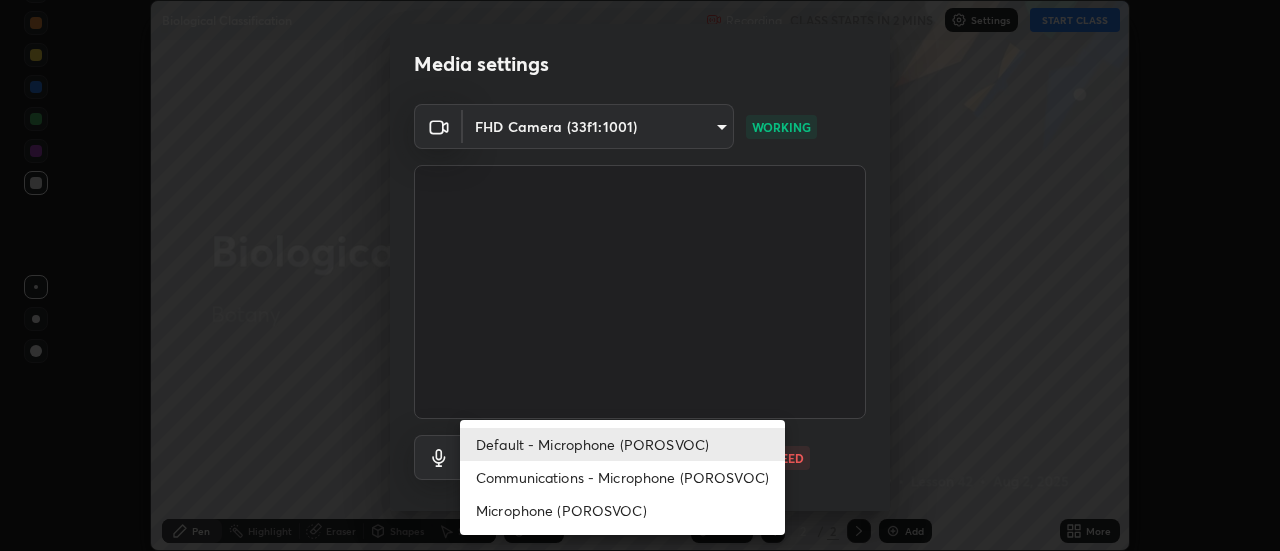 click on "Communications - Microphone (POROSVOC)" at bounding box center (622, 477) 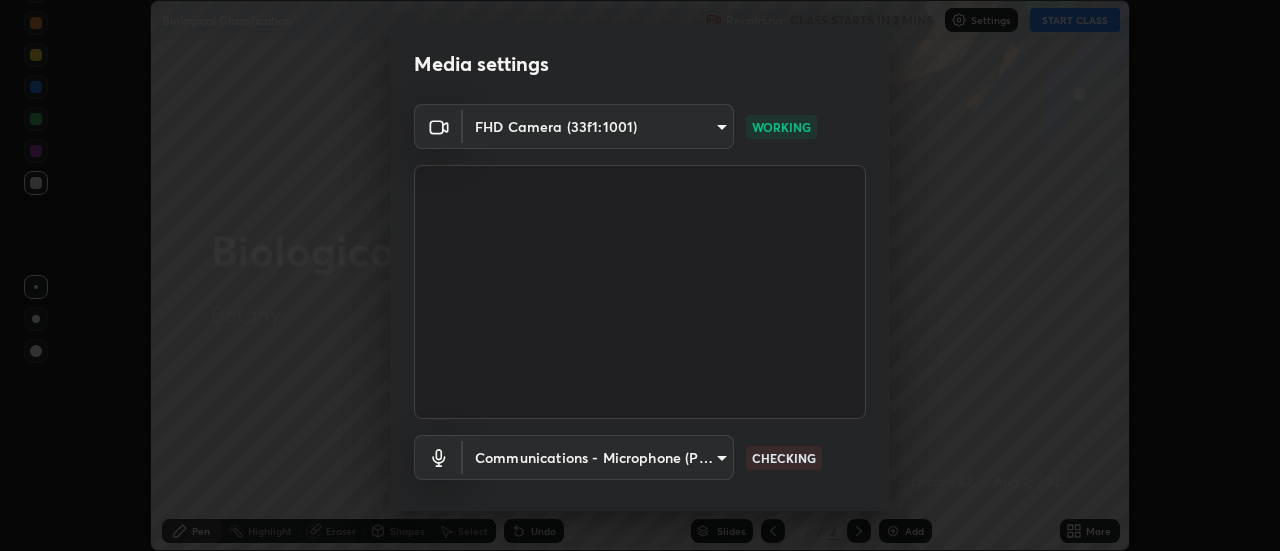 click on "Default - Microphone (POROSVOC)" at bounding box center [582, 450] 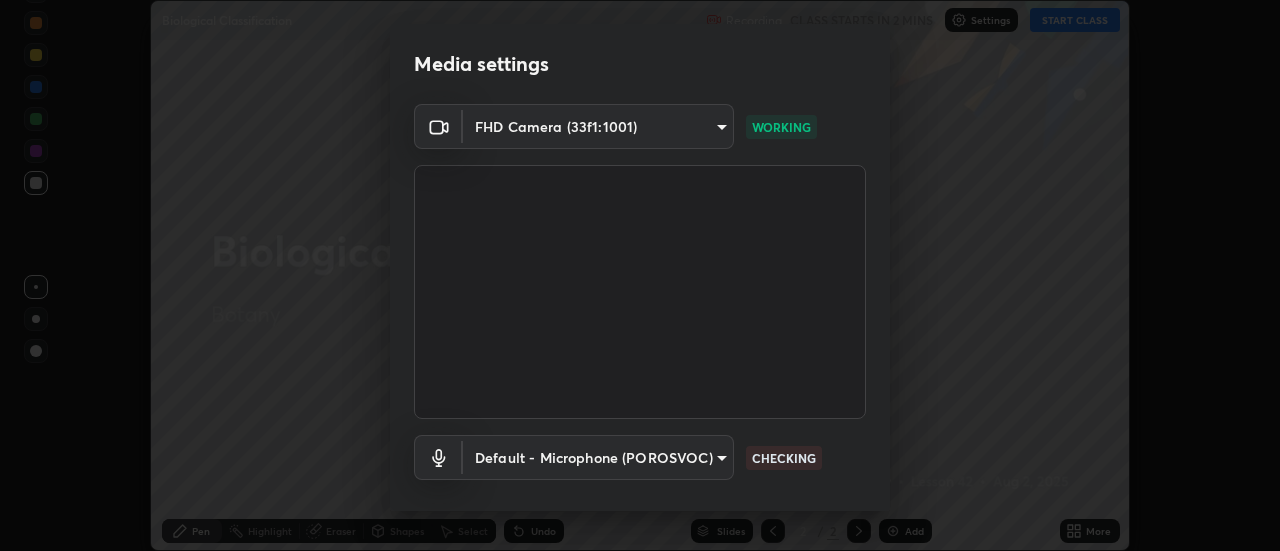 click on "Erase all Biological Classification Recording CLASS STARTS IN 2 MINS Settings START CLASS Setting up your live class Biological Classification • L42 of Botany [FIRST] [LAST] Pen Highlight Eraser Shapes Select Undo Slides 2 / 2 Add More No doubts shared Encourage your learners to ask a doubt for better clarity Report an issue Reason for reporting Buffering Chat not working Audio - Video sync issue Educator video quality low ​ Attach an image Report Media settings FHD Camera (33f1:1001) 22fd1baf326a4dc2477b81f4db25bcd6a257ae2ff3fe6e8918437301c5c1cc95 WORKING Default - Microphone (POROSVOC) default CHECKING 1 / 5 Next" at bounding box center [640, 275] 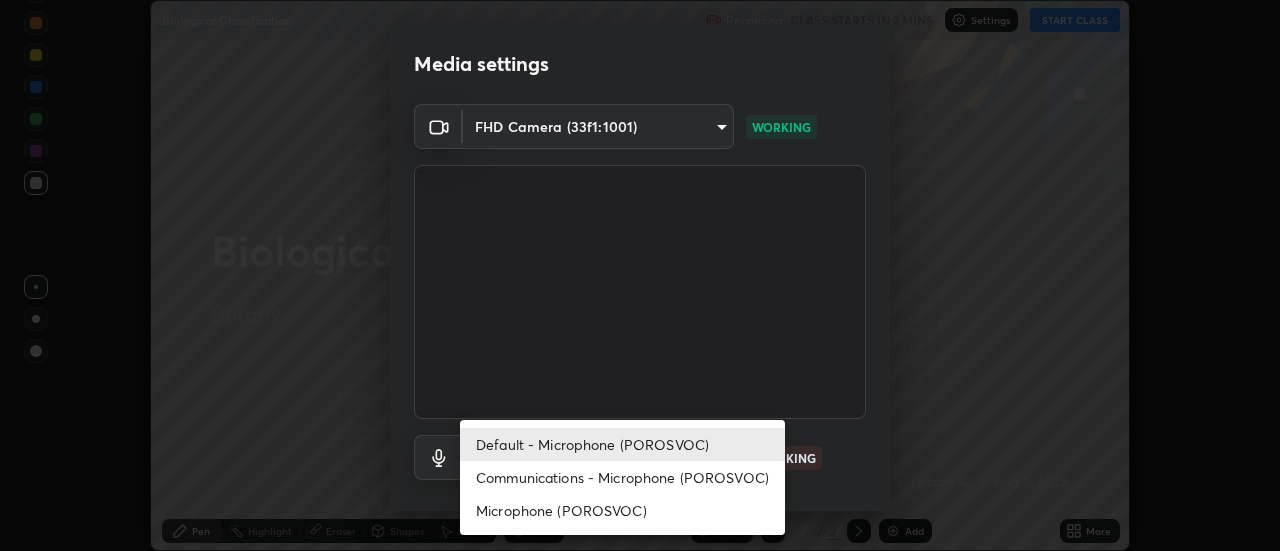 click on "Default - Microphone (POROSVOC)" at bounding box center (622, 444) 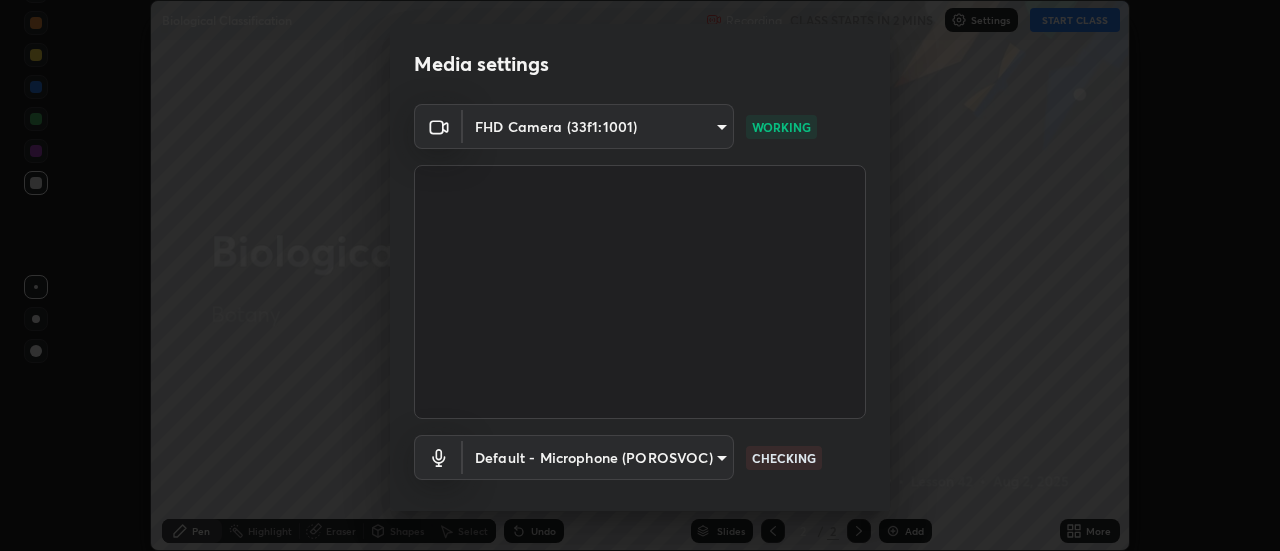scroll, scrollTop: 105, scrollLeft: 0, axis: vertical 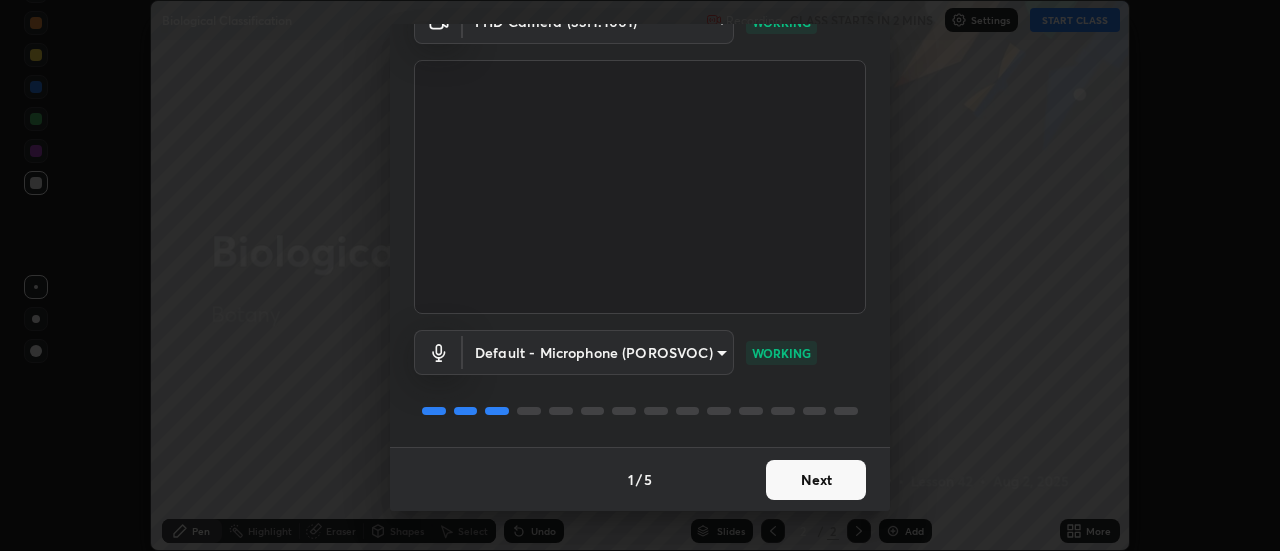click on "Next" at bounding box center [816, 480] 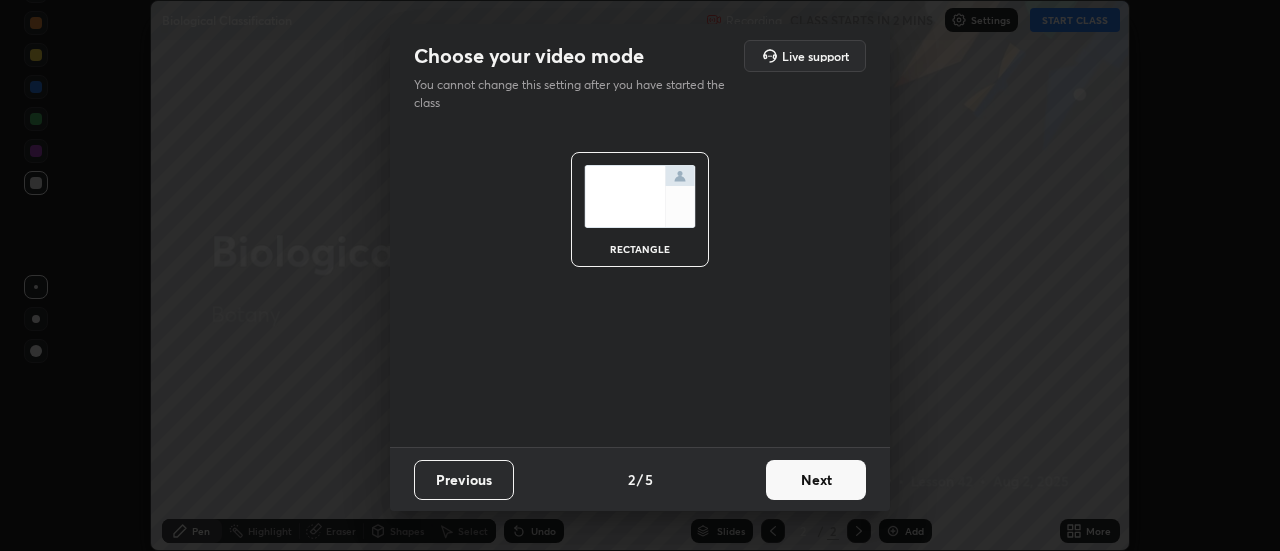 click on "Next" at bounding box center (816, 480) 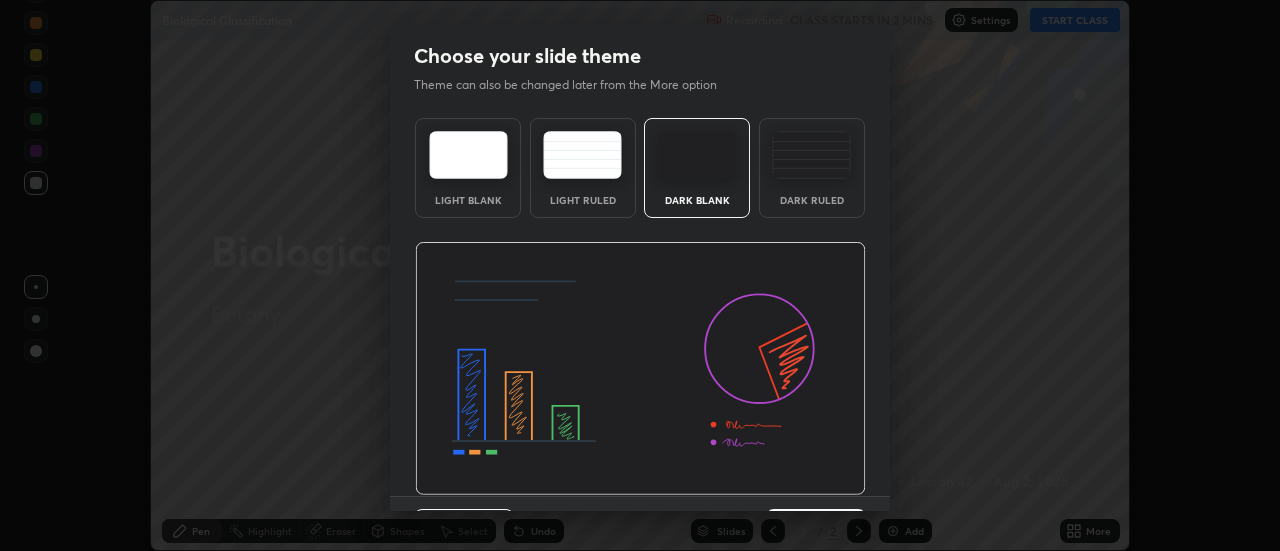click on "Dark Ruled" at bounding box center (812, 200) 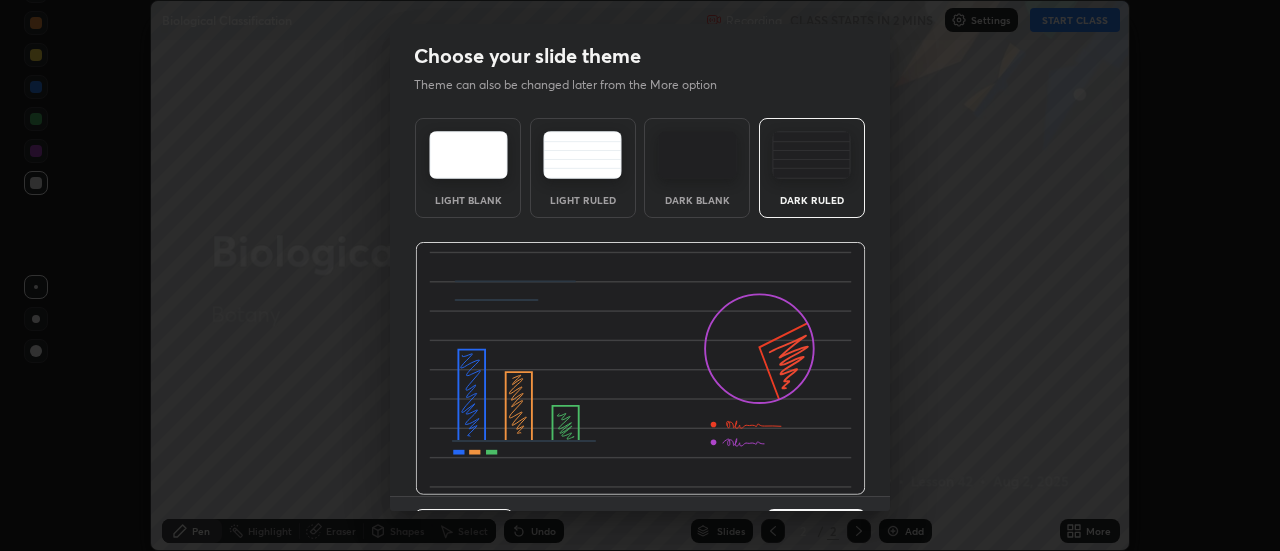 scroll, scrollTop: 49, scrollLeft: 0, axis: vertical 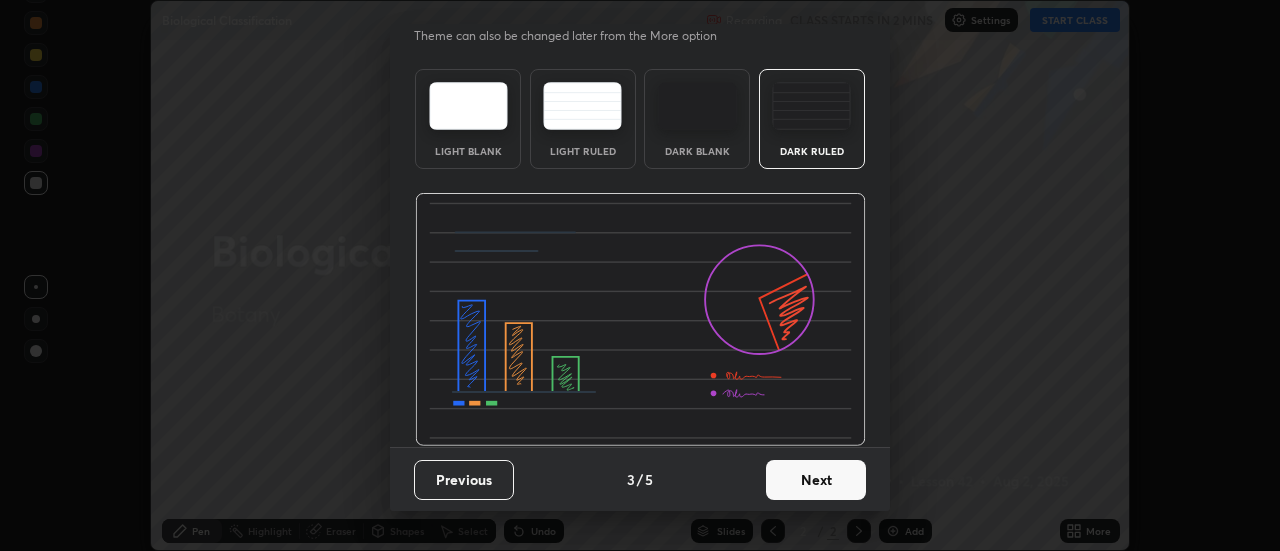 click on "Next" at bounding box center [816, 480] 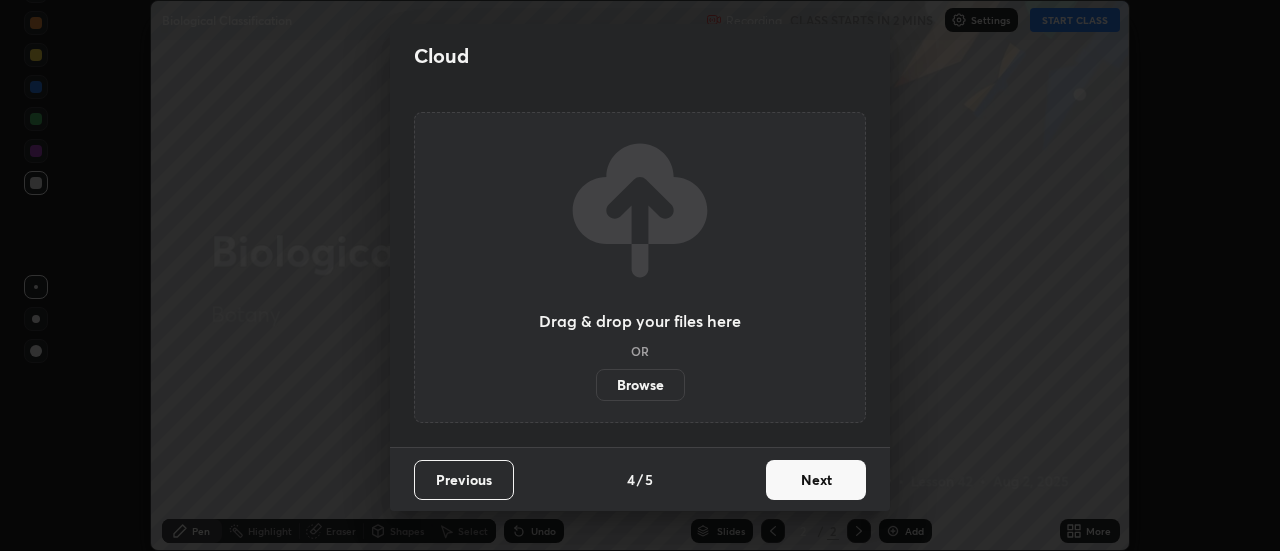 click on "Next" at bounding box center [816, 480] 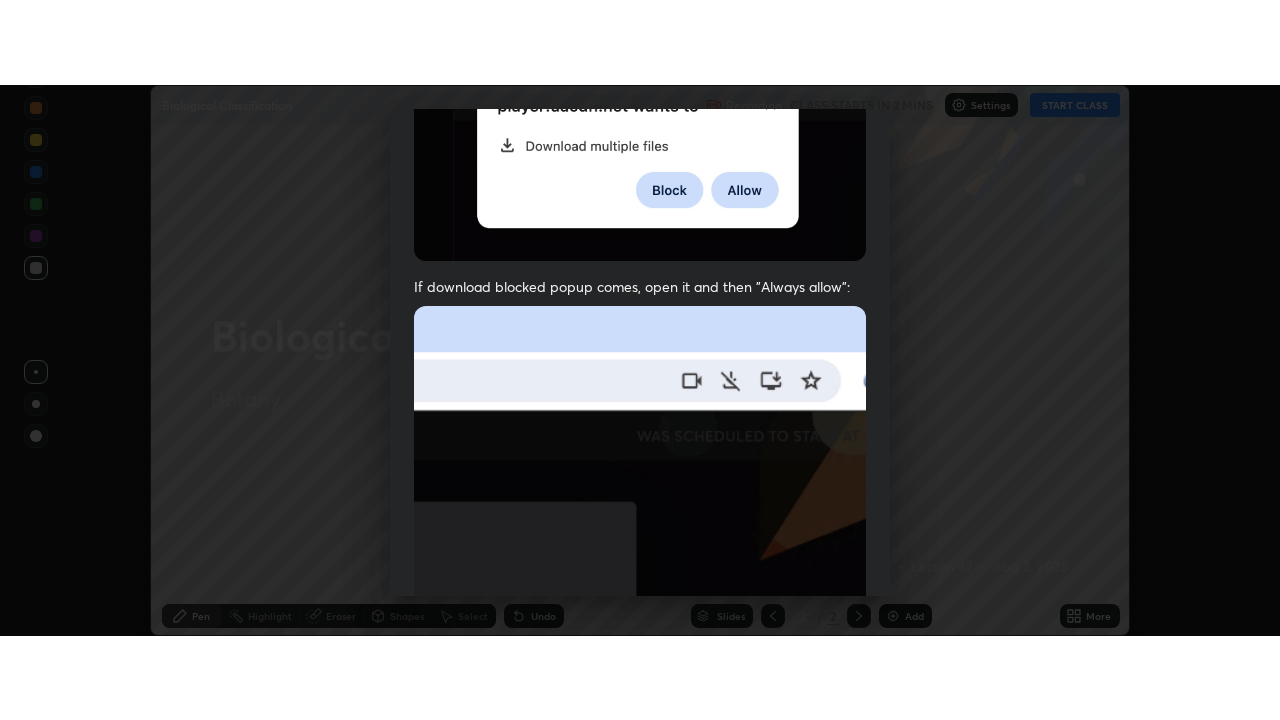 scroll, scrollTop: 509, scrollLeft: 0, axis: vertical 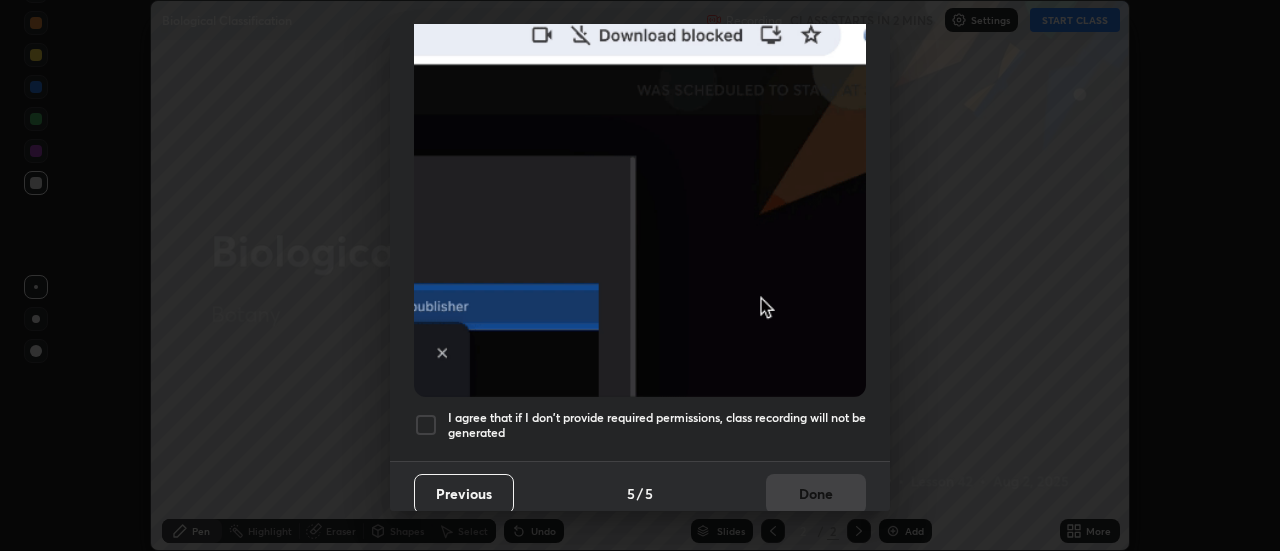 click on "I agree that if I don't provide required permissions, class recording will not be generated" at bounding box center (657, 425) 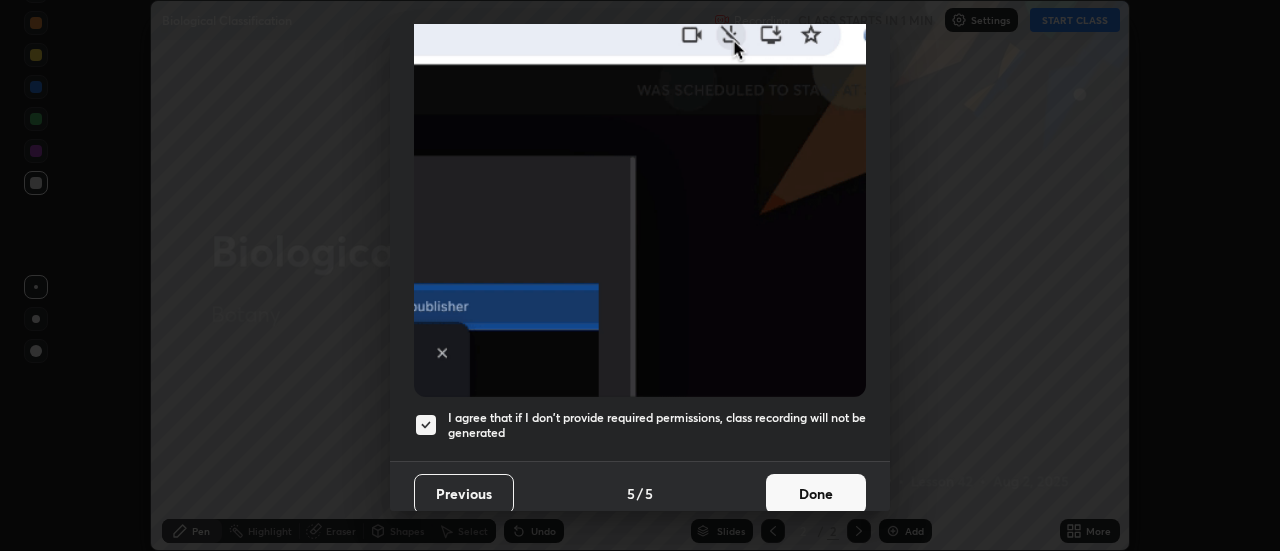 click on "Done" at bounding box center (816, 494) 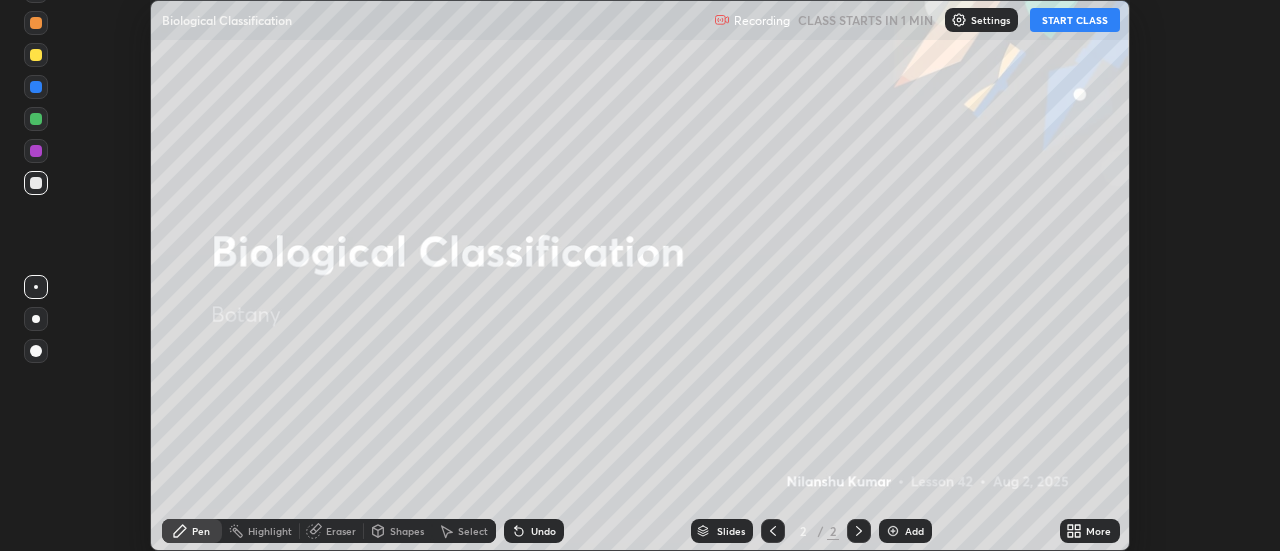 click on "Add" at bounding box center (914, 531) 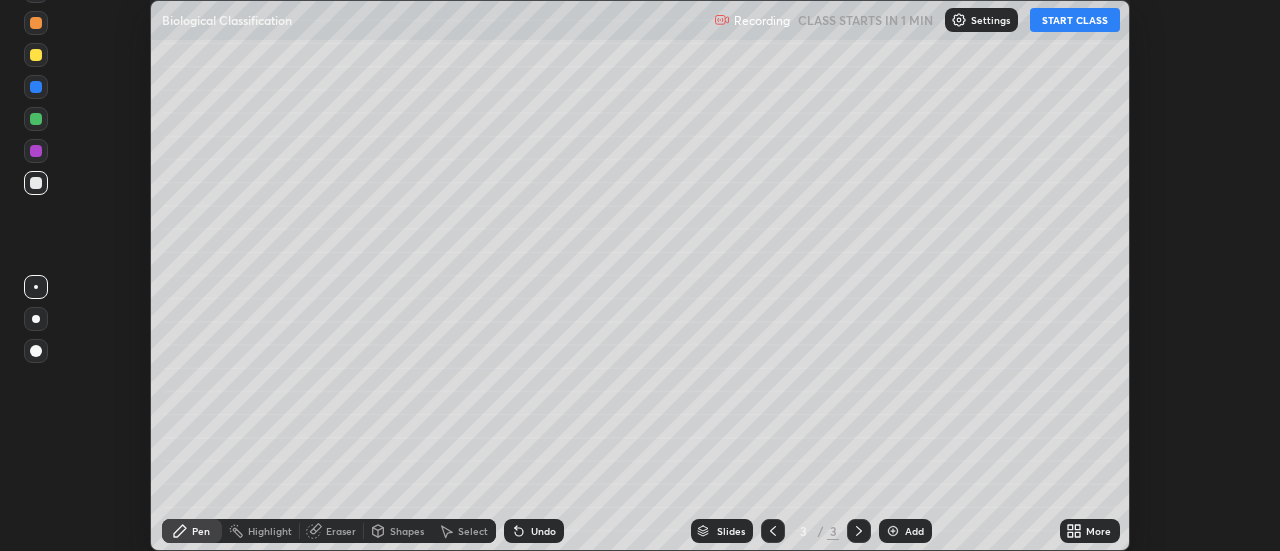 click on "More" at bounding box center [1098, 531] 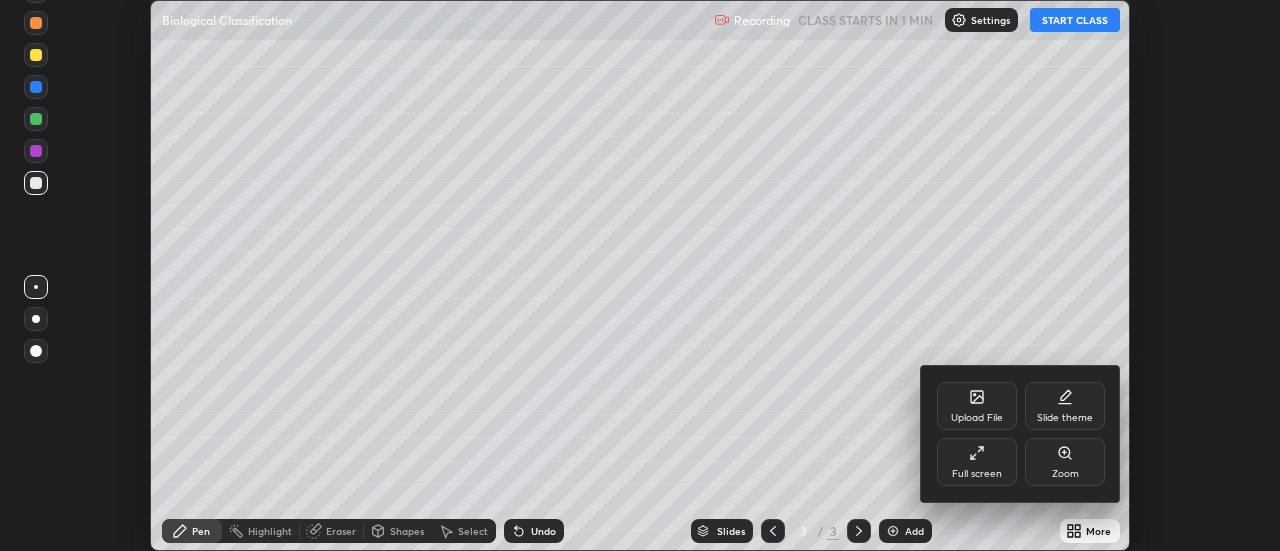 click on "Full screen" at bounding box center (977, 462) 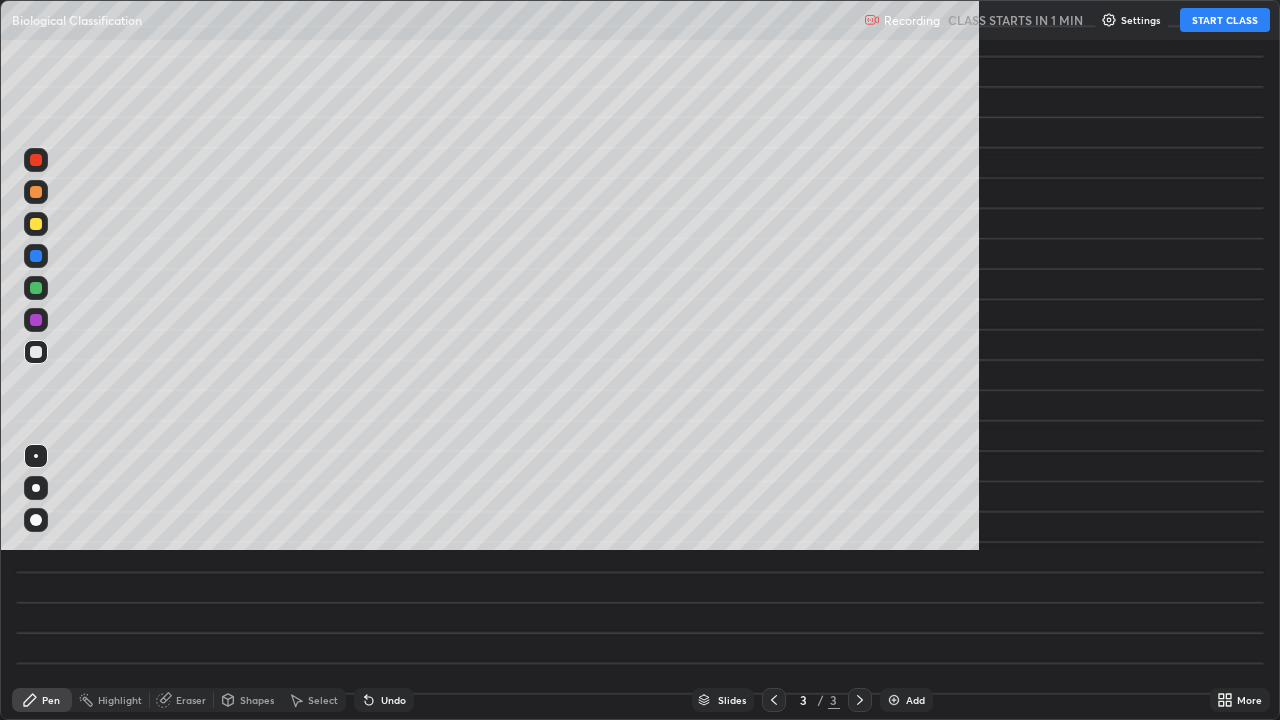 scroll, scrollTop: 99280, scrollLeft: 98720, axis: both 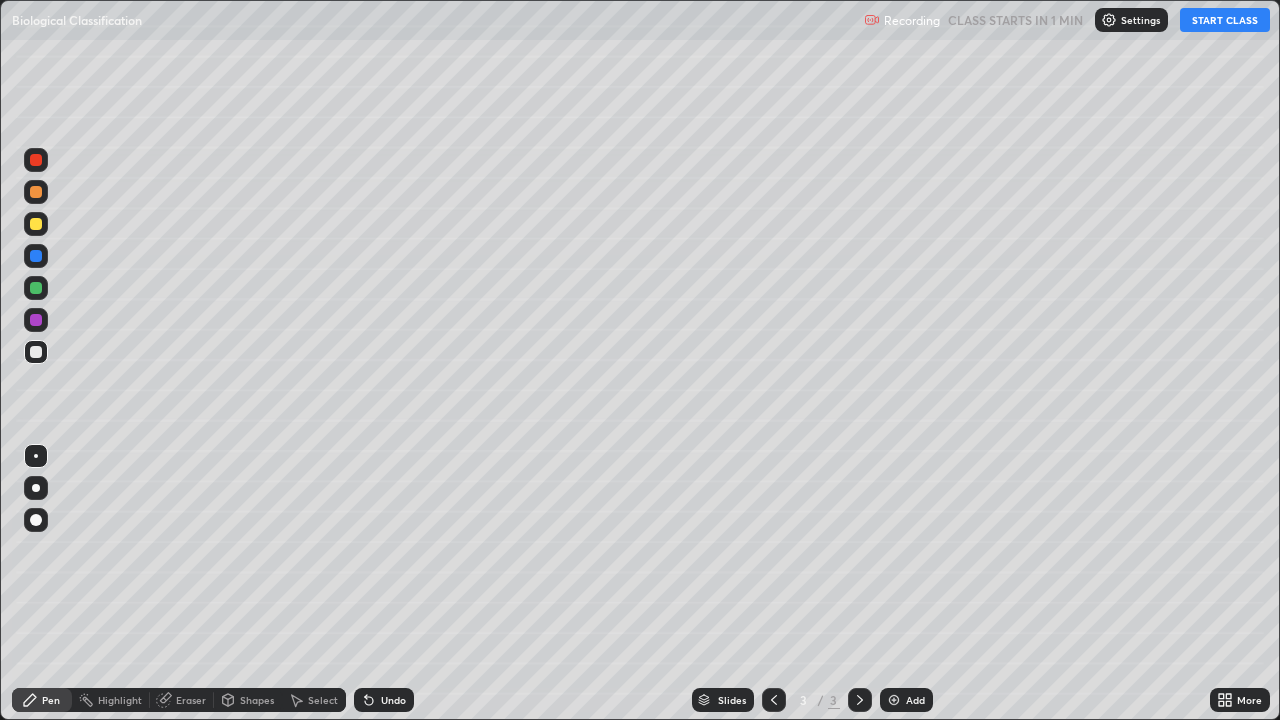 click on "START CLASS" at bounding box center (1225, 20) 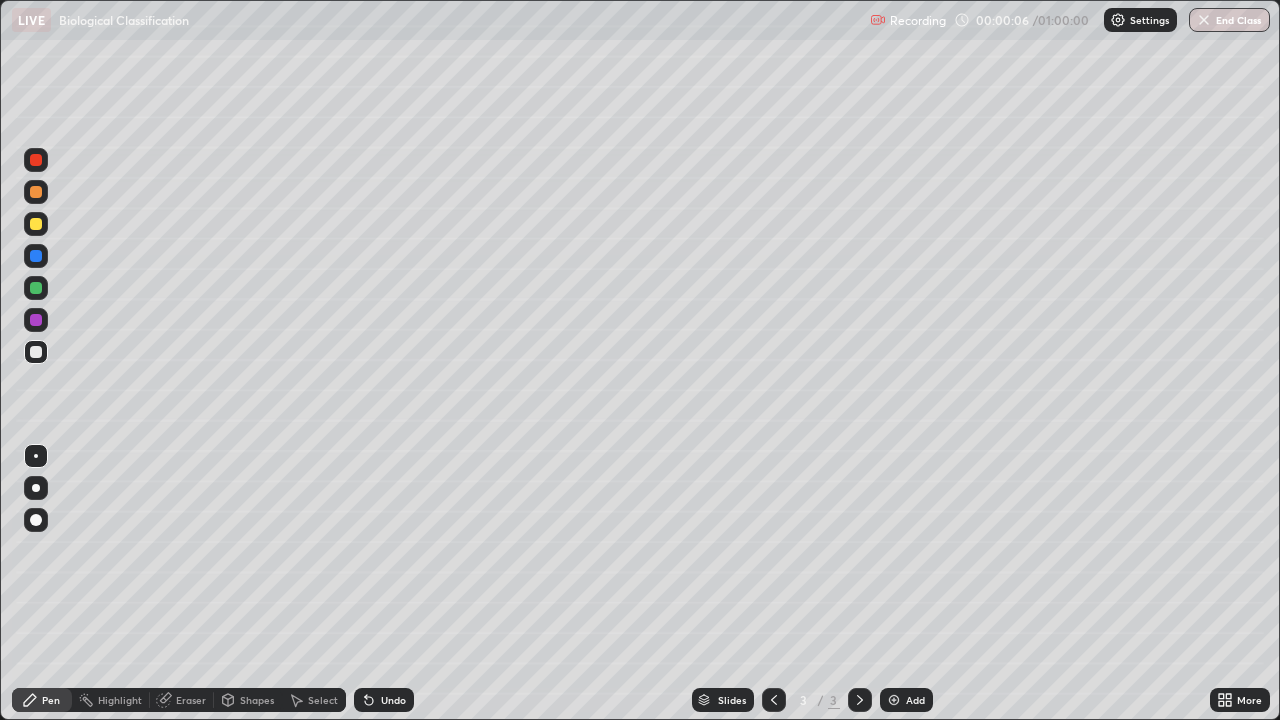 click at bounding box center [36, 488] 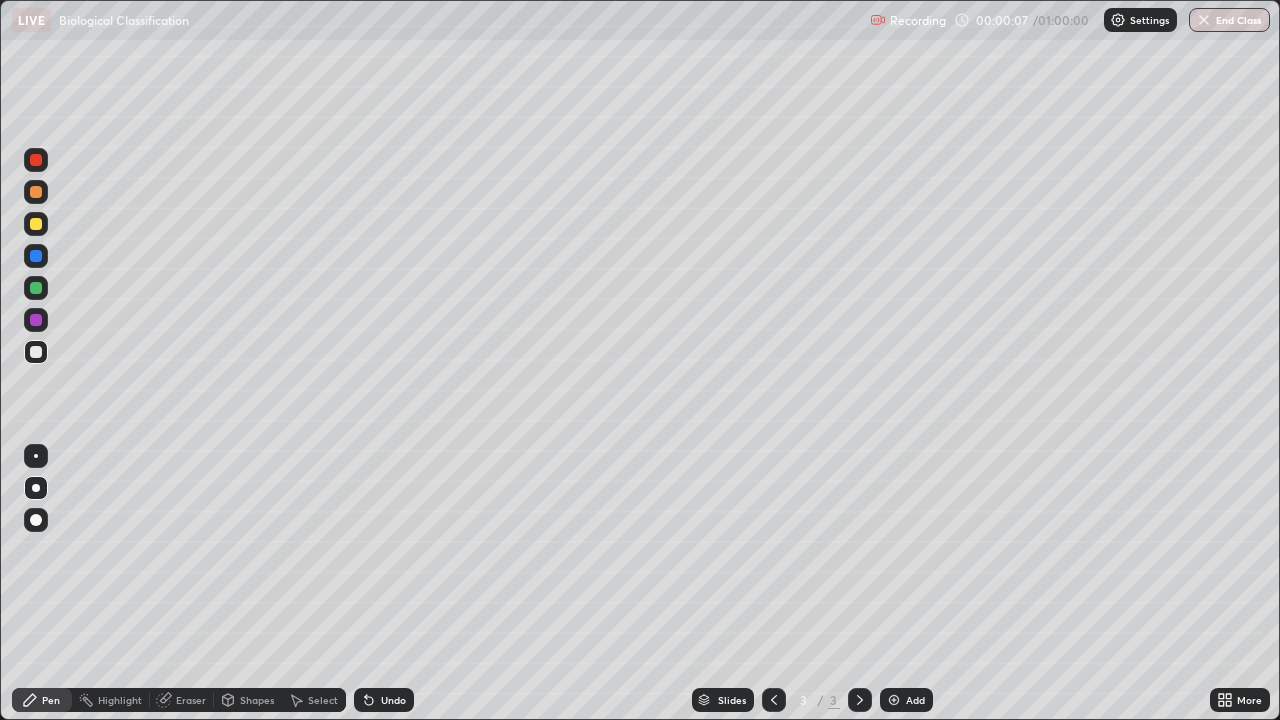 click at bounding box center (36, 288) 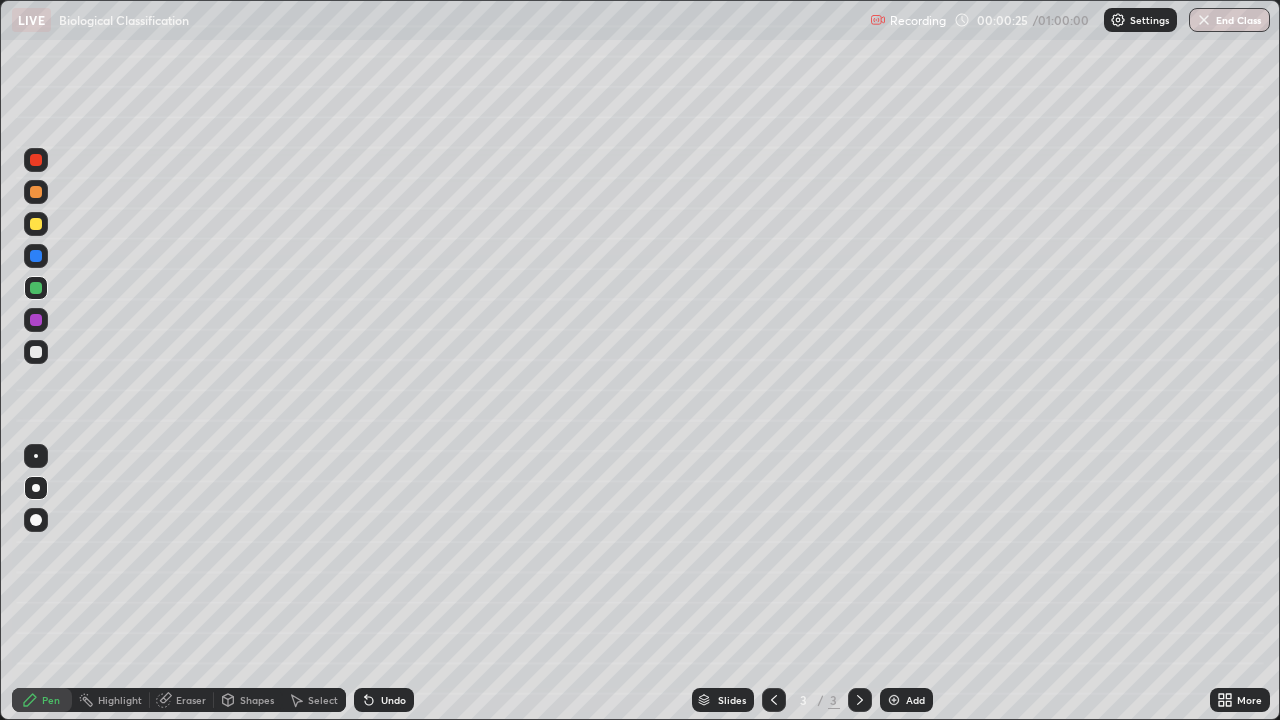 click at bounding box center (36, 352) 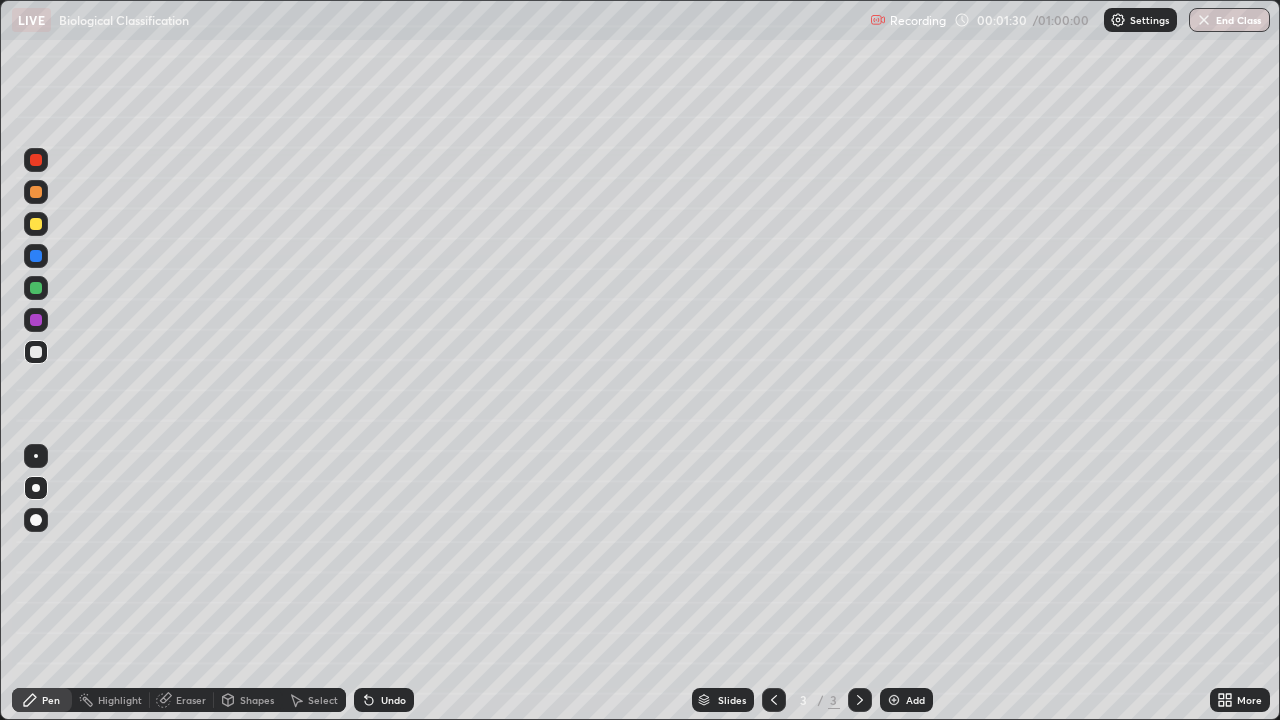 click 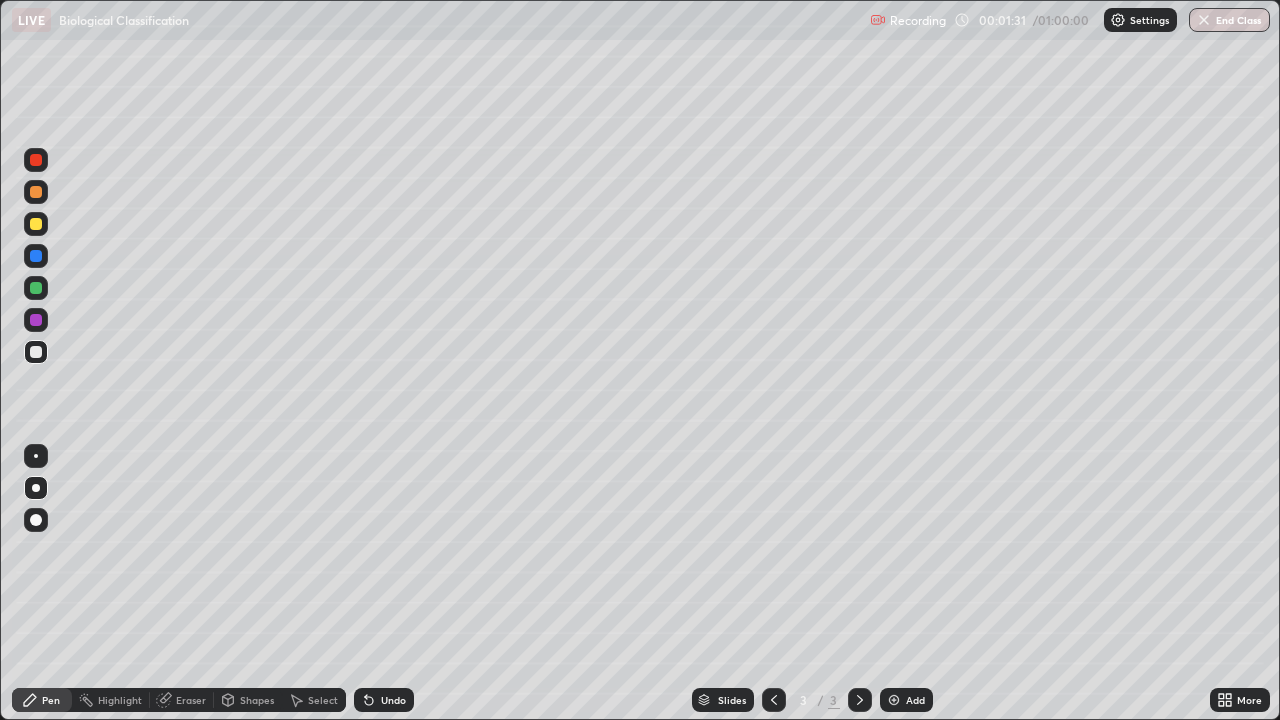 click on "Undo" at bounding box center [384, 700] 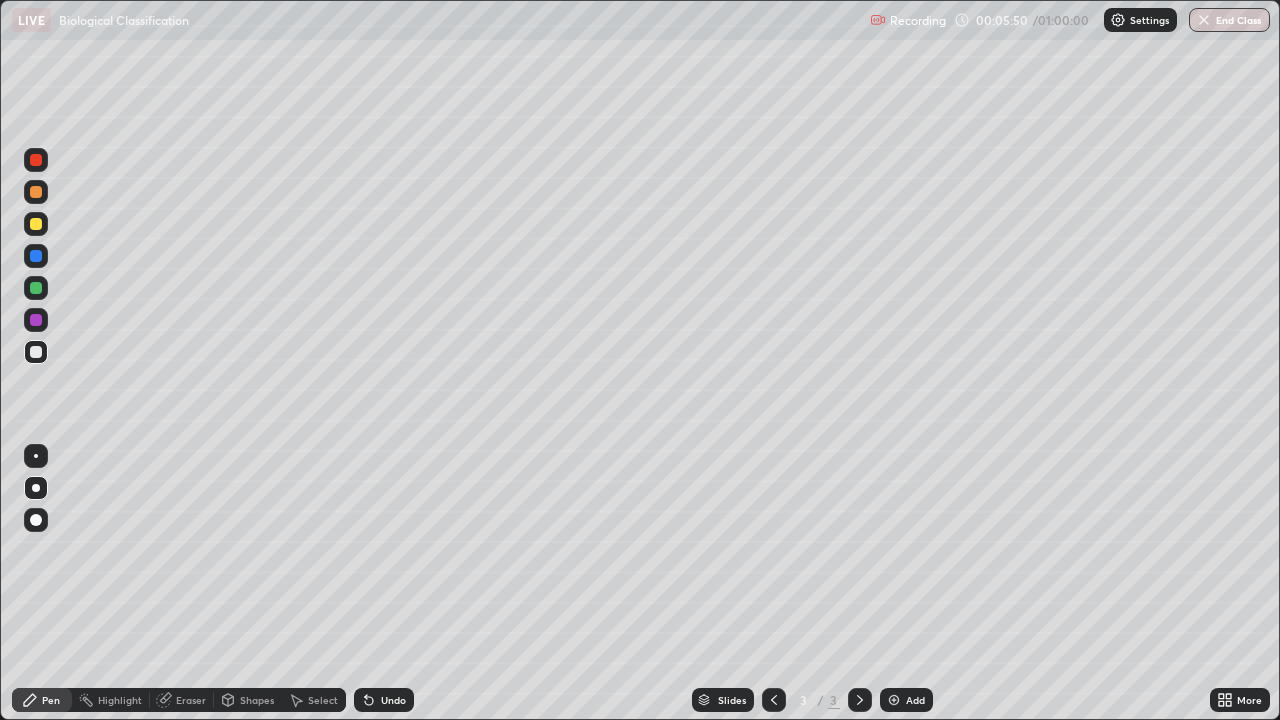 click at bounding box center (36, 288) 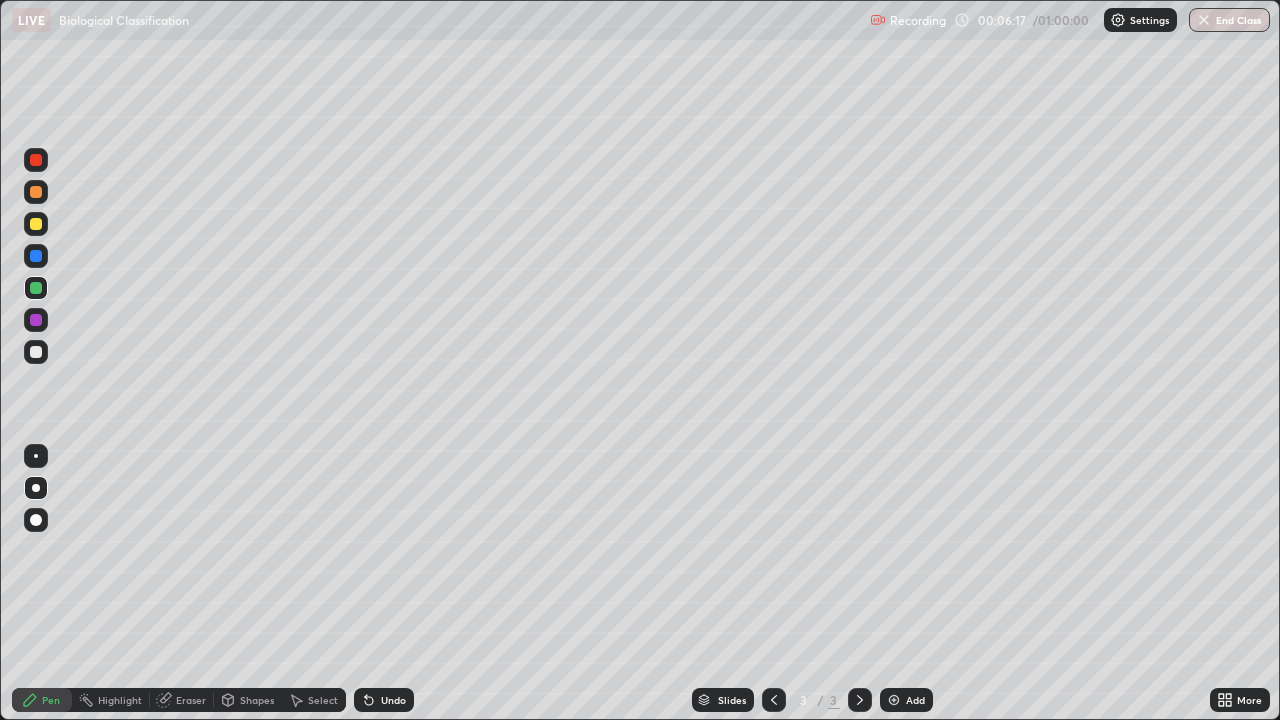 click at bounding box center [894, 700] 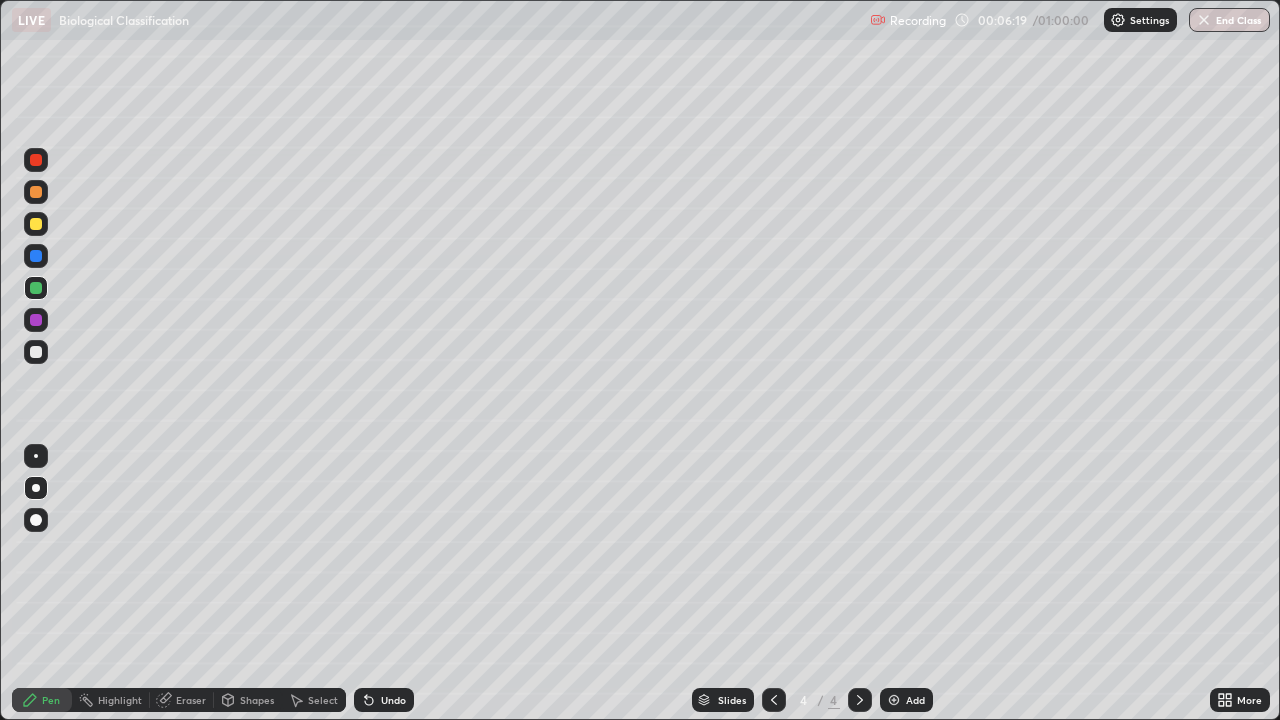 click at bounding box center [36, 320] 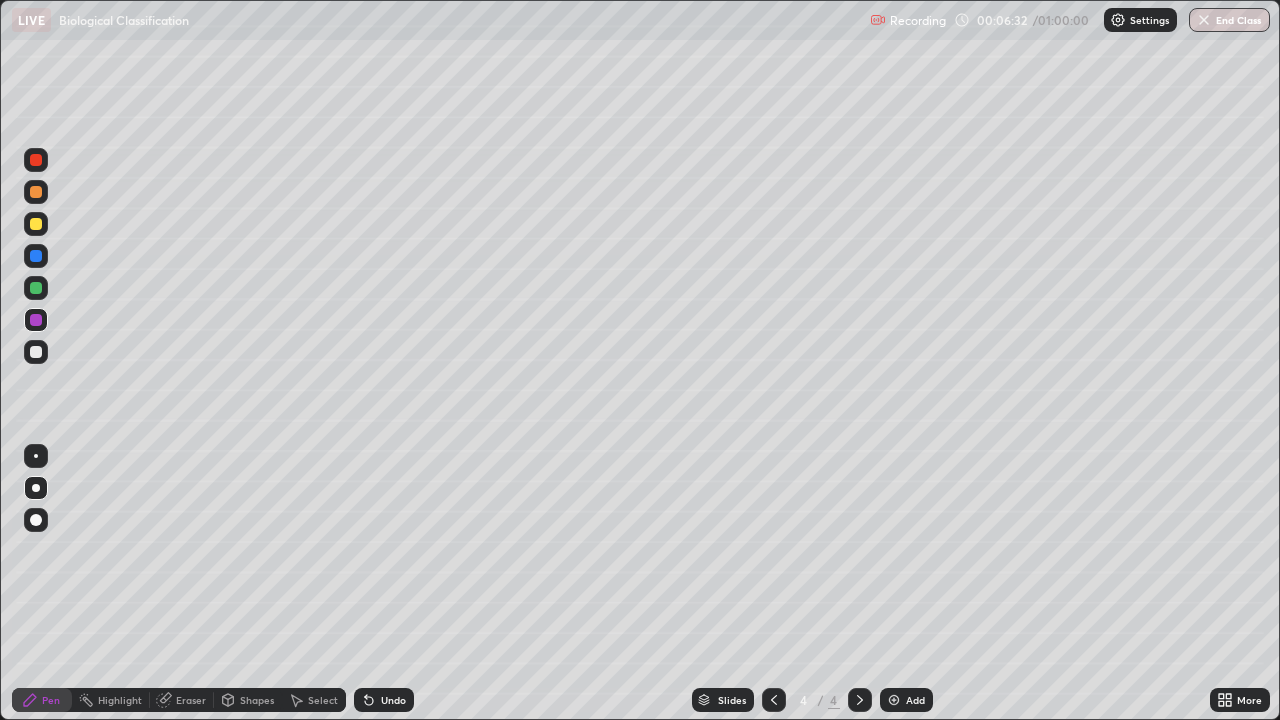 click at bounding box center [36, 256] 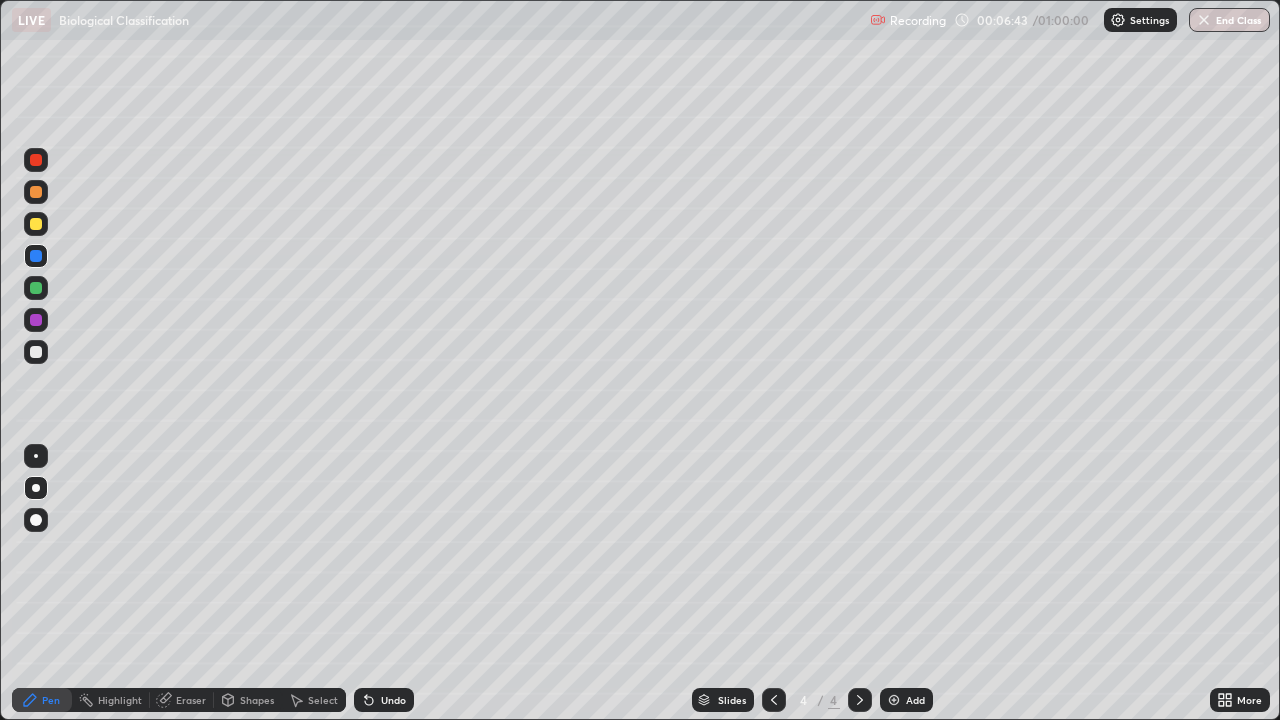 click at bounding box center [36, 224] 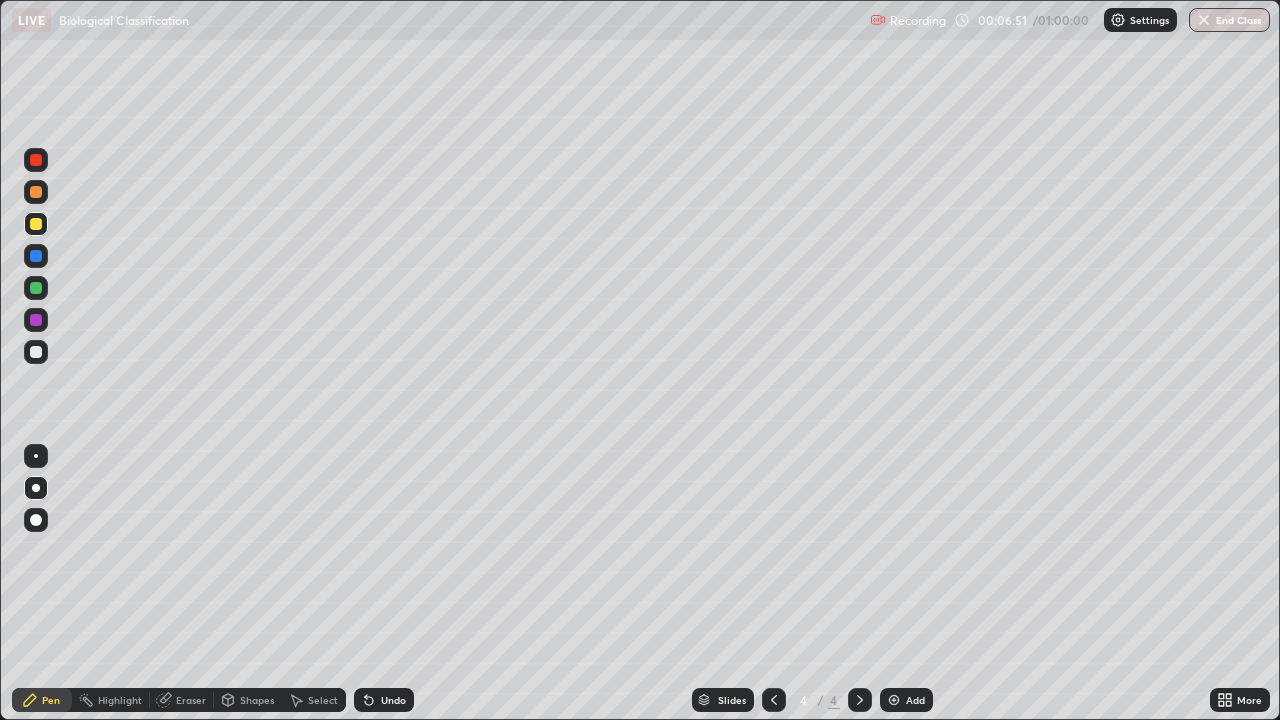 click at bounding box center (36, 192) 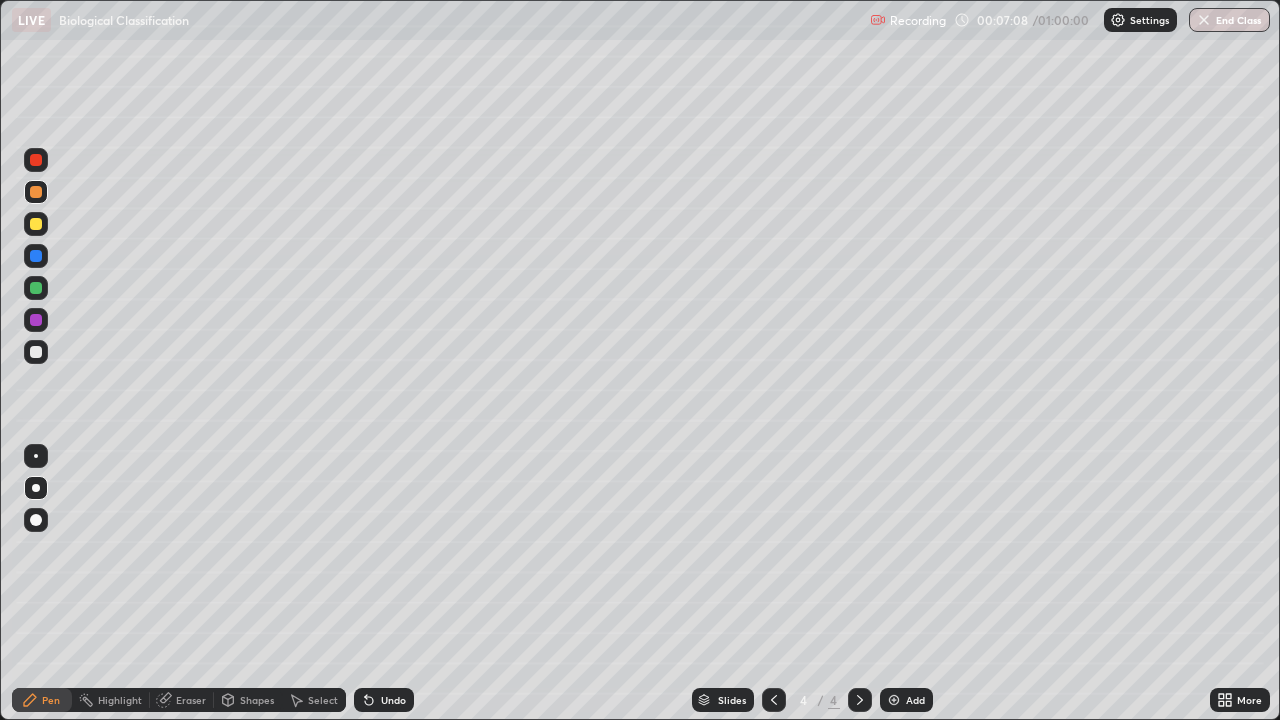 click at bounding box center [36, 288] 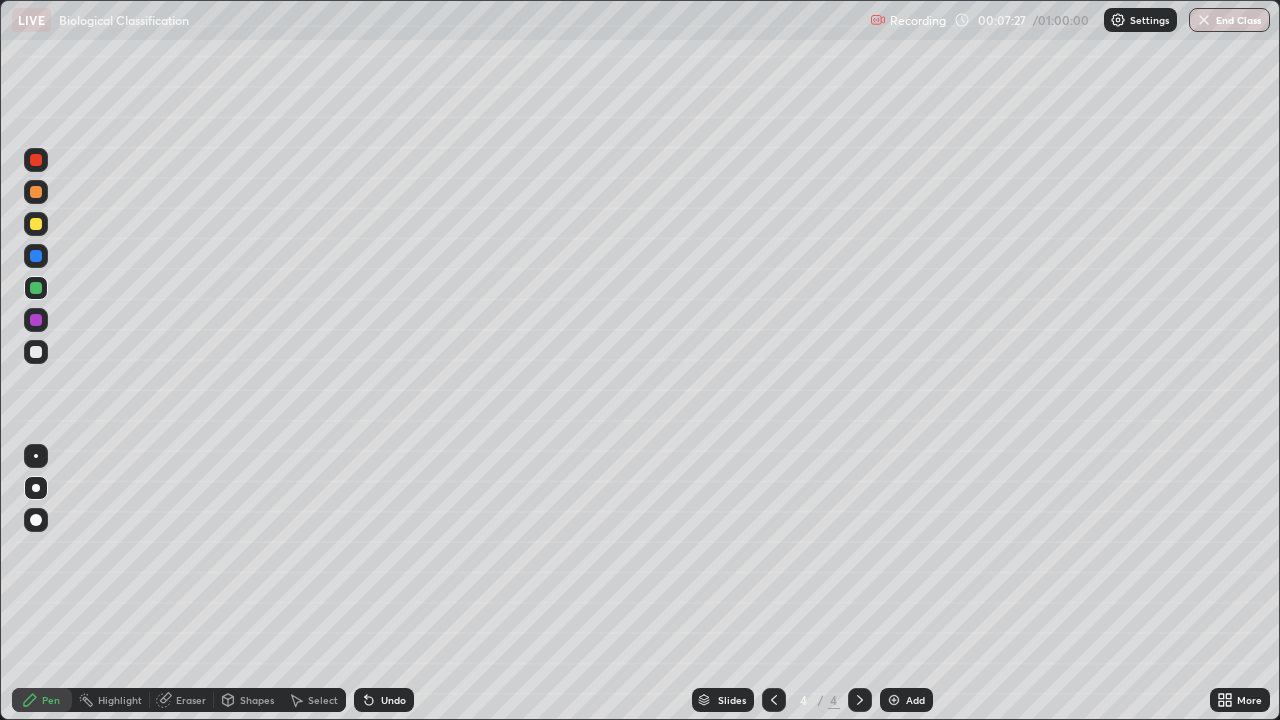click at bounding box center [36, 352] 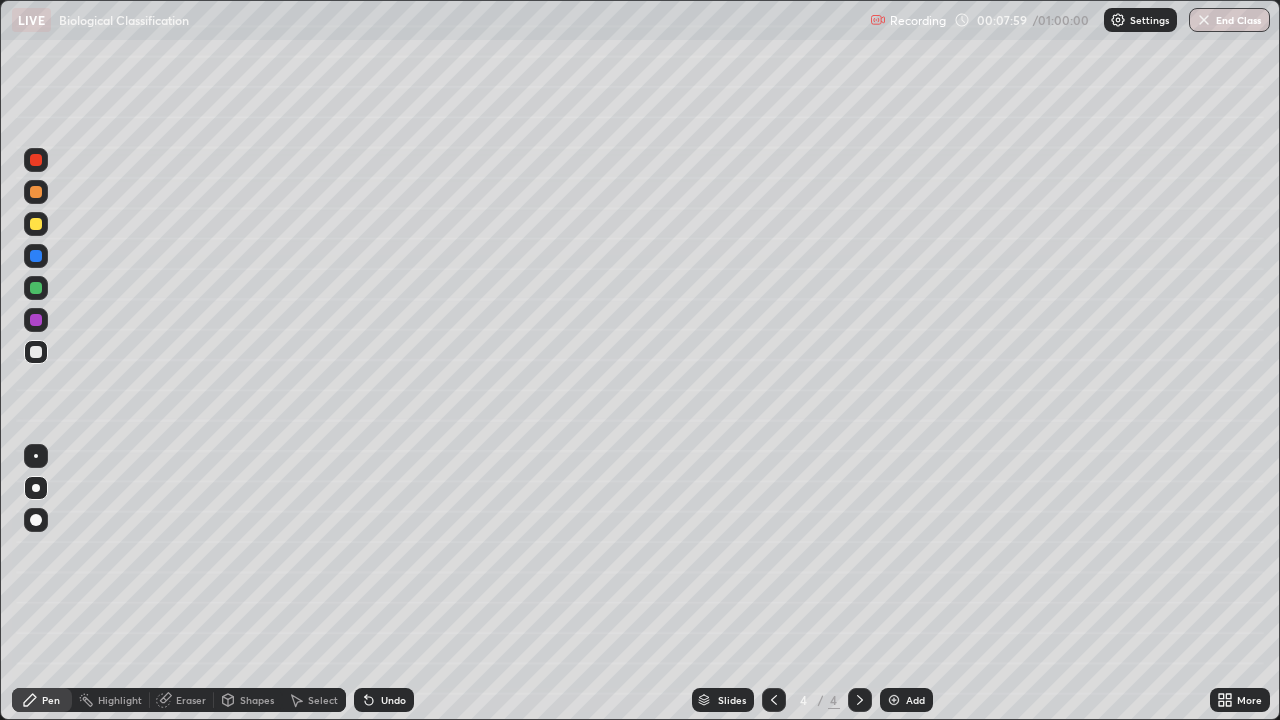 click 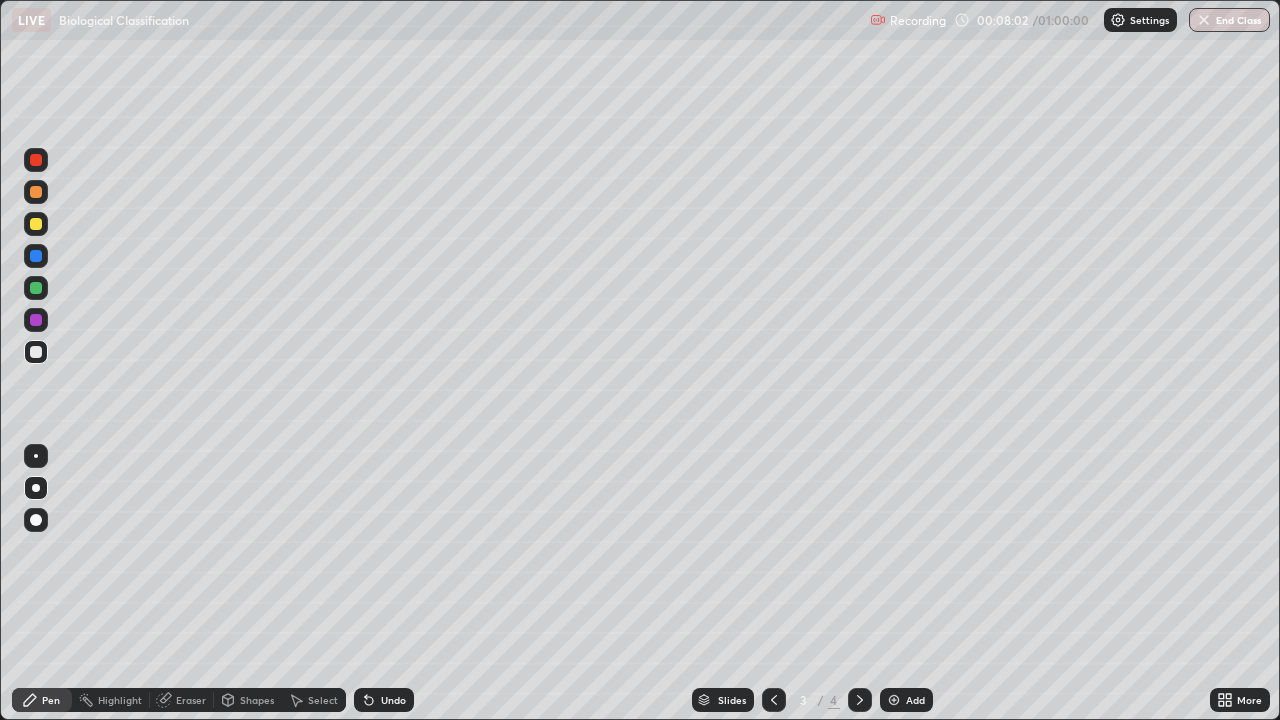 click at bounding box center (36, 288) 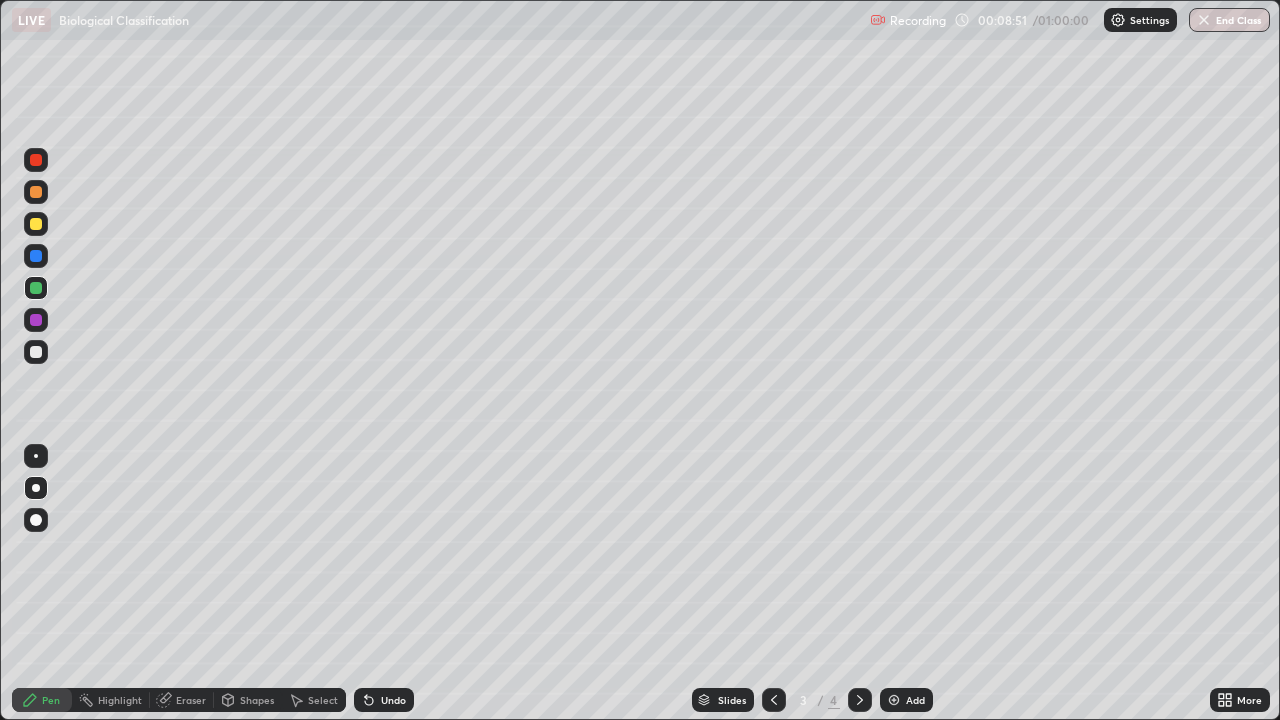 click at bounding box center (860, 700) 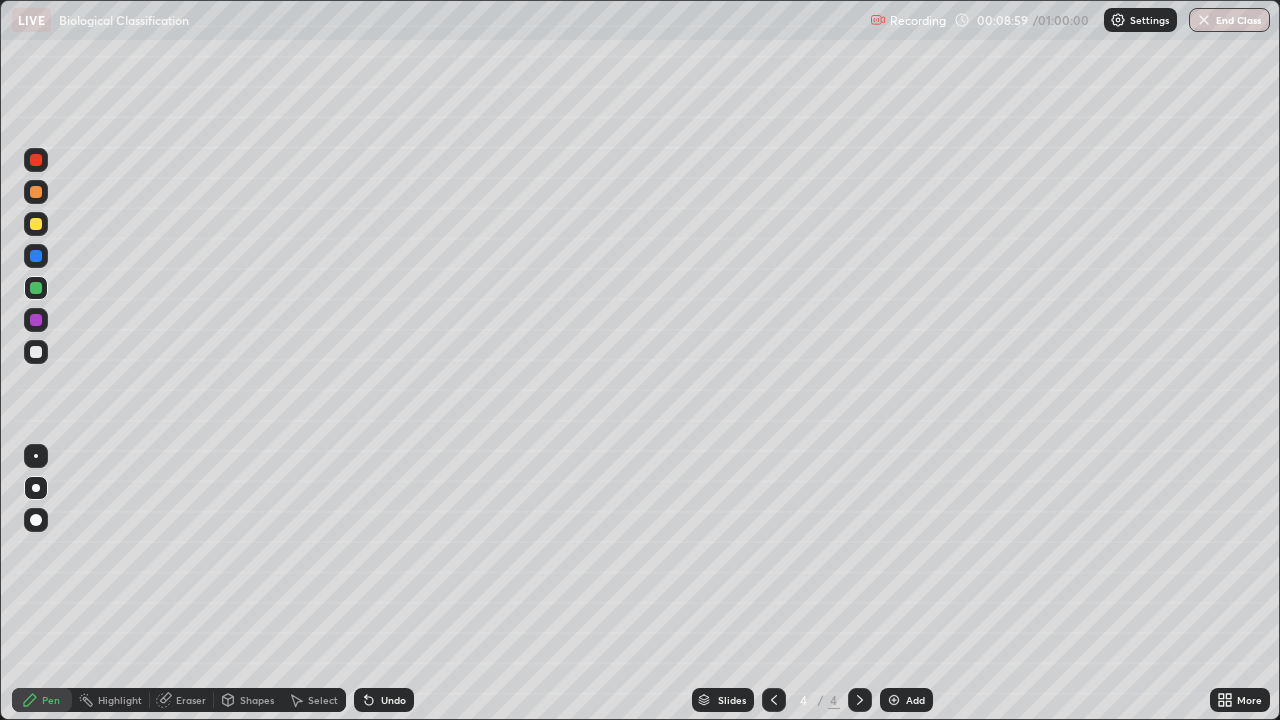 click at bounding box center [894, 700] 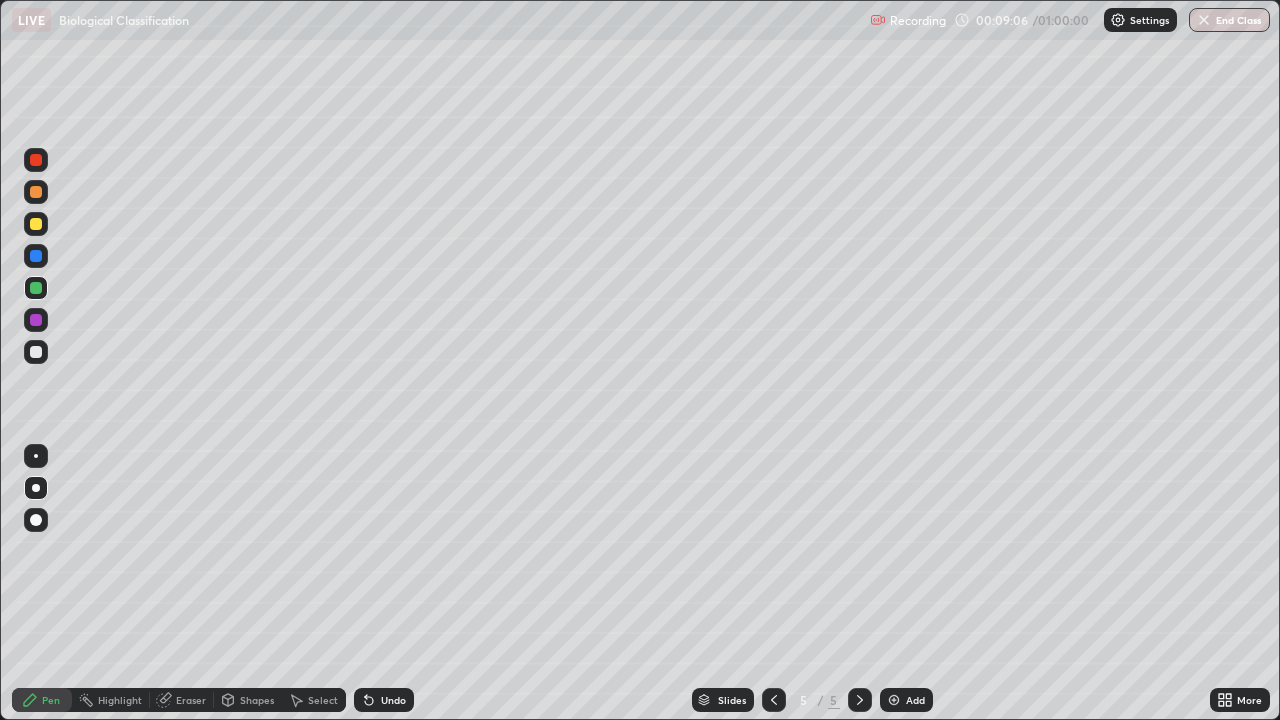 click on "Undo" at bounding box center (393, 700) 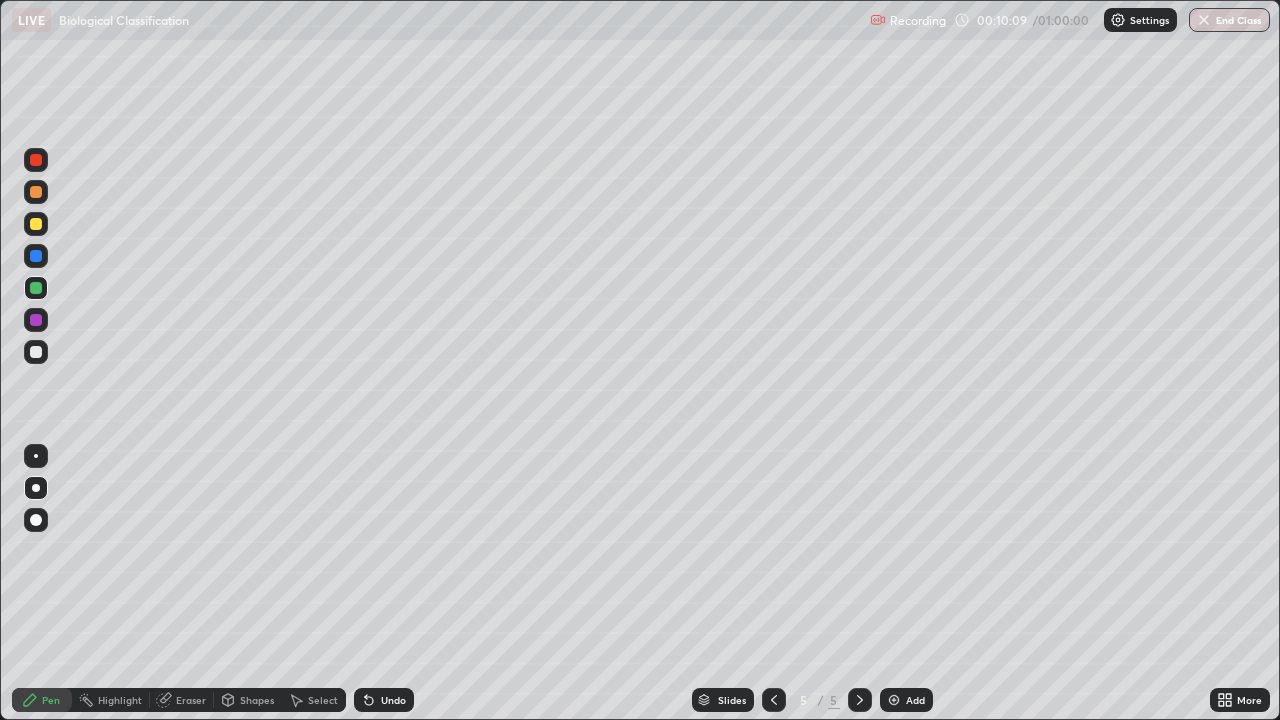 click at bounding box center (36, 352) 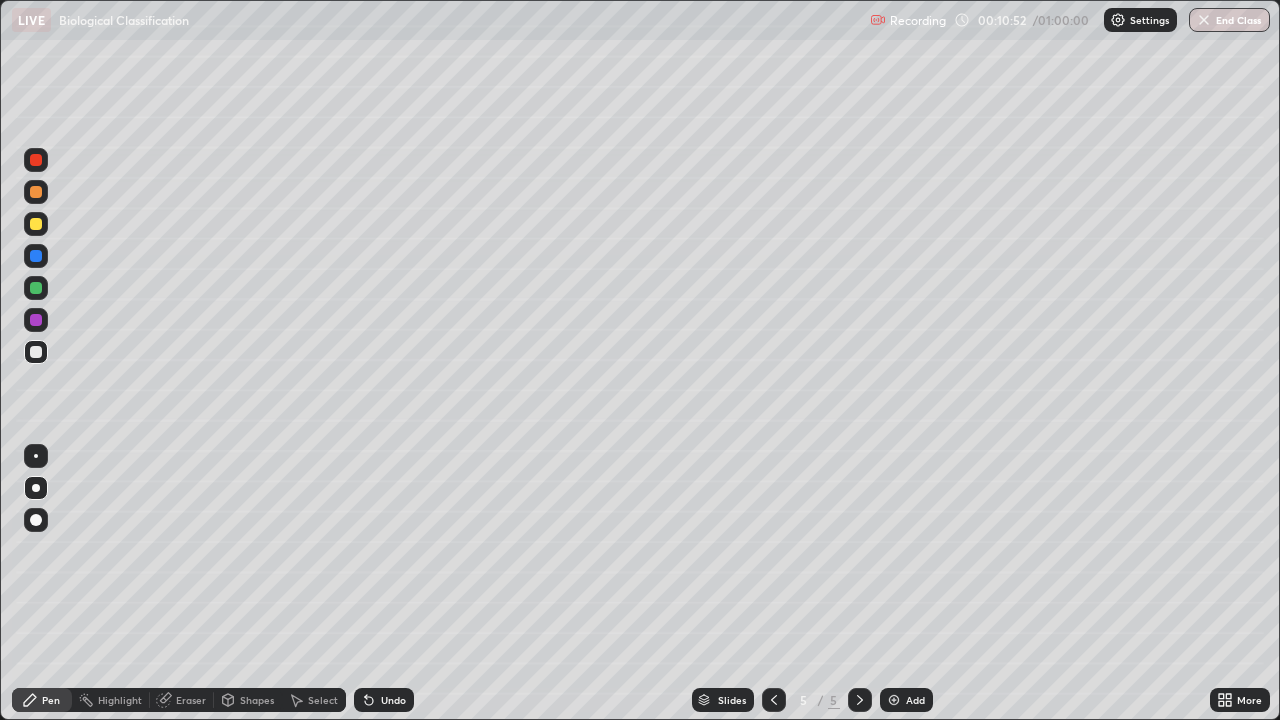 click at bounding box center [36, 320] 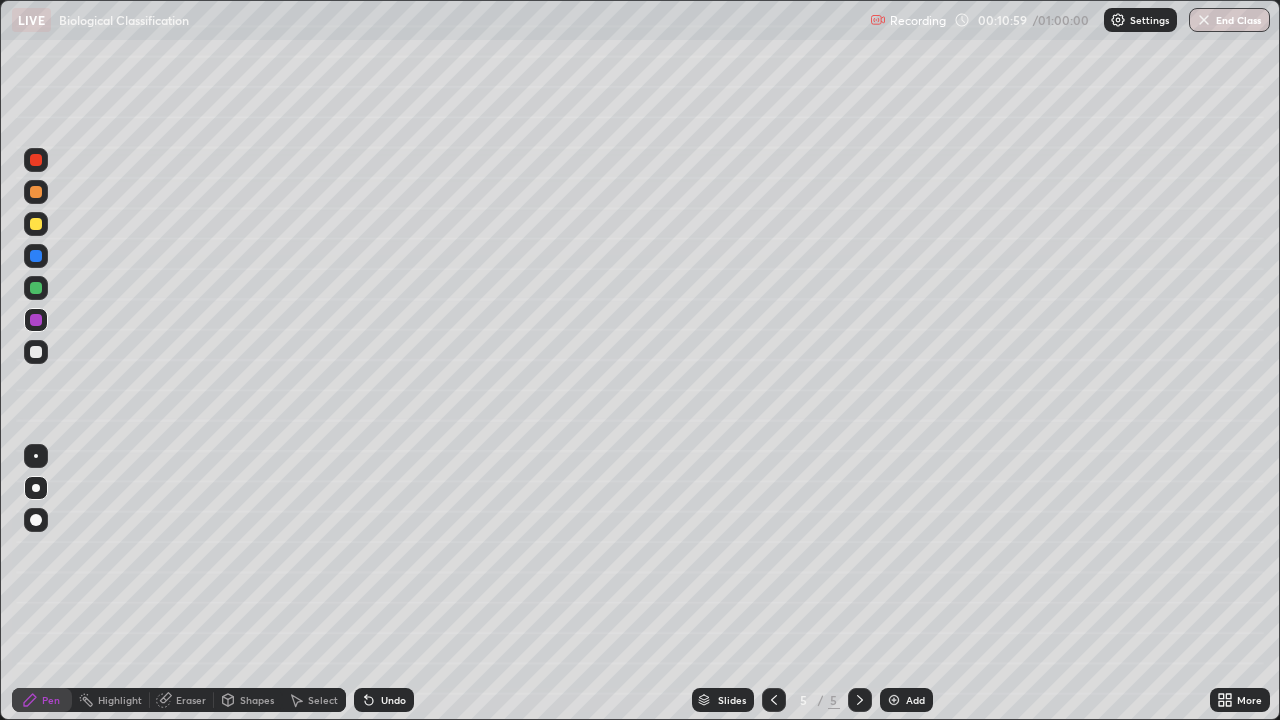 click at bounding box center (36, 288) 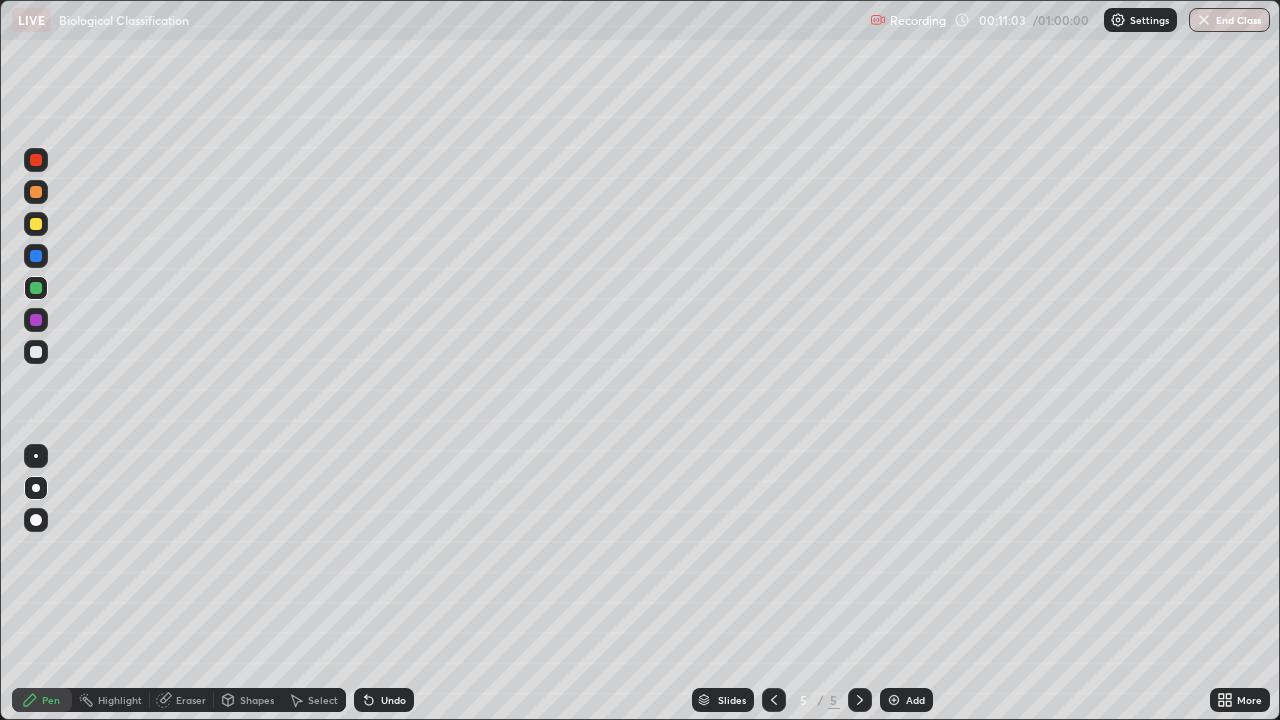 click on "Undo" at bounding box center [384, 700] 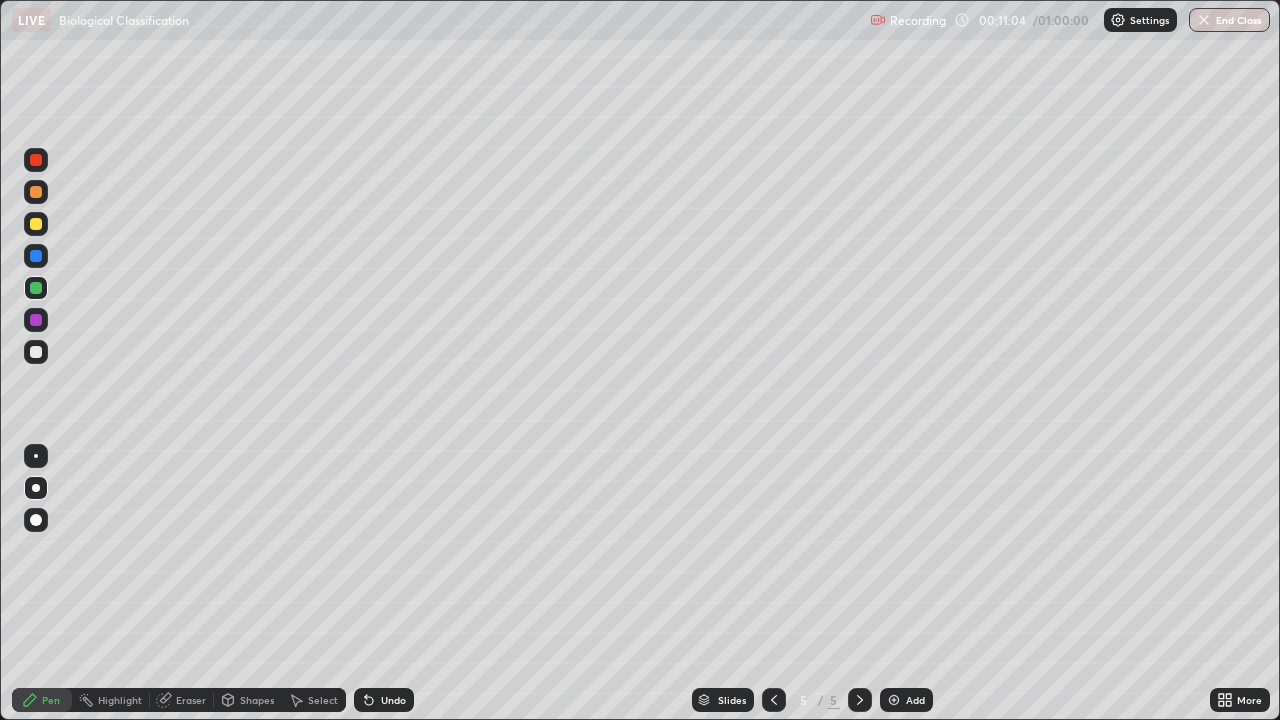 click on "Undo" at bounding box center [384, 700] 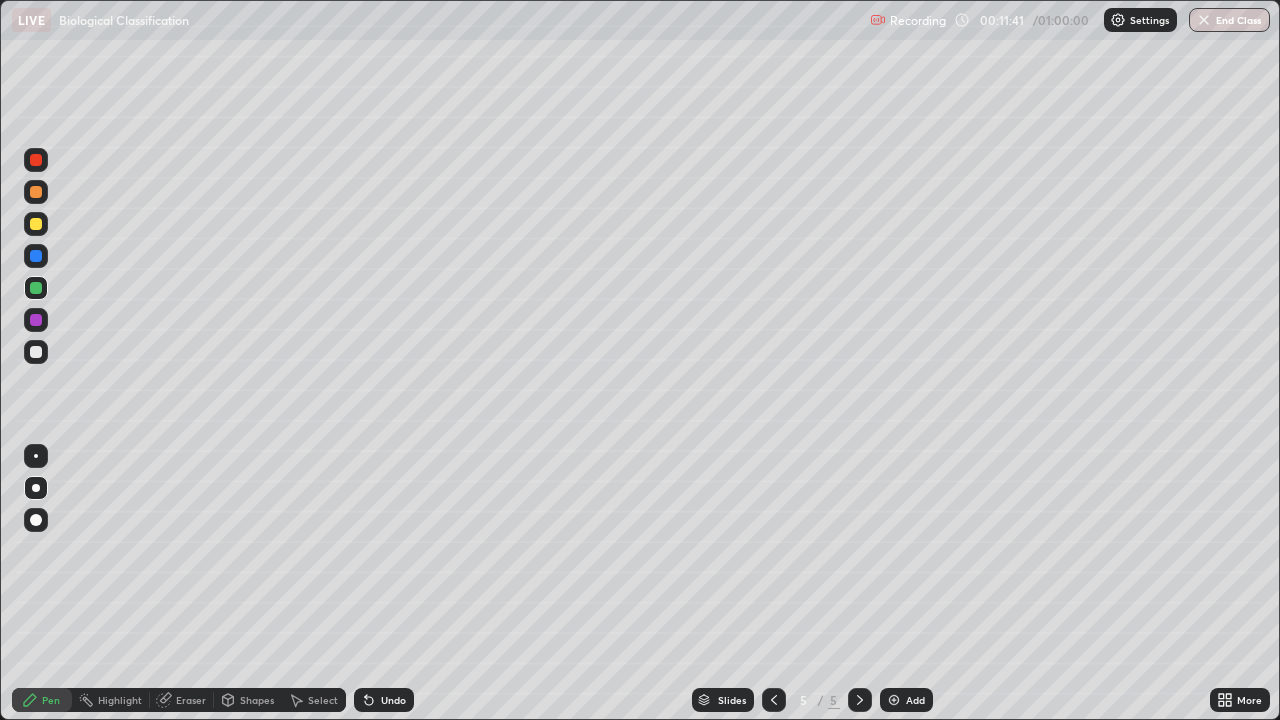 click 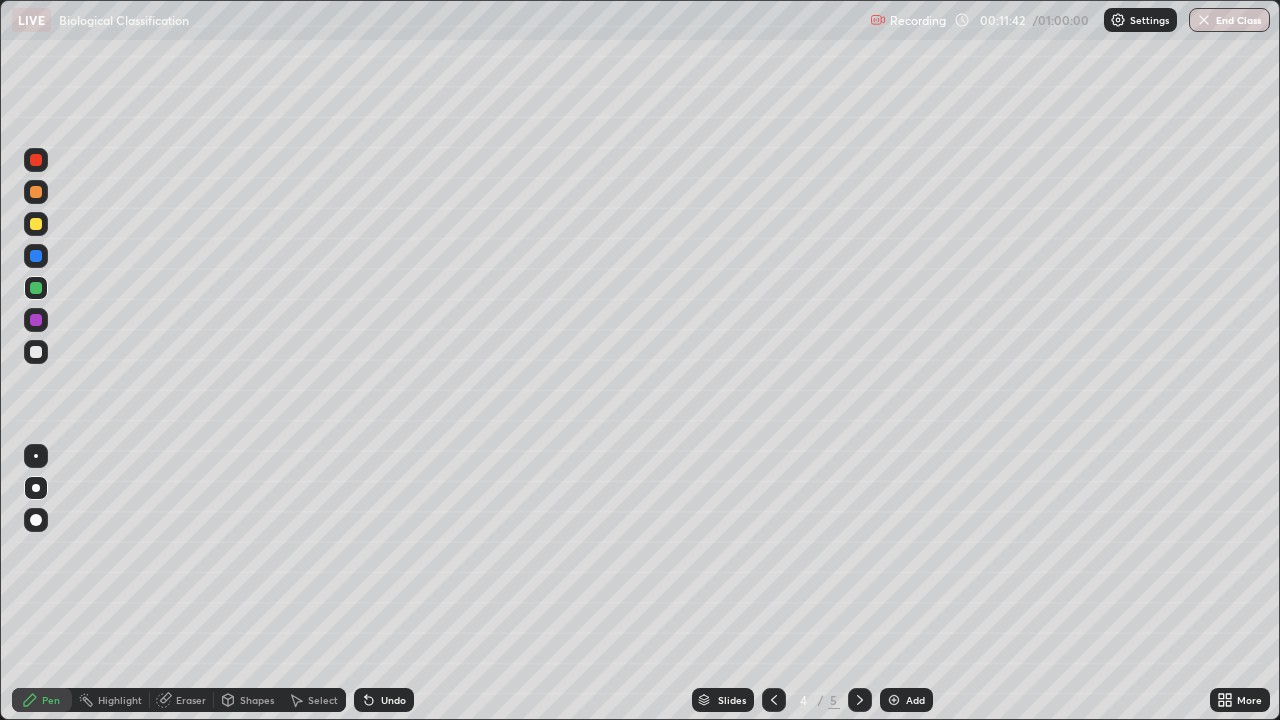 click 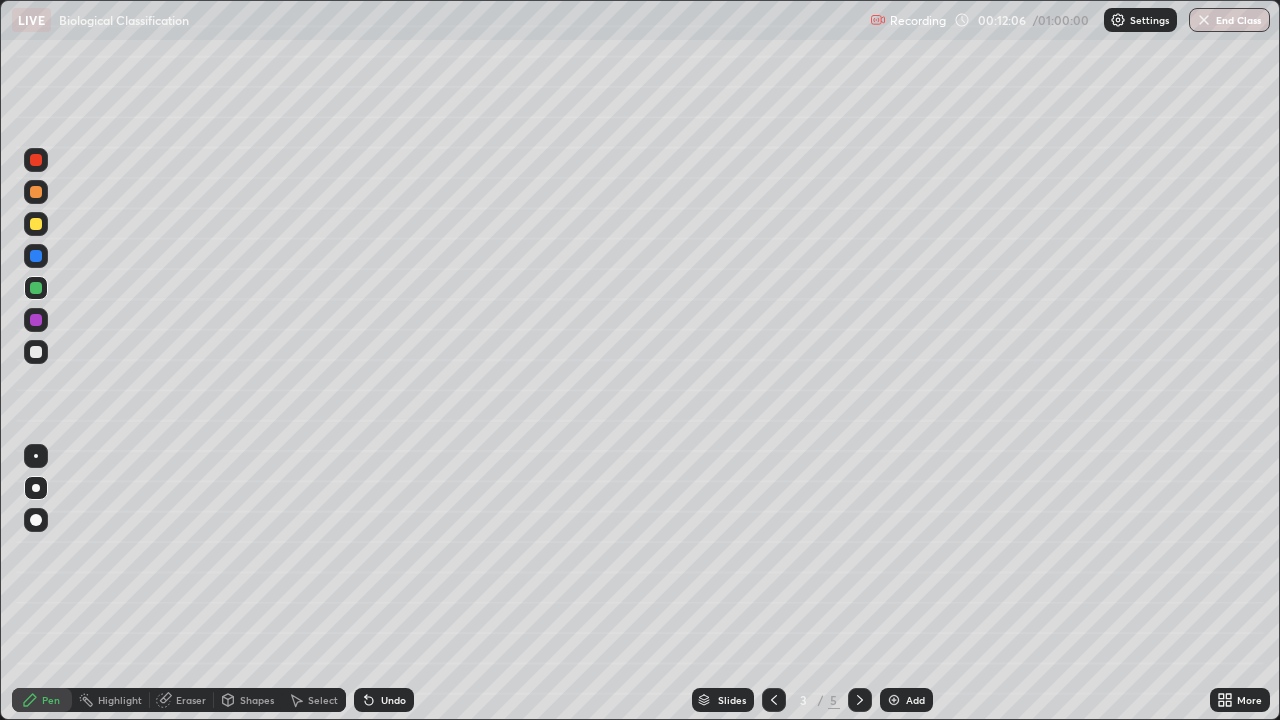 click on "3 / 5" at bounding box center (817, 700) 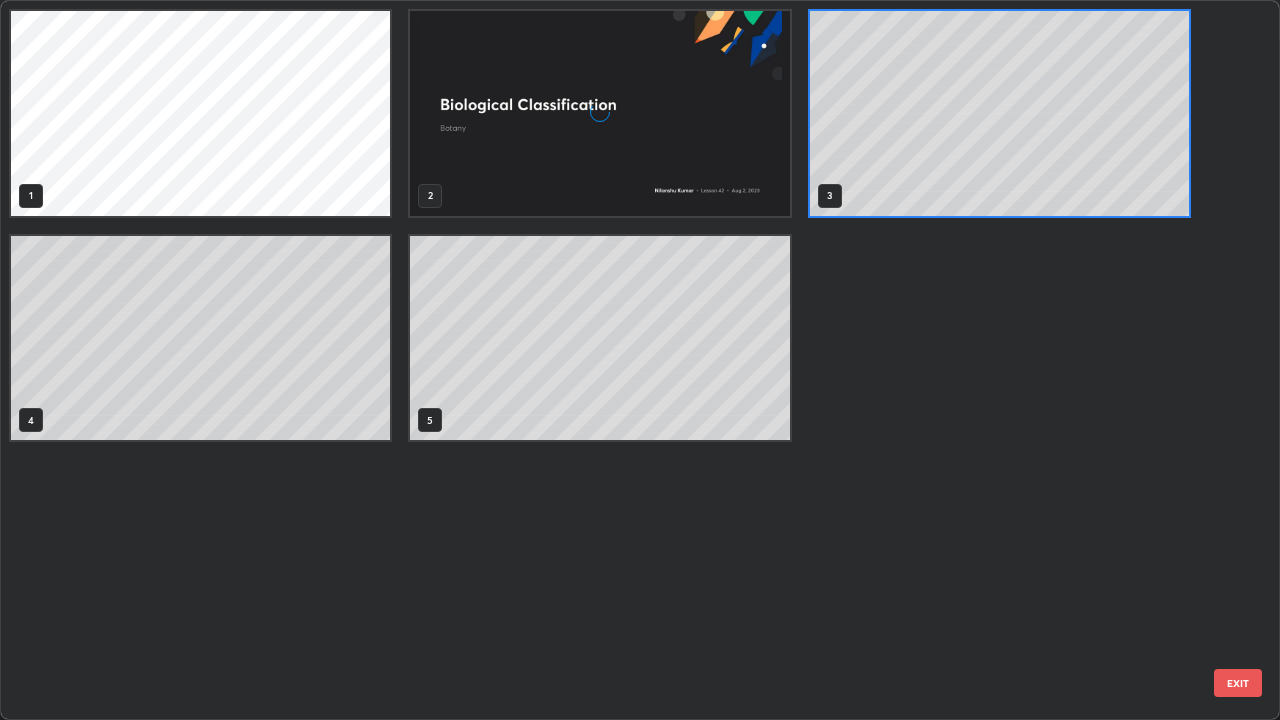 scroll, scrollTop: 7, scrollLeft: 11, axis: both 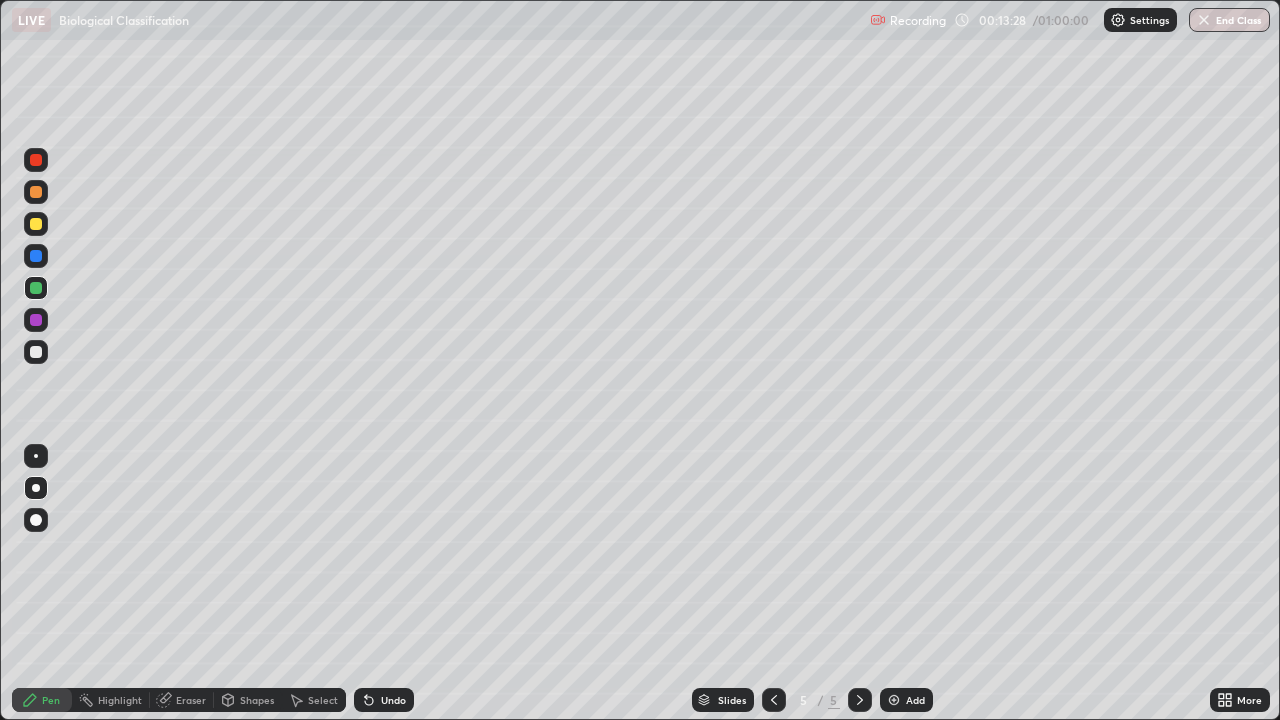 click on "Add" at bounding box center [906, 700] 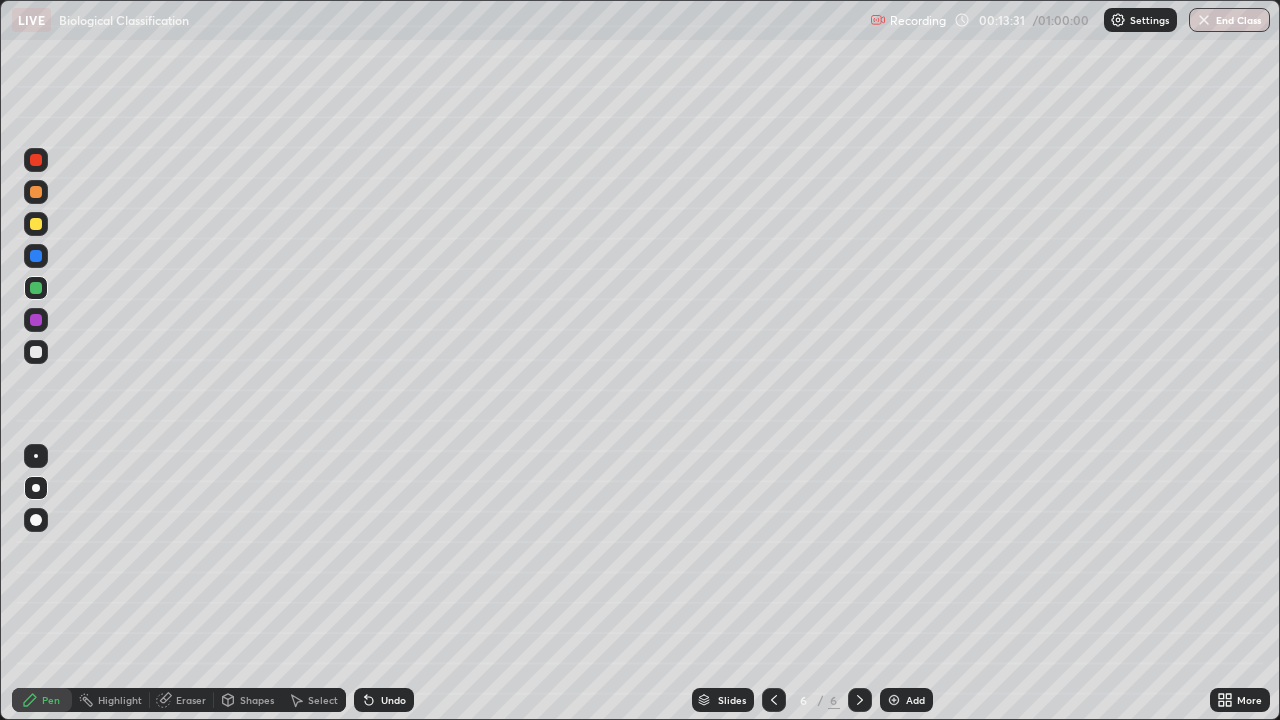 click at bounding box center [36, 352] 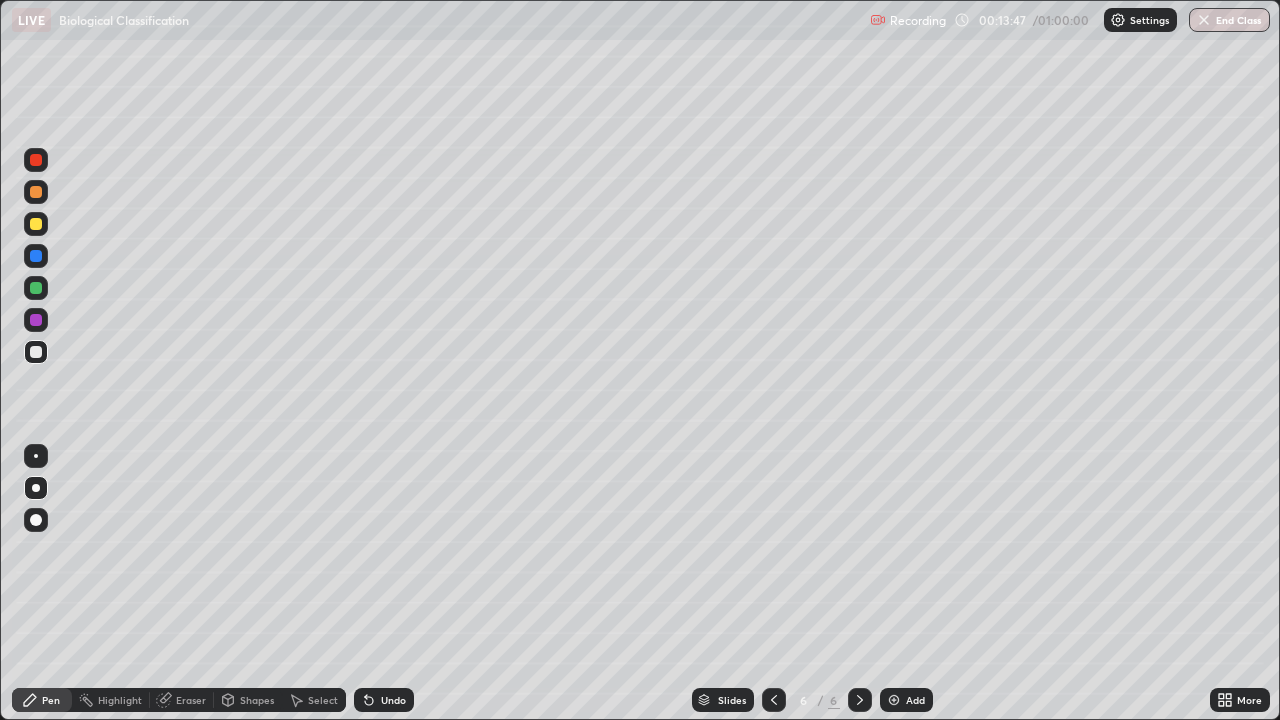 click on "Select" at bounding box center [314, 700] 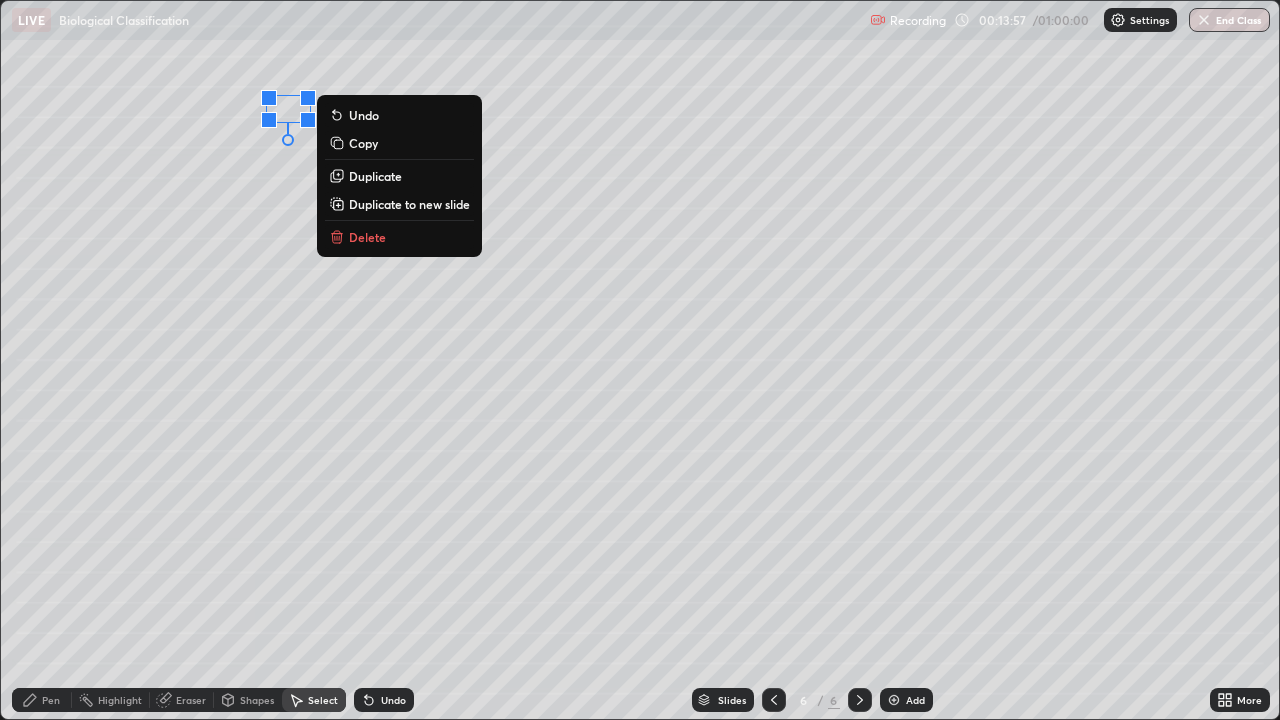 click on "0 ° Undo Copy Duplicate Duplicate to new slide Delete" at bounding box center [640, 360] 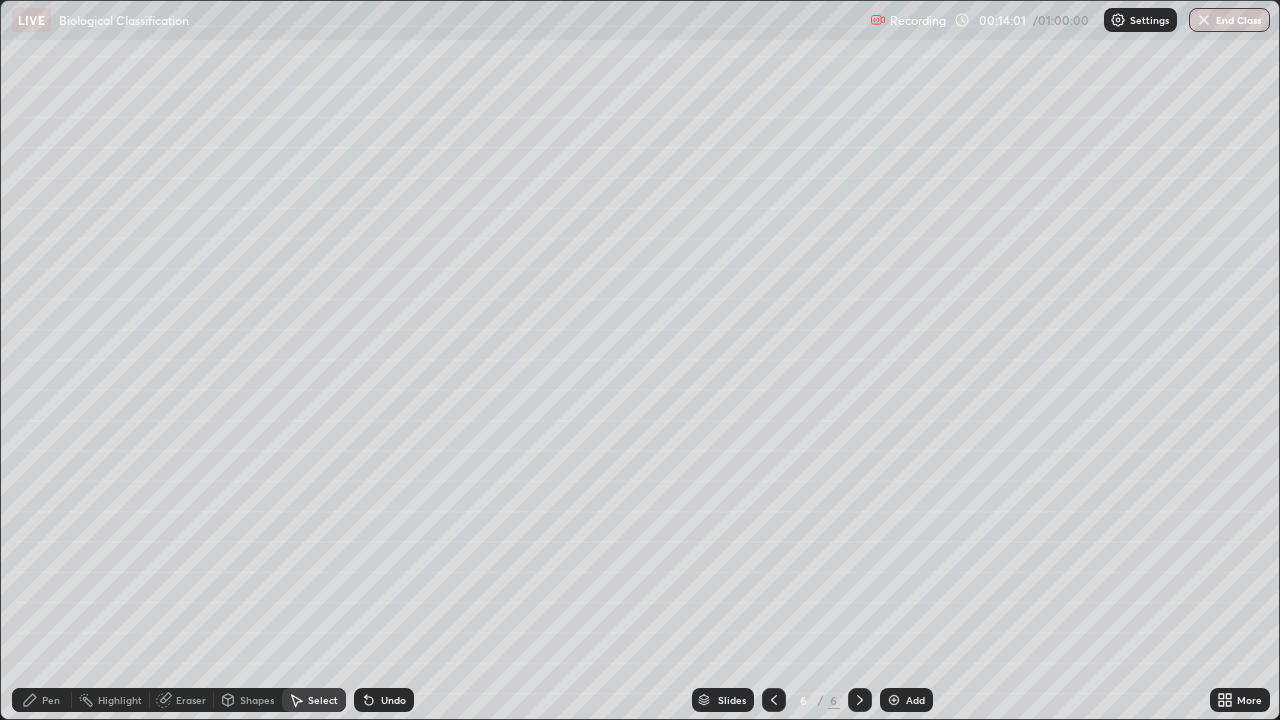 click on "Pen" at bounding box center [51, 700] 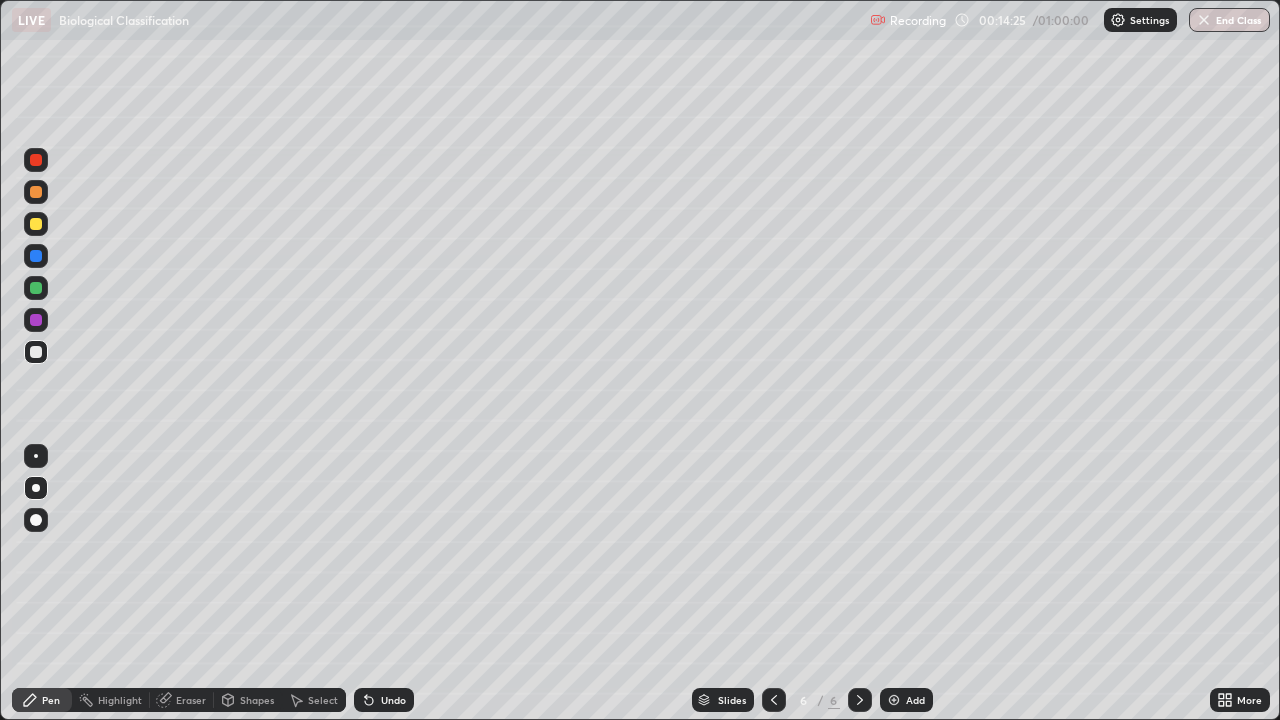 click at bounding box center (36, 288) 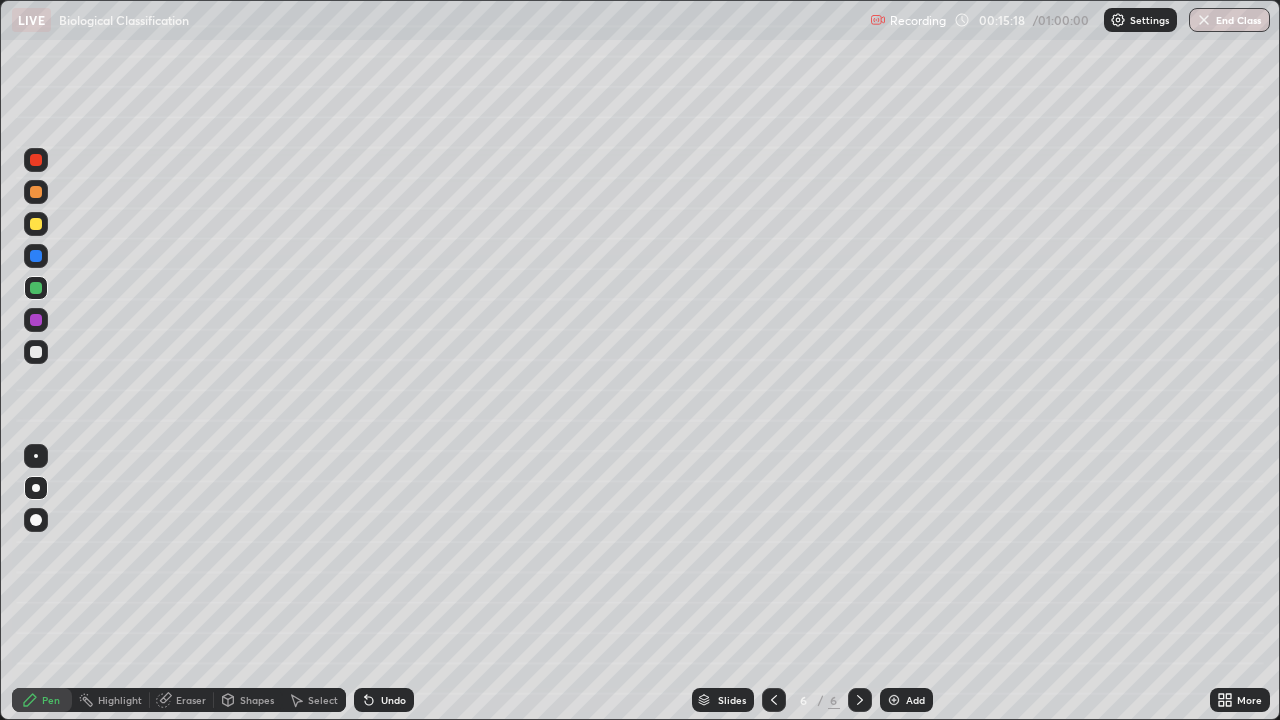 click at bounding box center [36, 160] 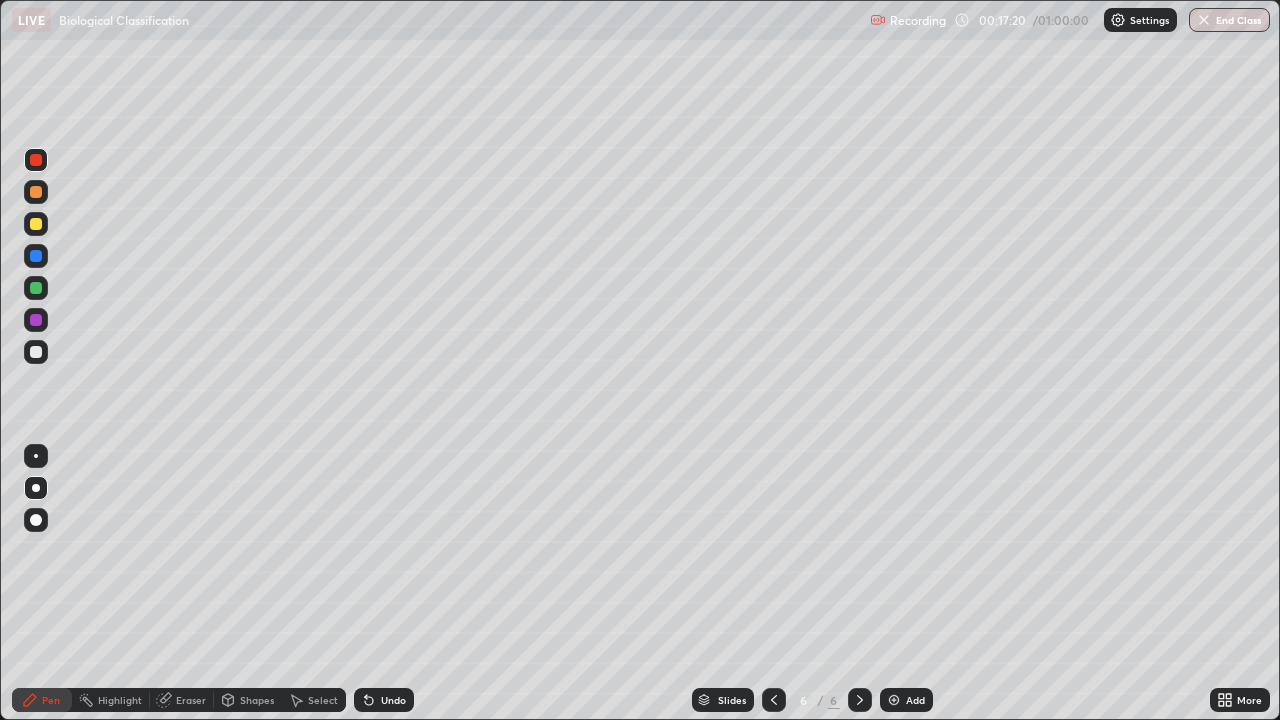 click at bounding box center (36, 256) 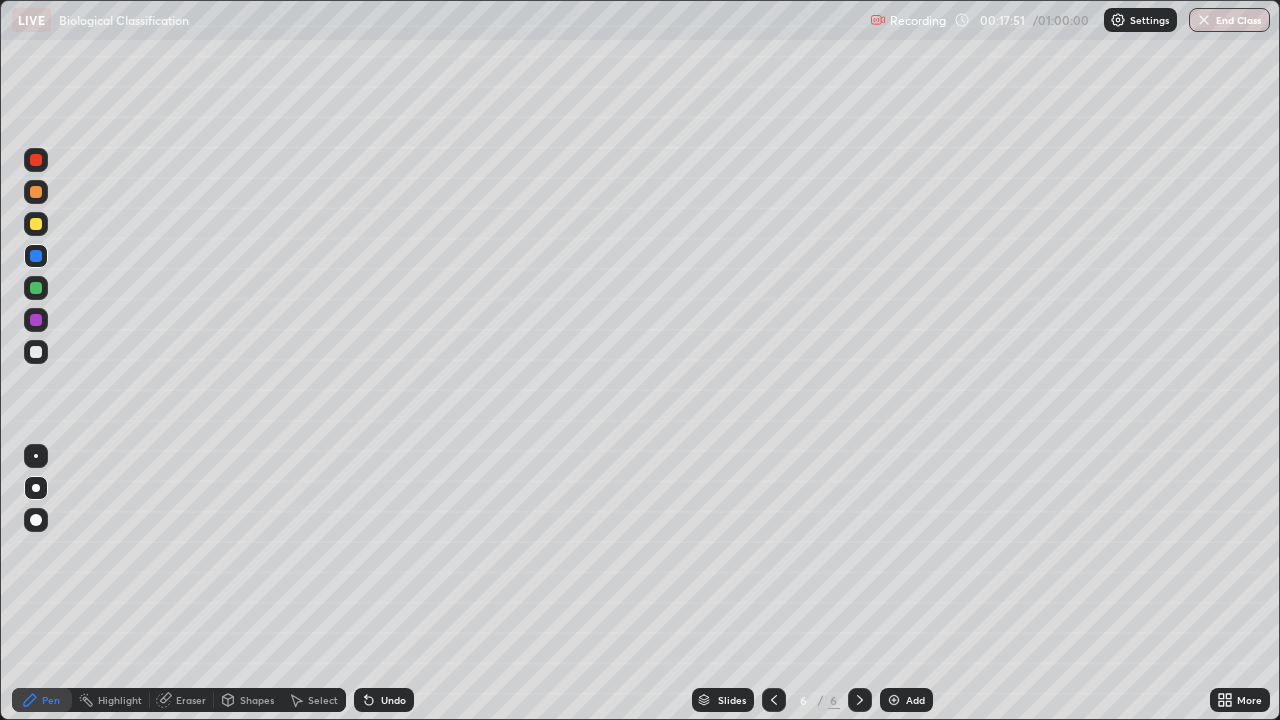 click at bounding box center (36, 352) 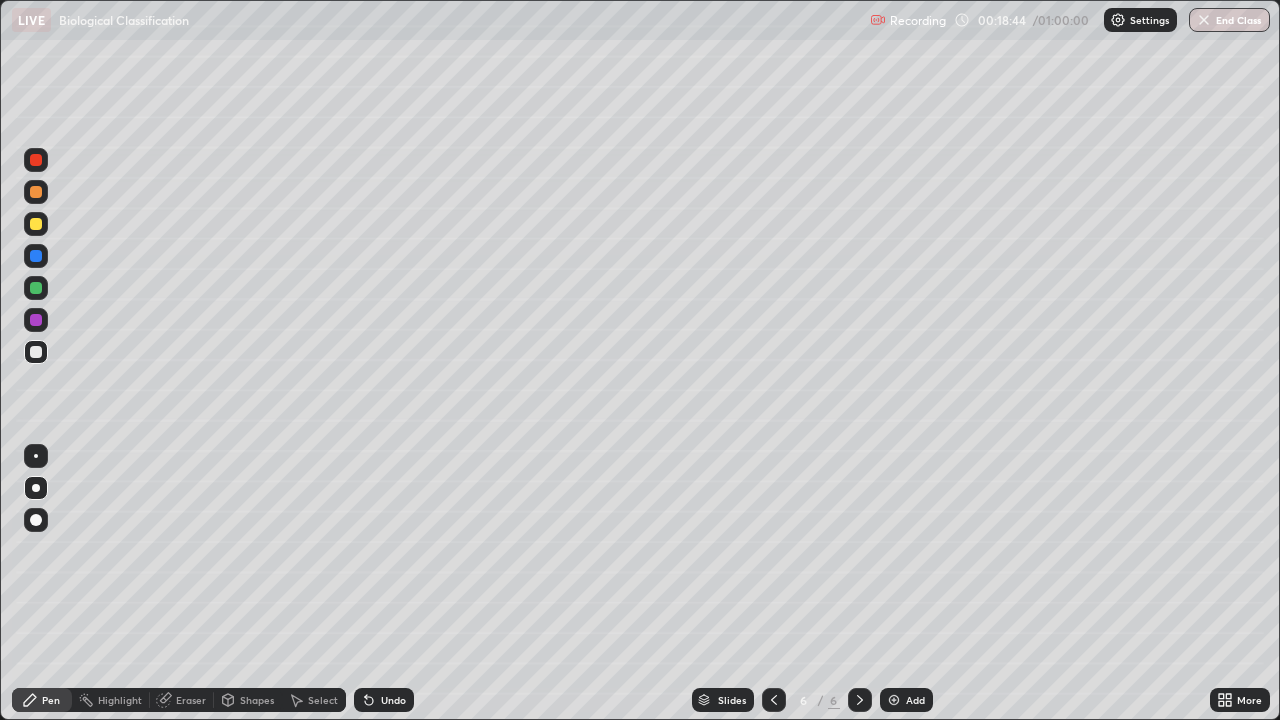 click at bounding box center [36, 320] 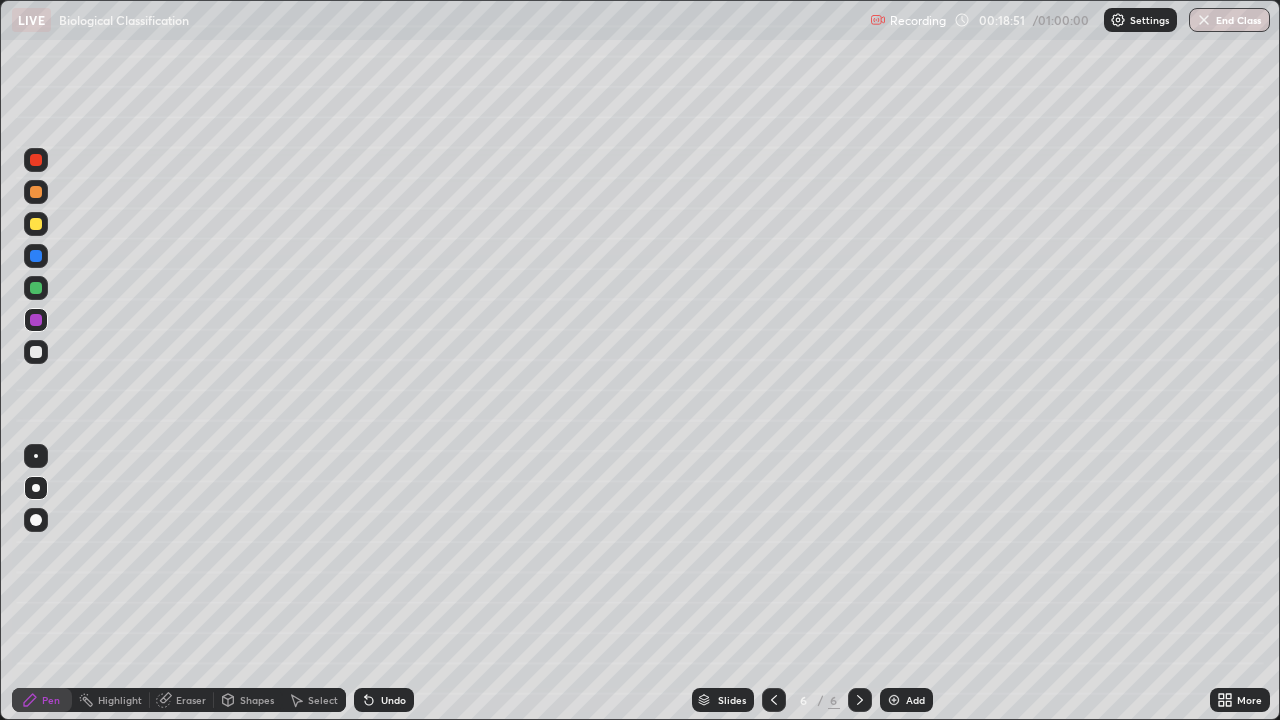 click at bounding box center [36, 256] 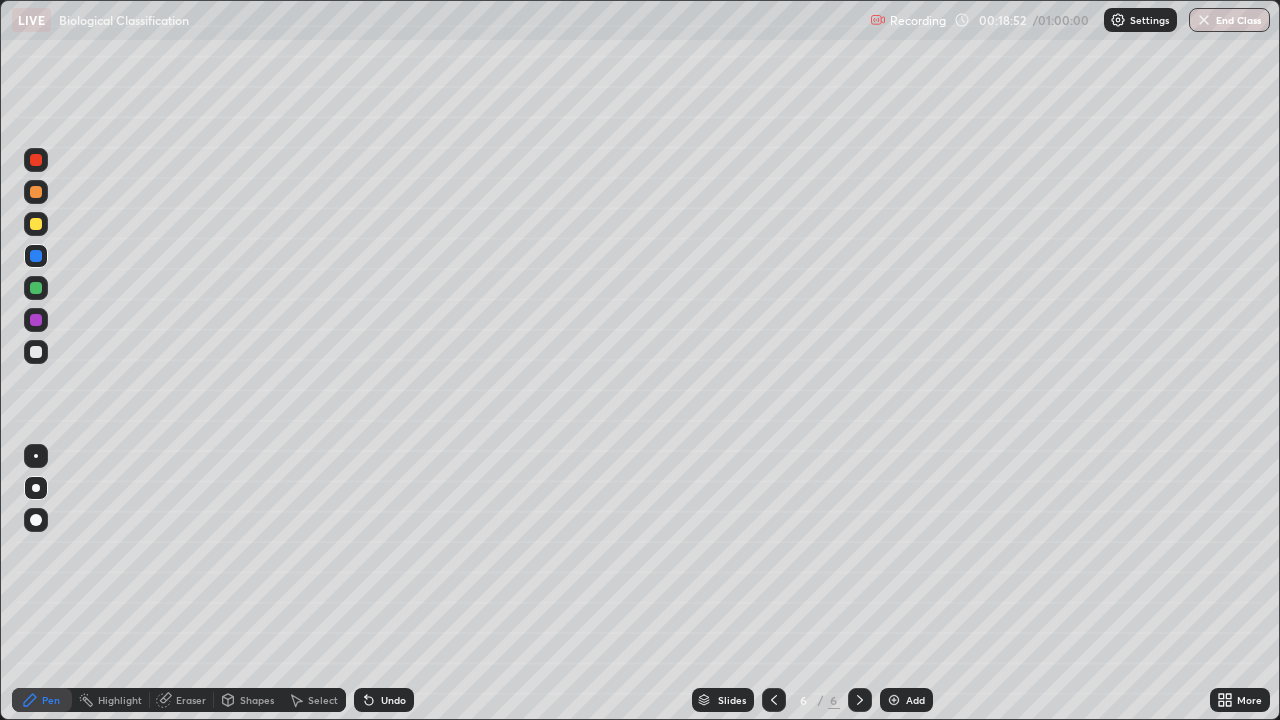 click at bounding box center (36, 224) 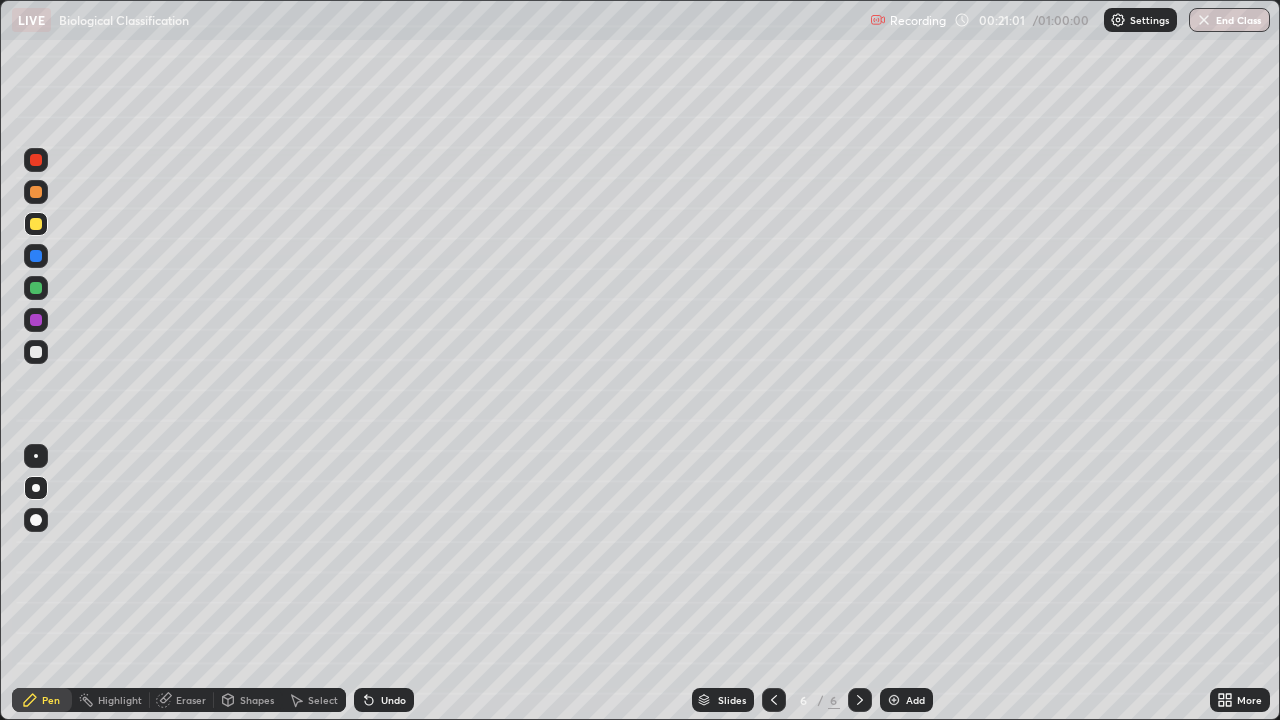 click at bounding box center (36, 160) 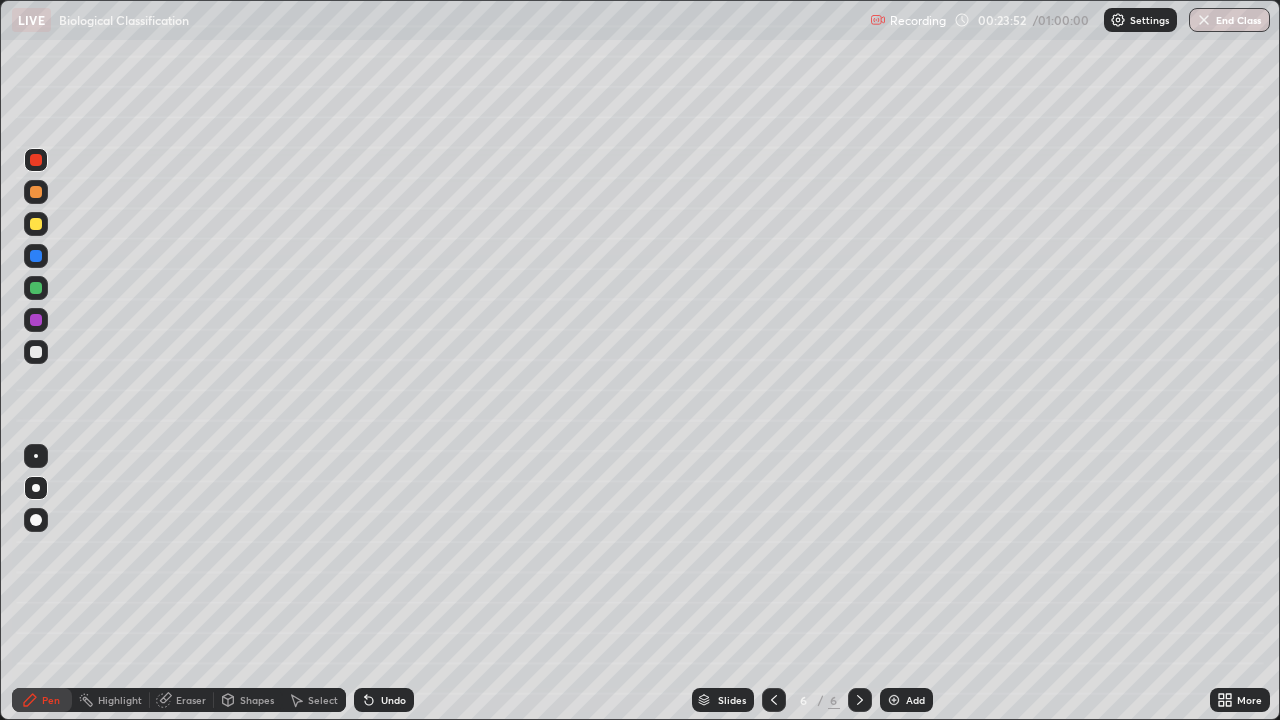 click at bounding box center [36, 224] 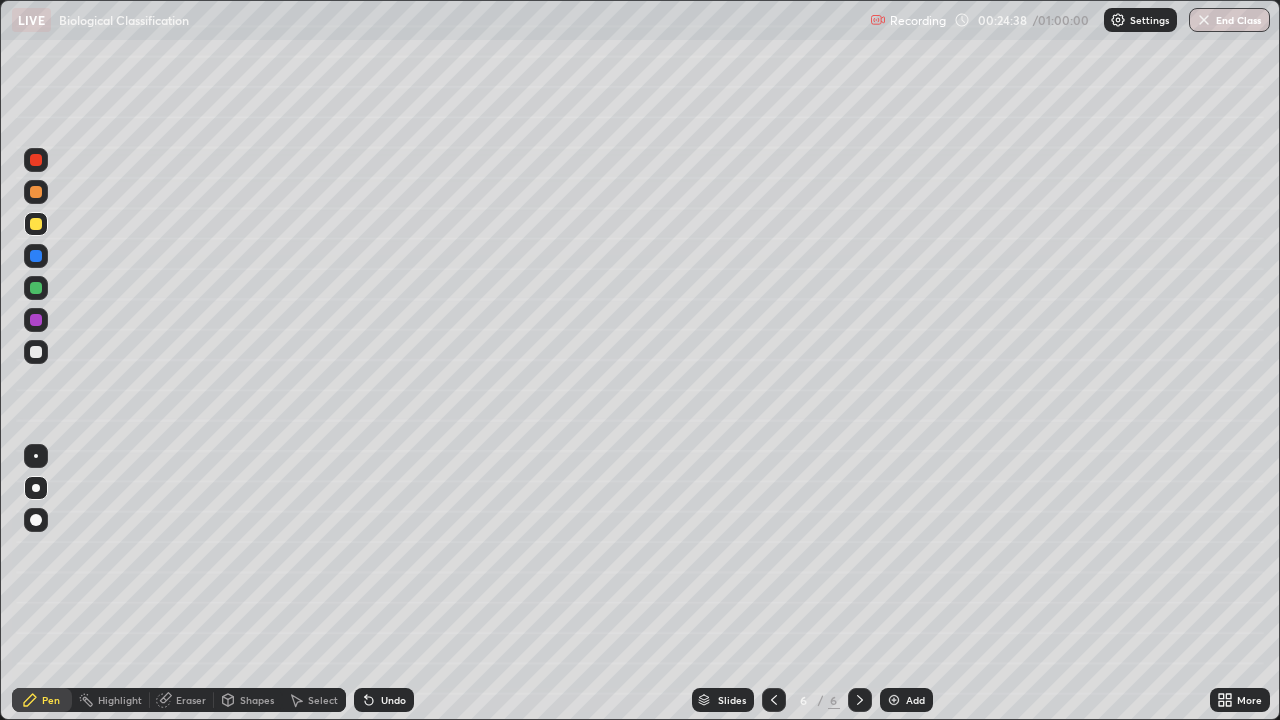 click at bounding box center (36, 288) 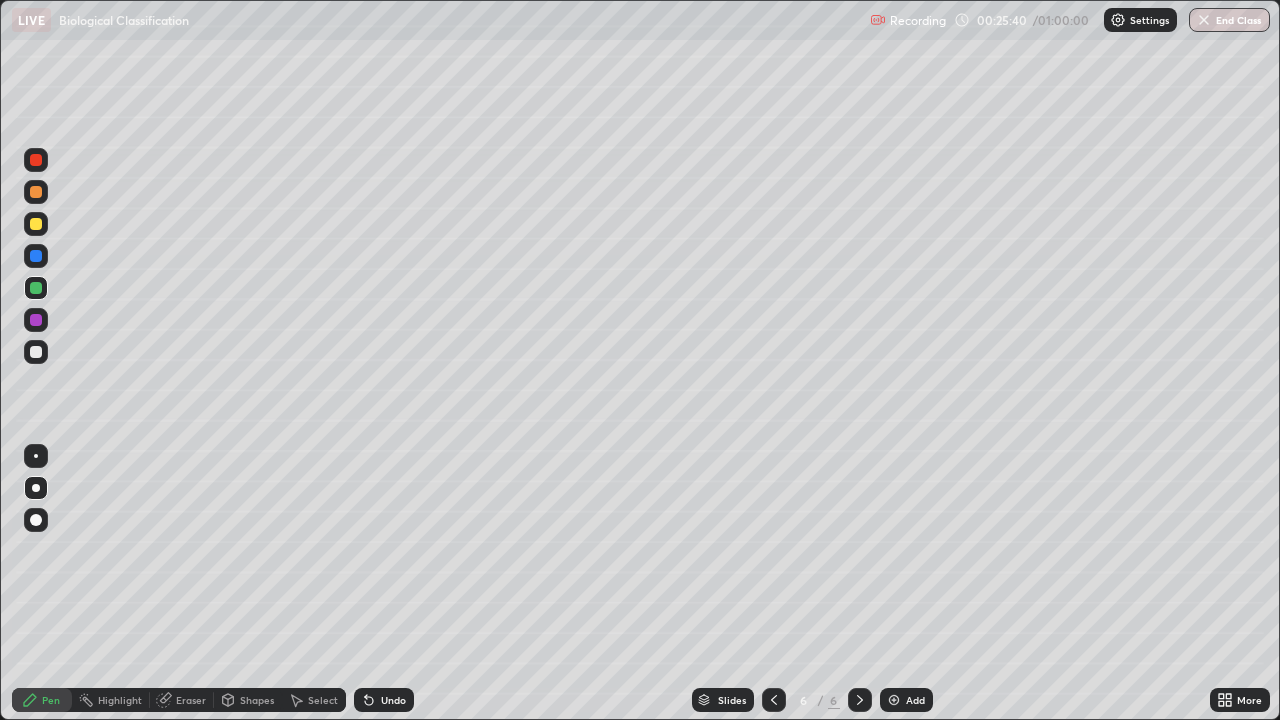 click at bounding box center (894, 700) 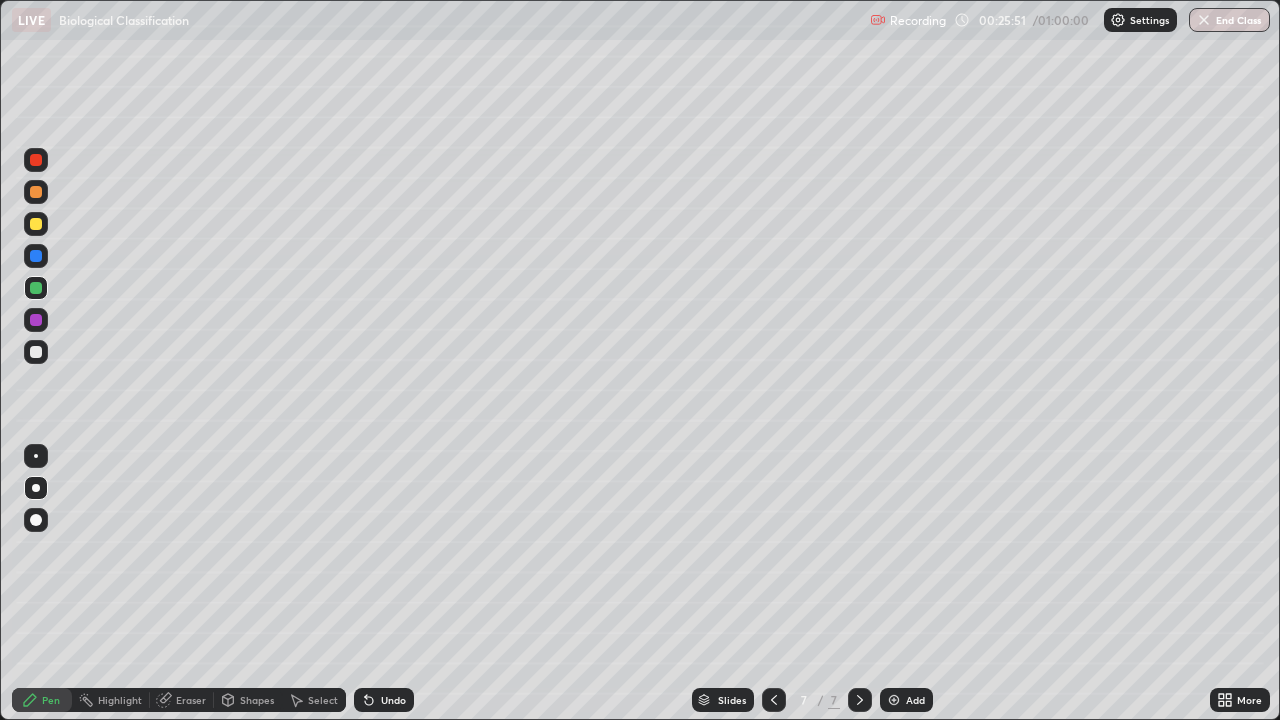 click at bounding box center (36, 352) 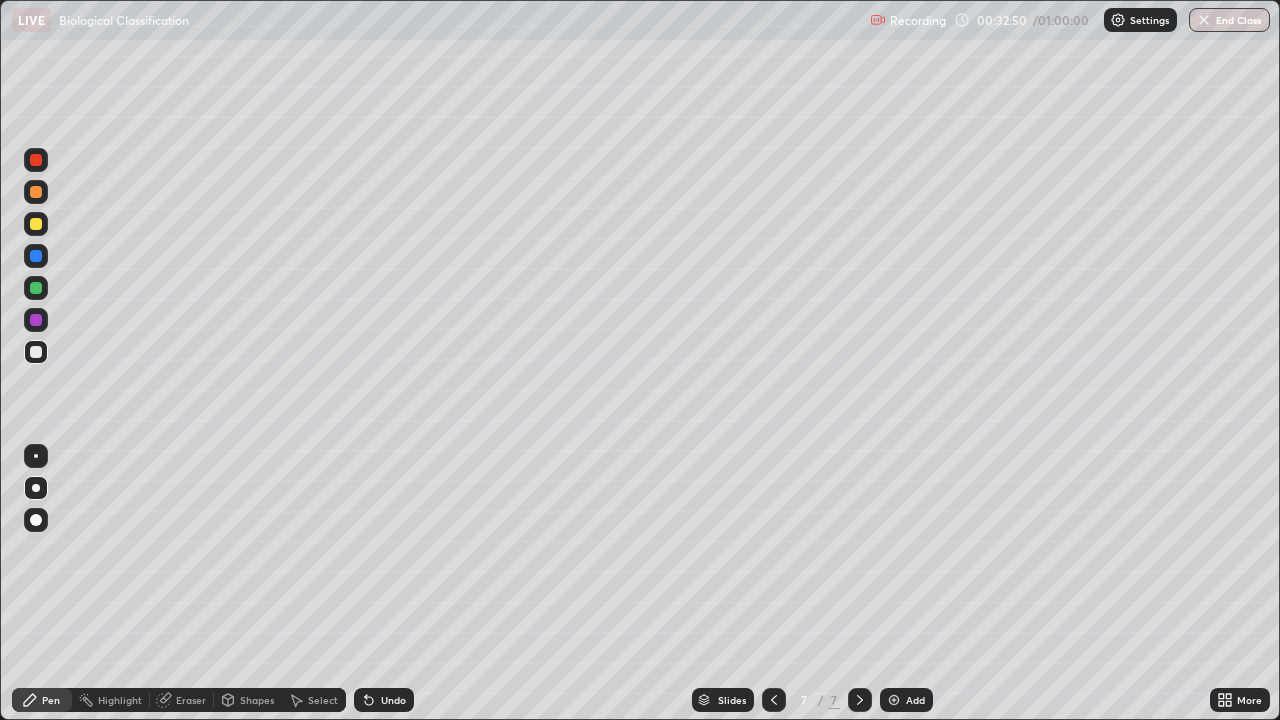 click on "Add" at bounding box center [915, 700] 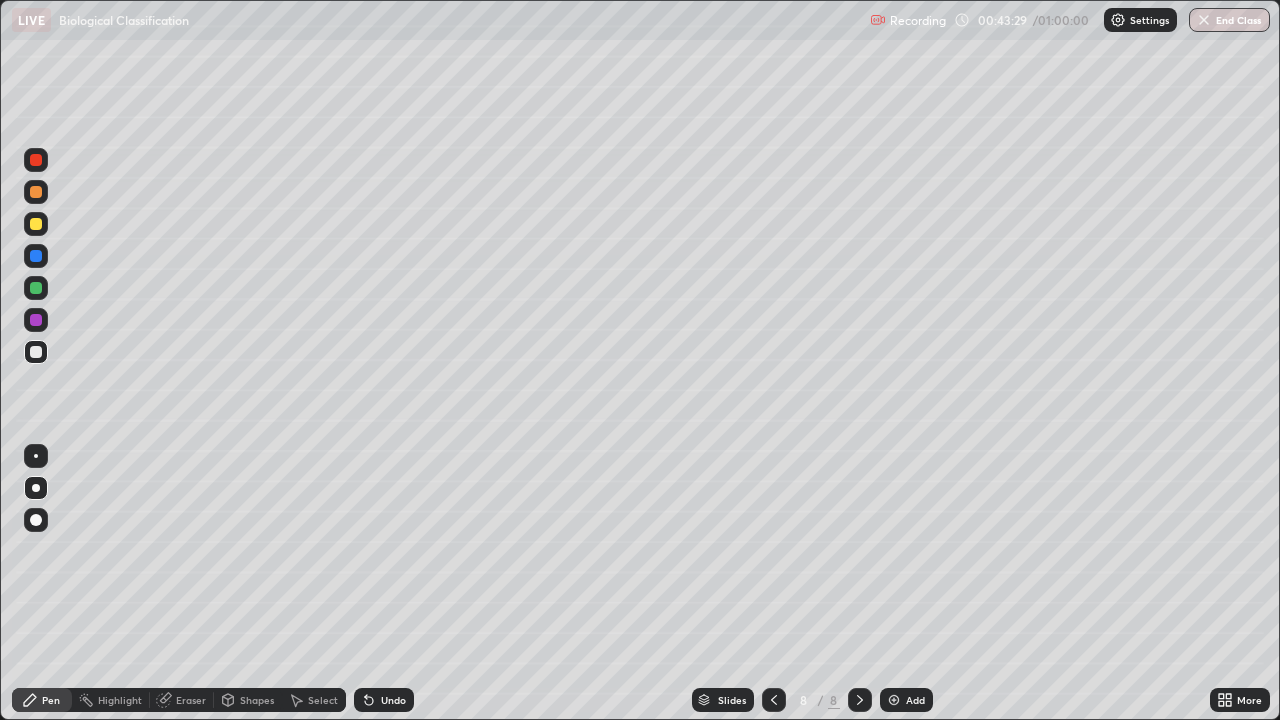 click on "8" at bounding box center [804, 700] 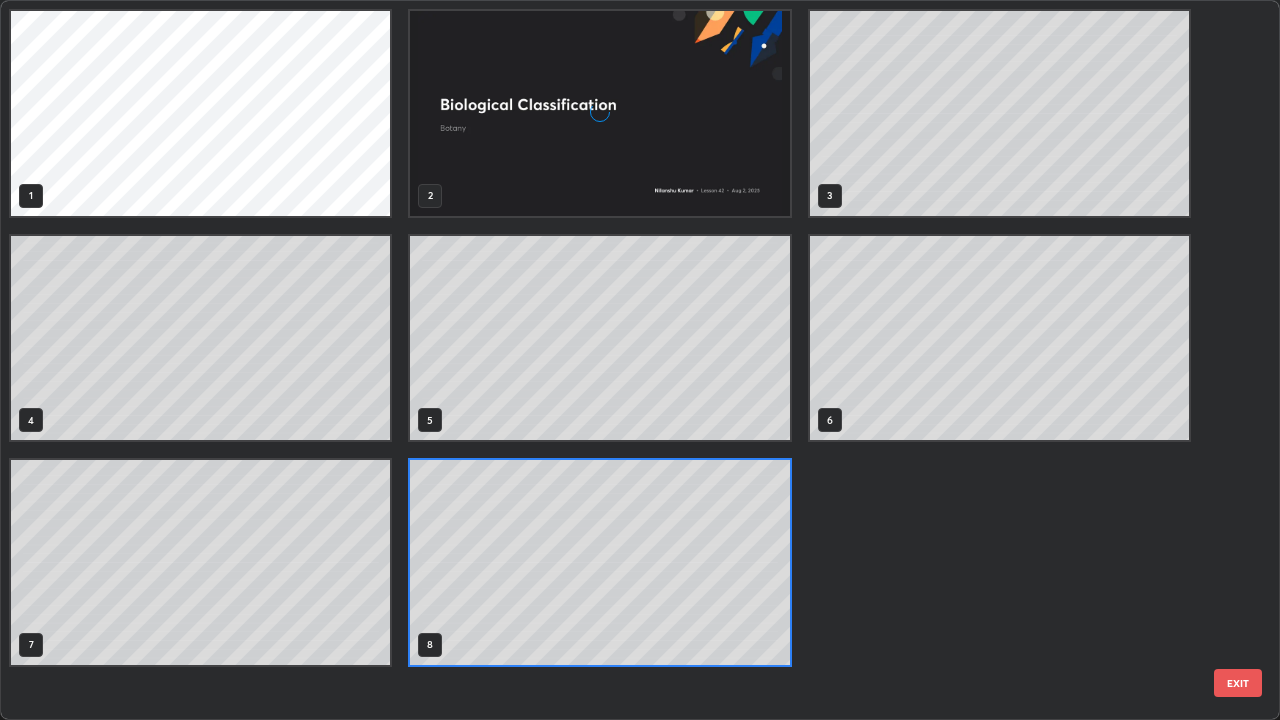scroll, scrollTop: 7, scrollLeft: 11, axis: both 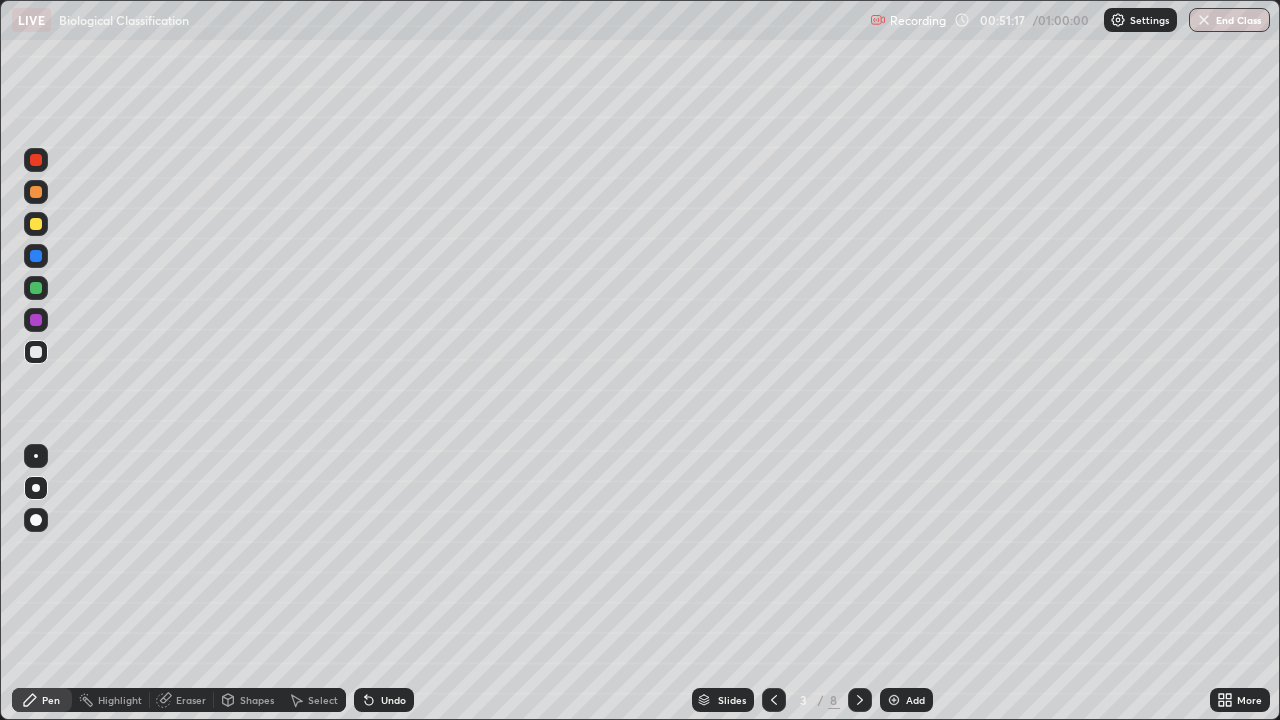 click 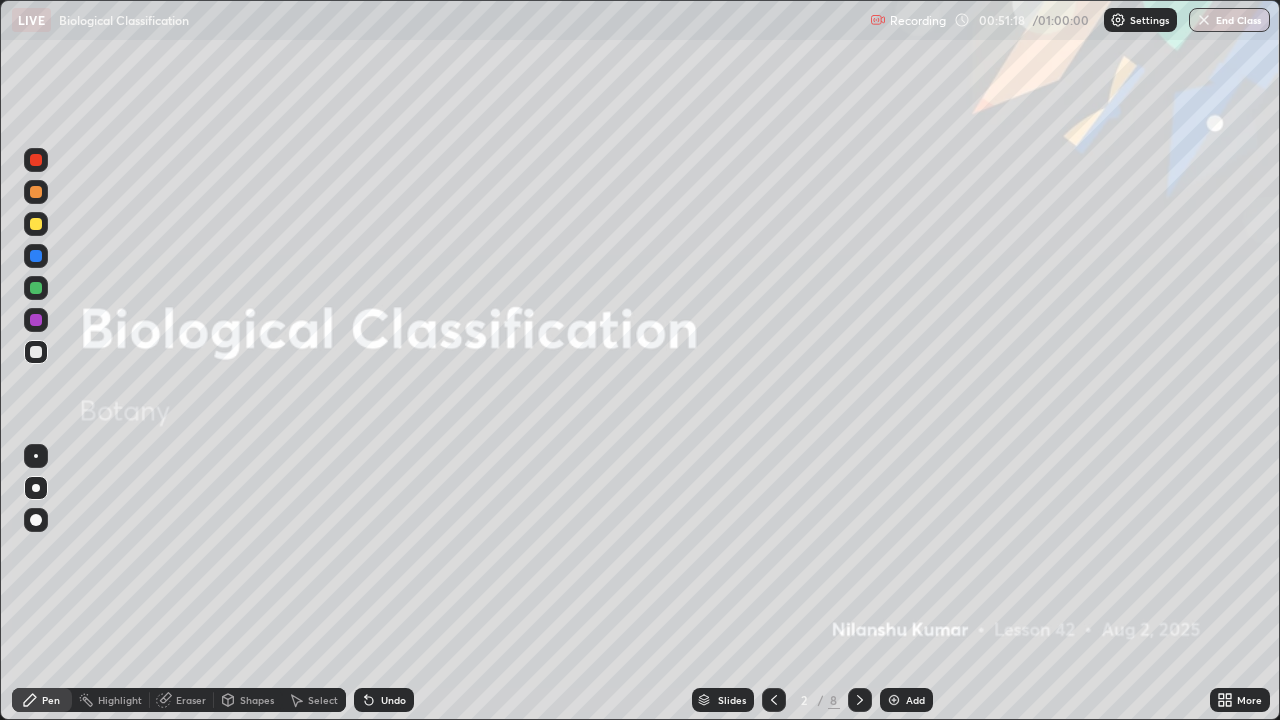 click 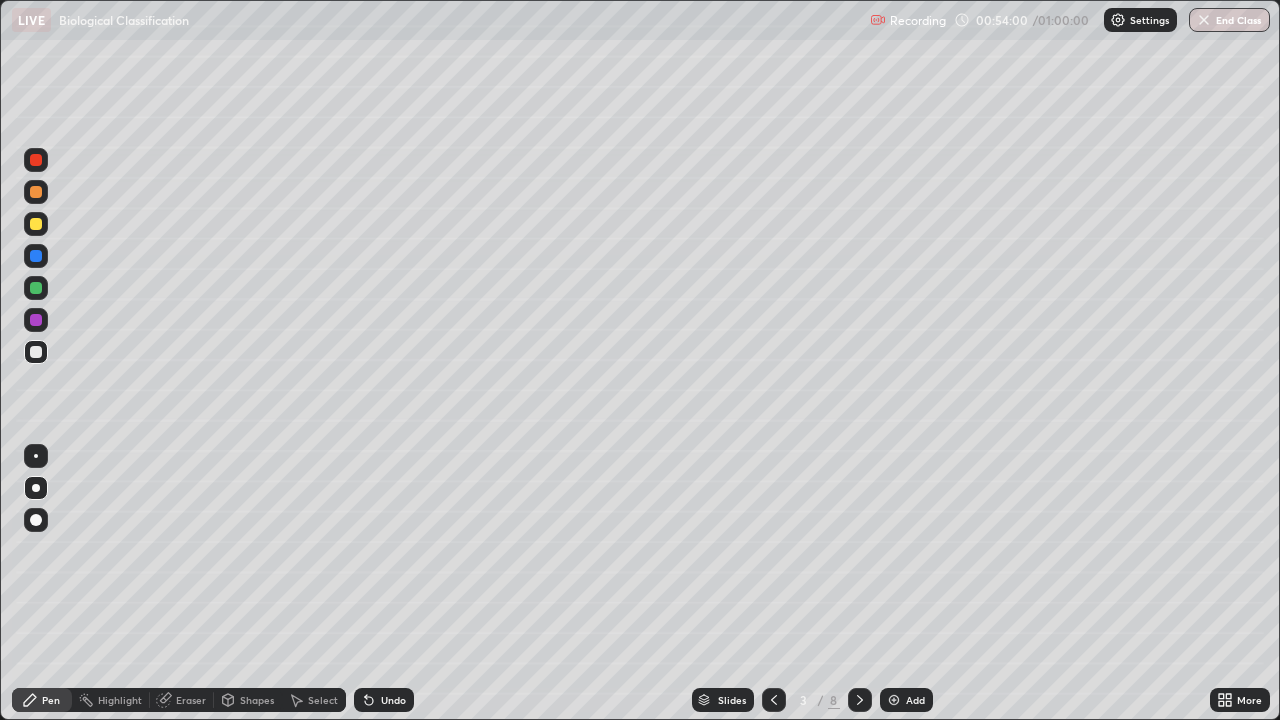 click on "Add" at bounding box center [906, 700] 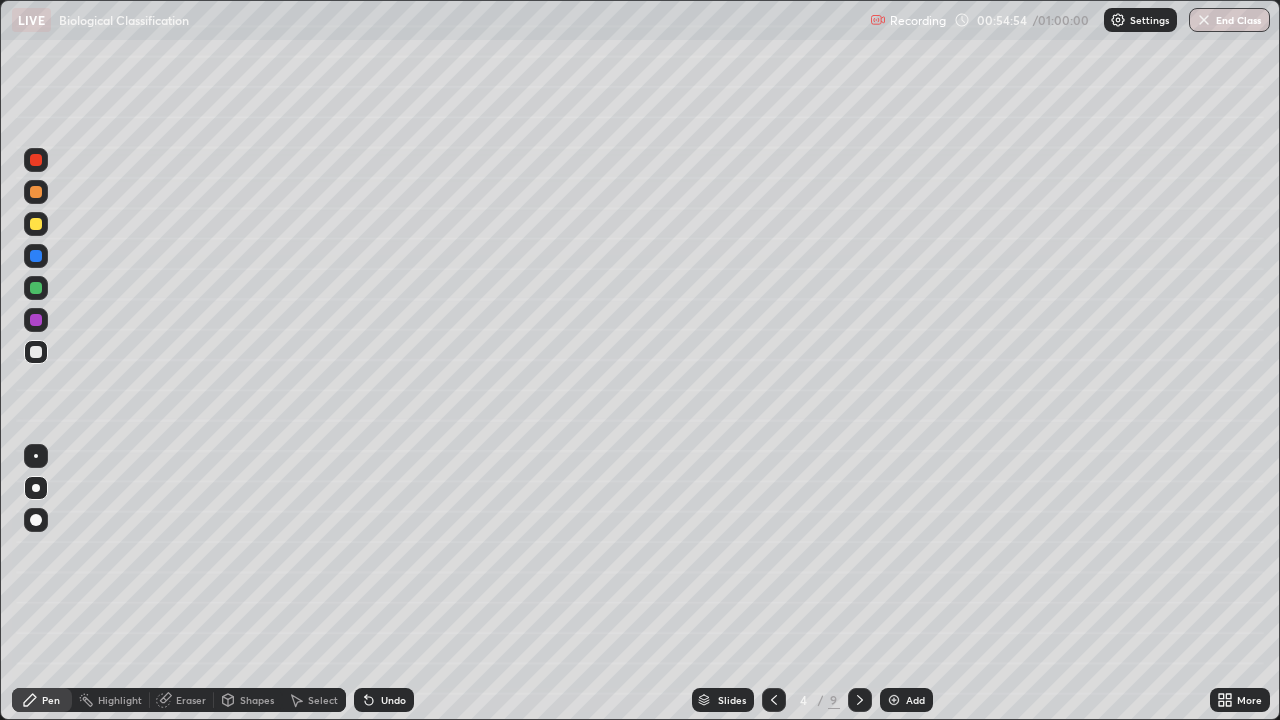 click 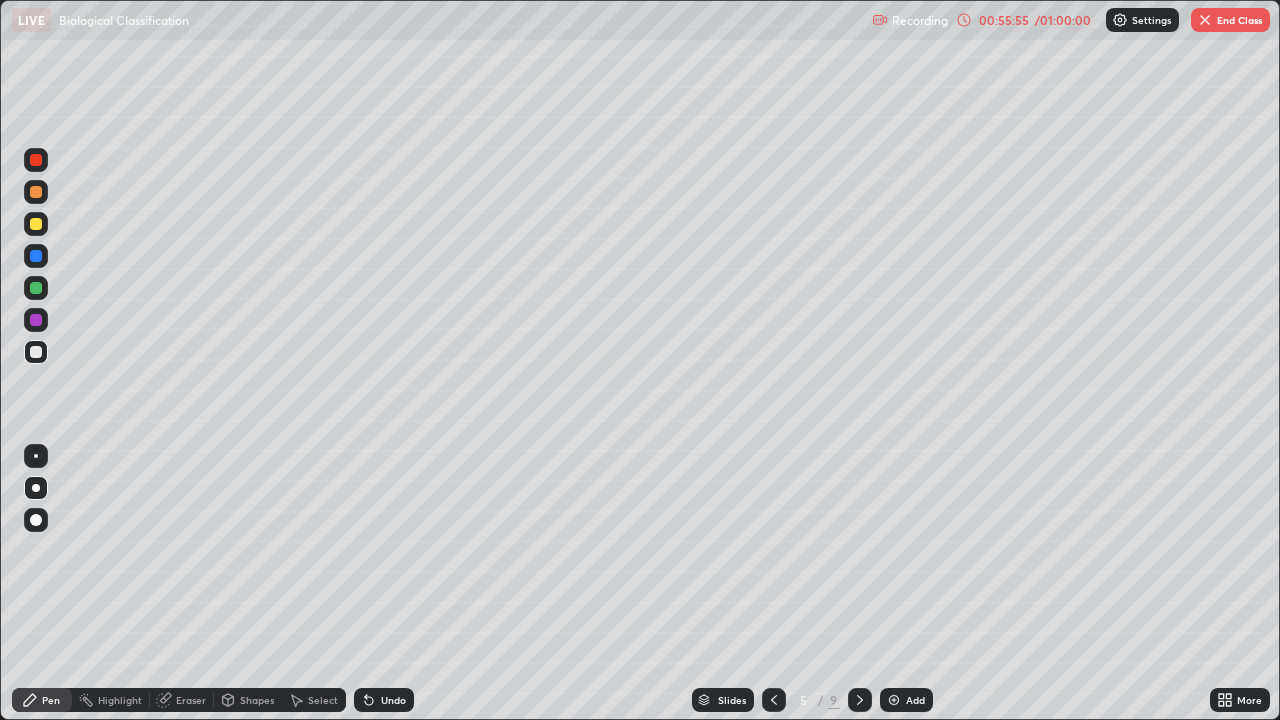 click 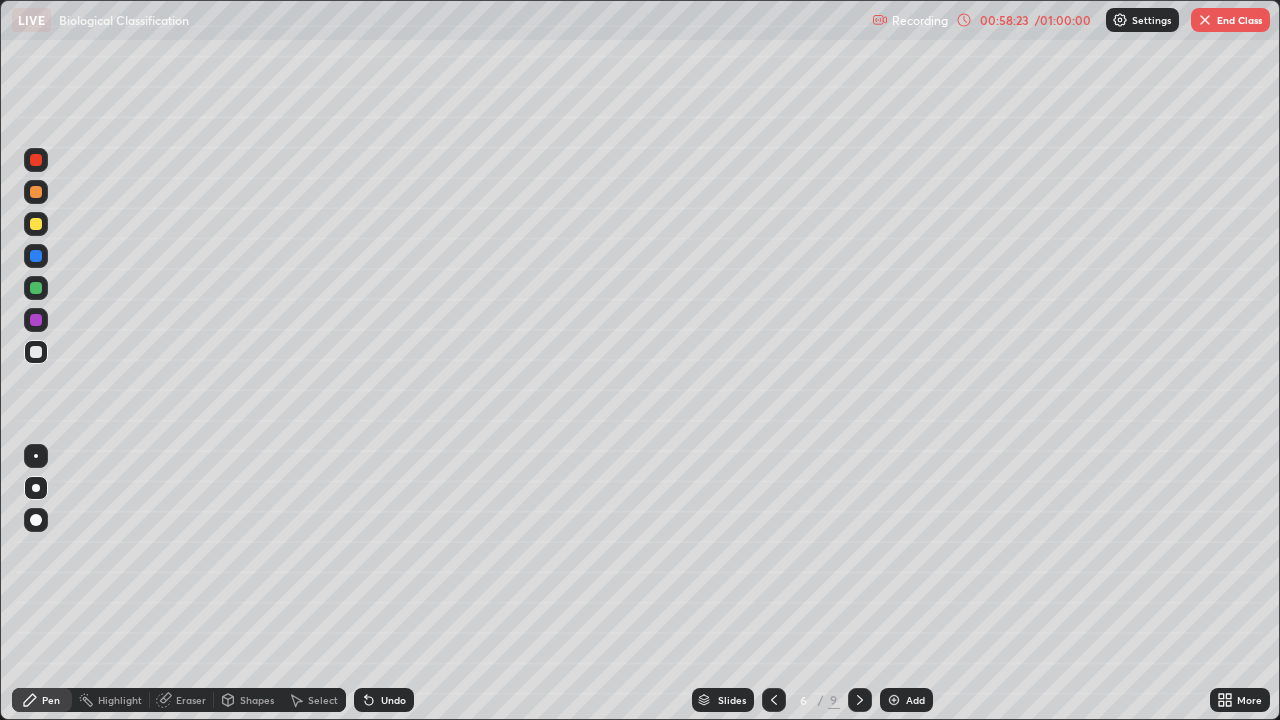 click on "/" at bounding box center (821, 700) 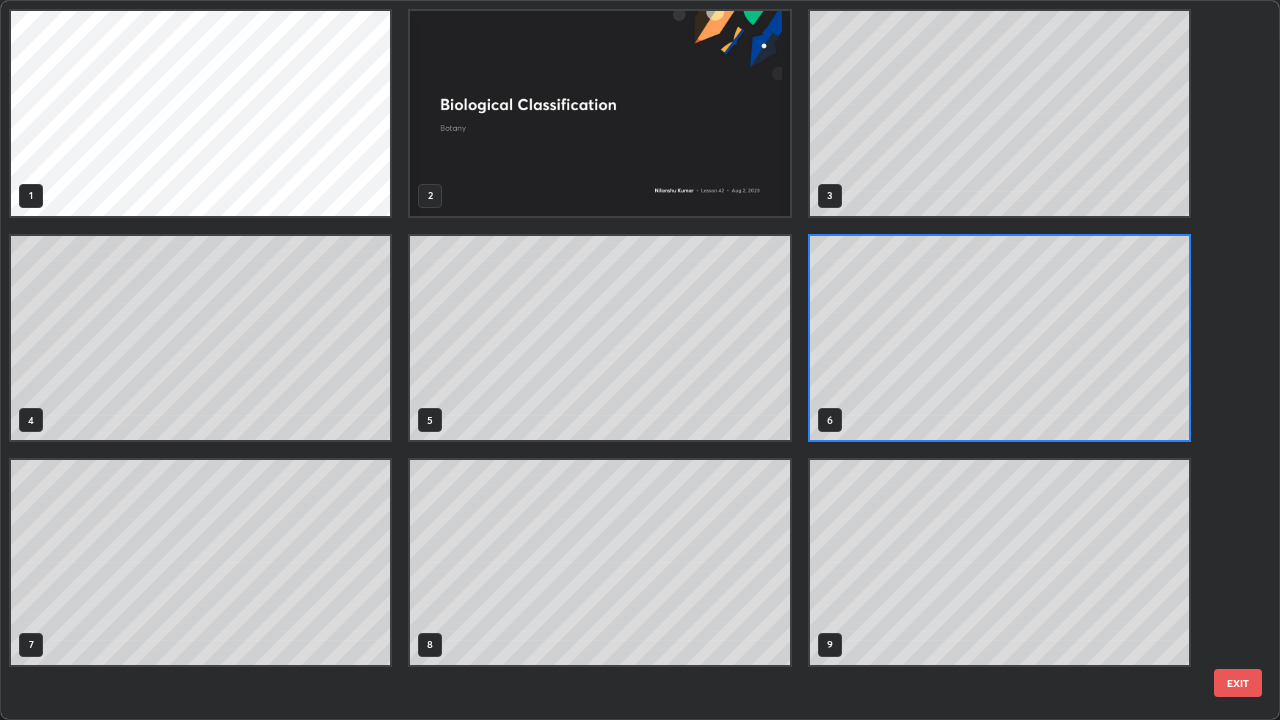 scroll, scrollTop: 7, scrollLeft: 11, axis: both 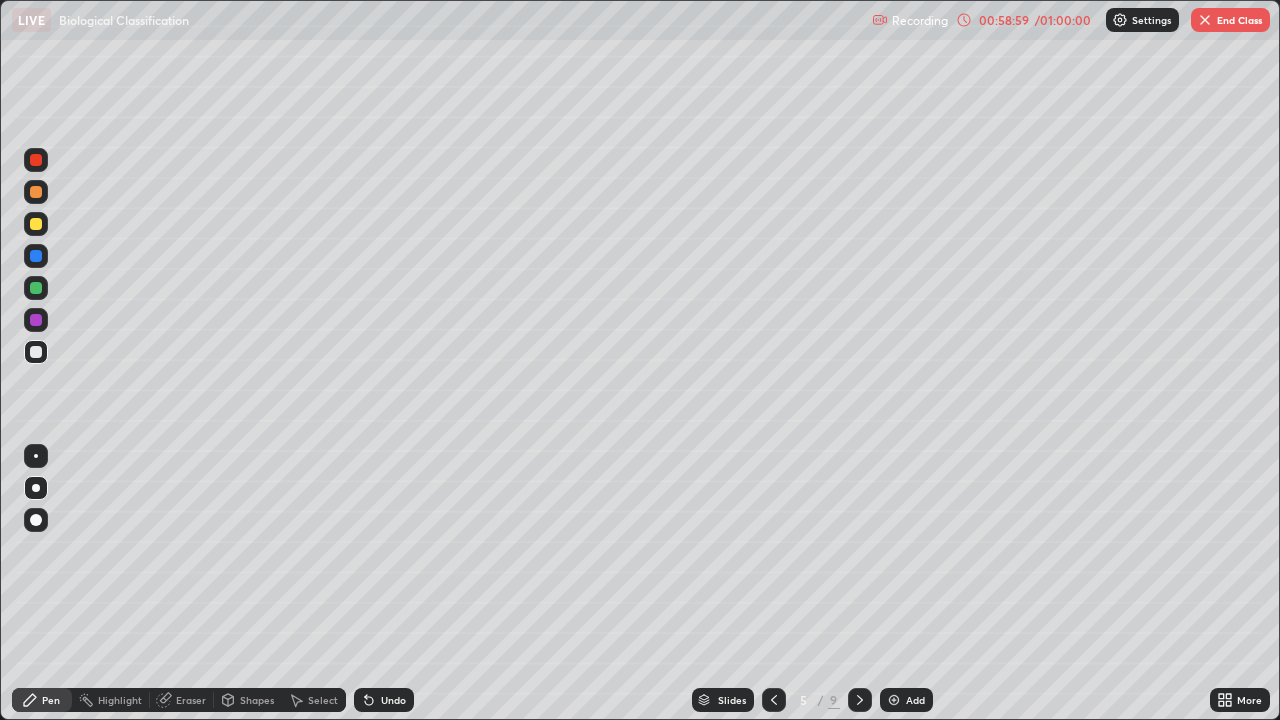 click at bounding box center [1205, 20] 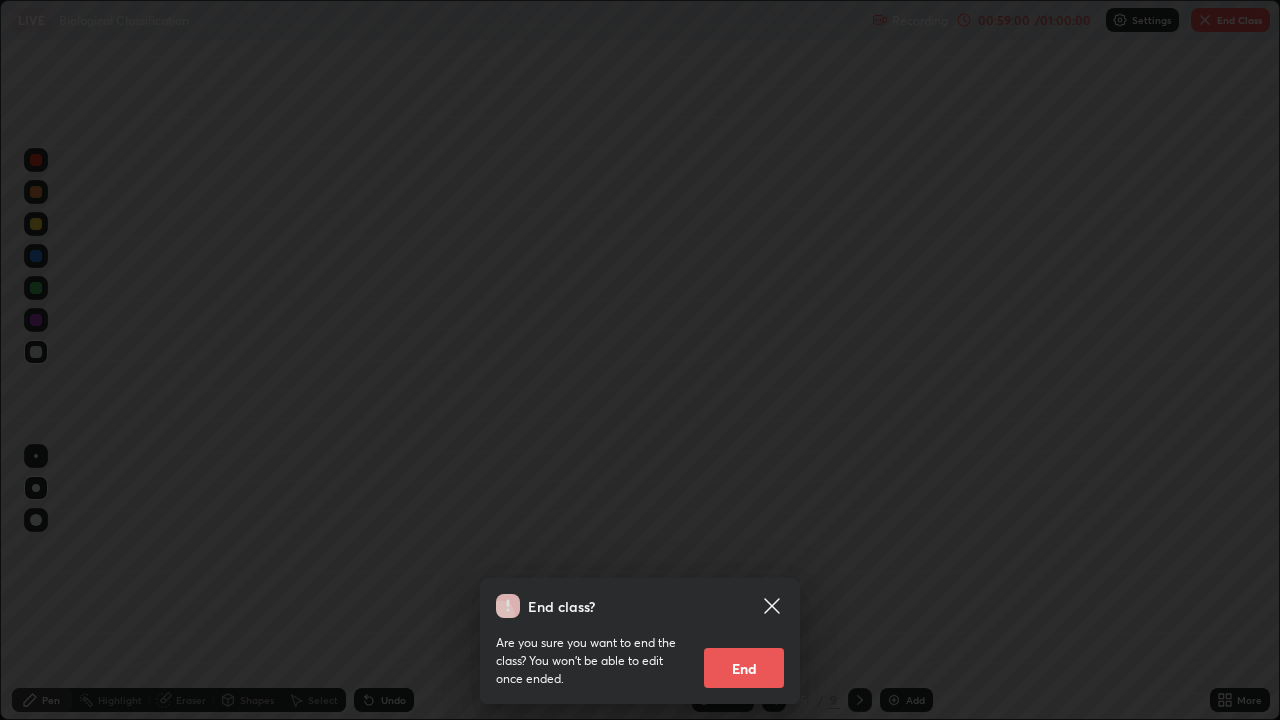 click on "End" at bounding box center [744, 668] 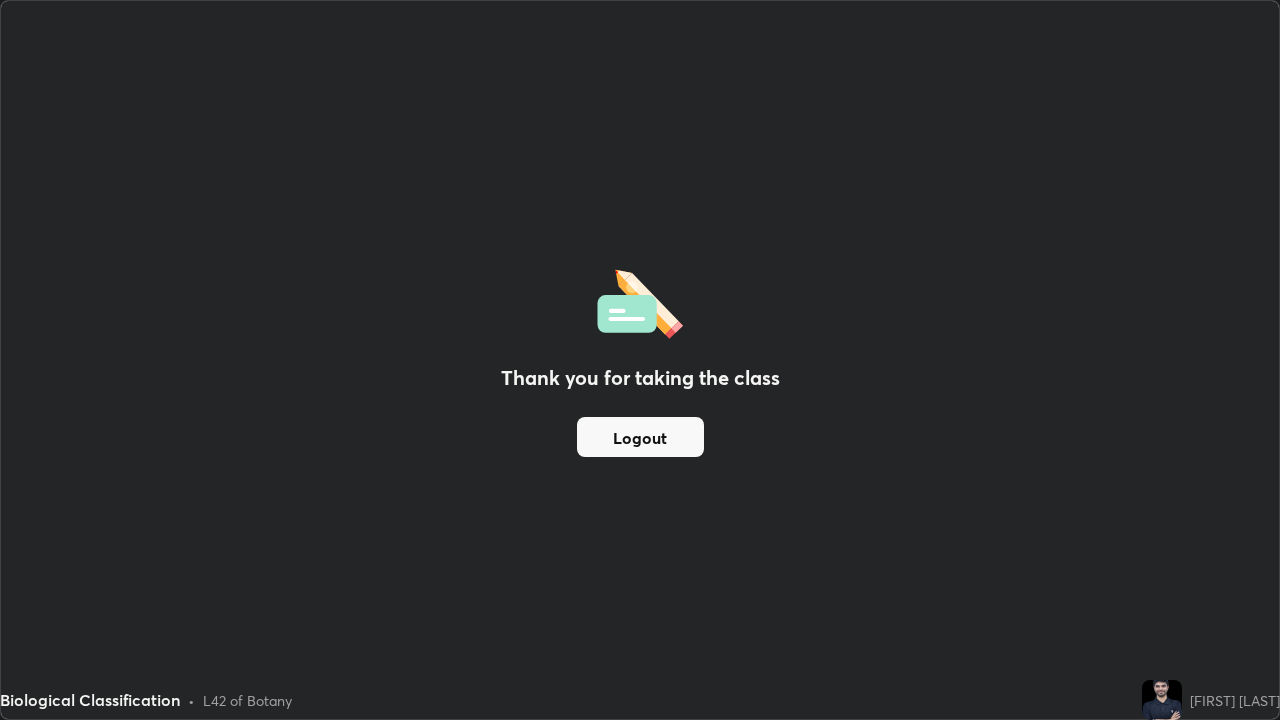 click on "Logout" at bounding box center [640, 437] 